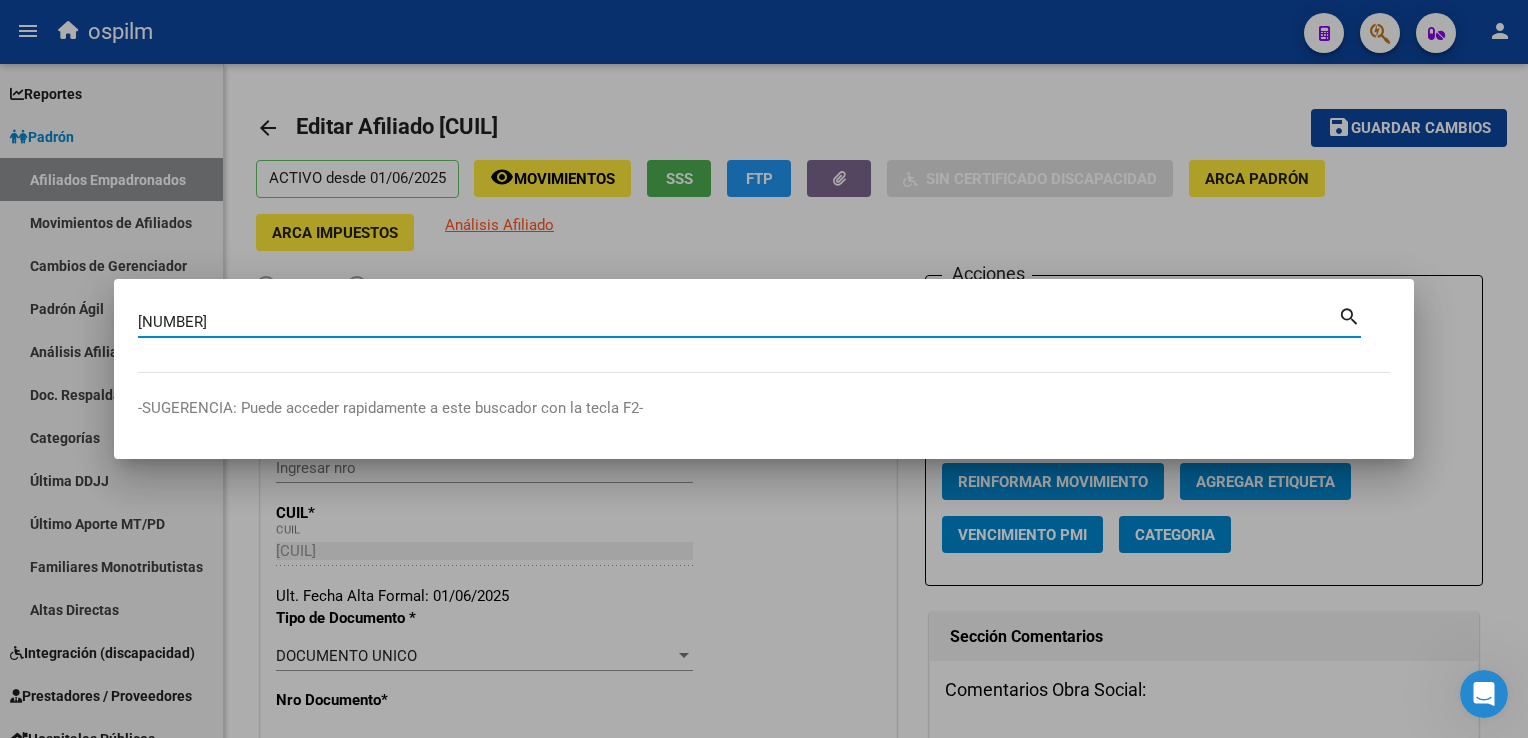 scroll, scrollTop: 0, scrollLeft: 0, axis: both 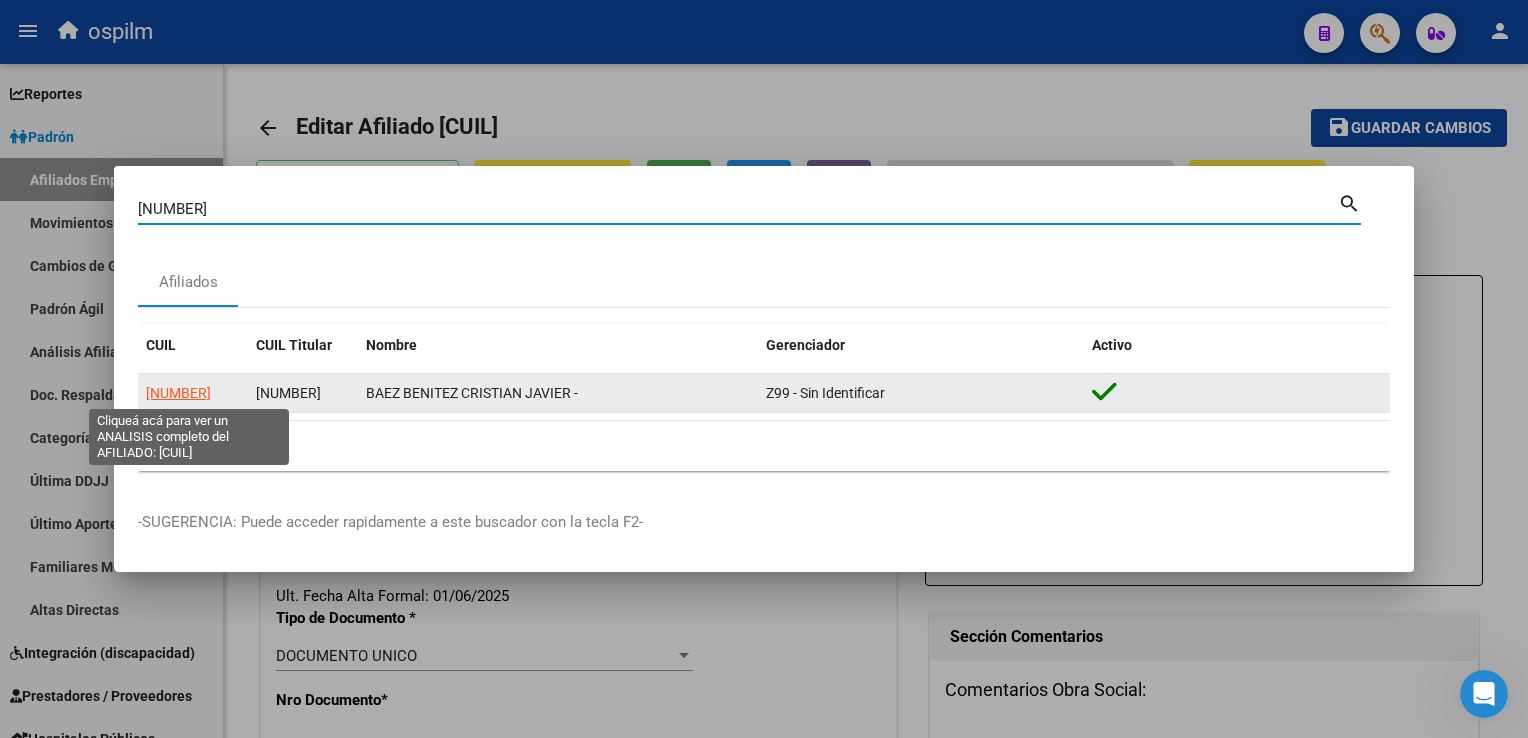 click on "[CUIL]" 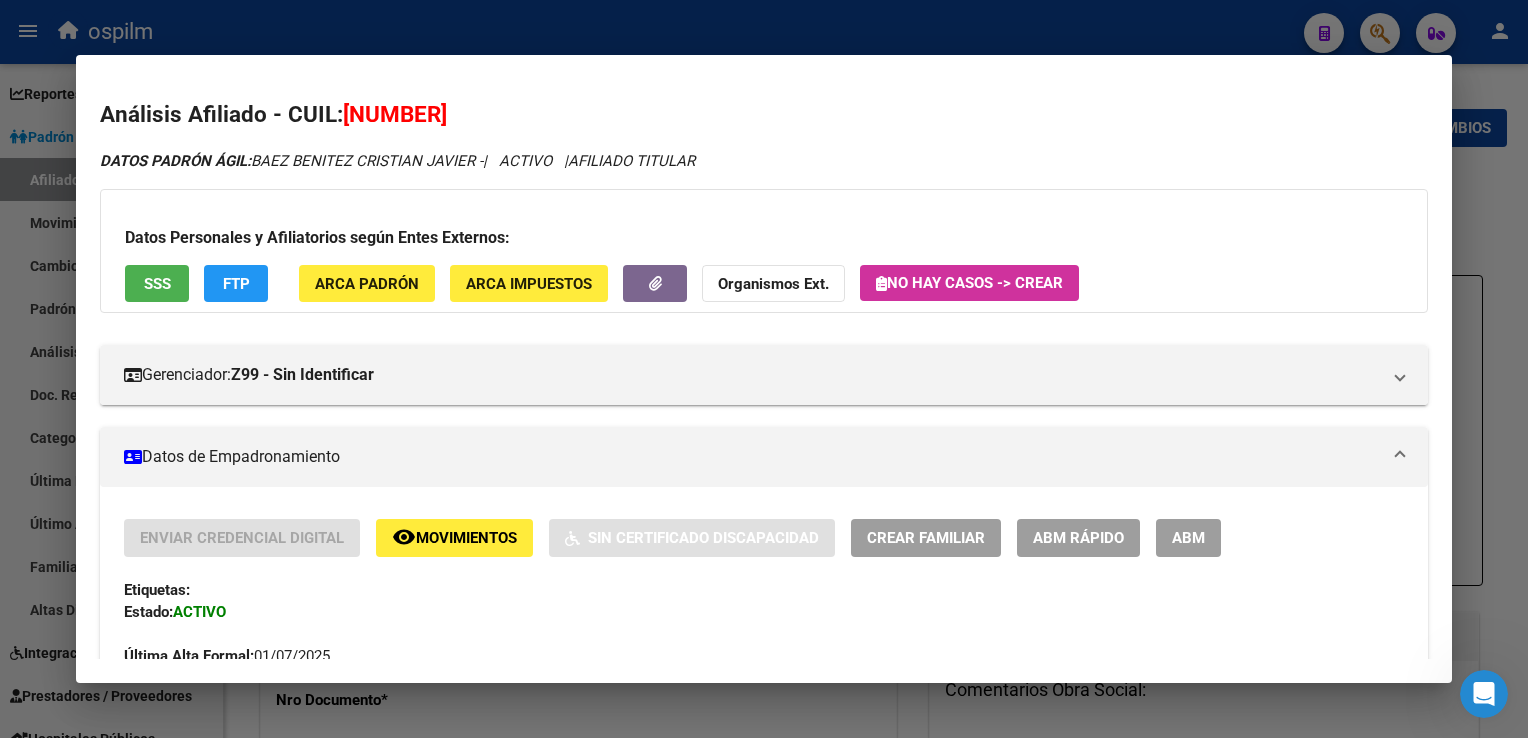 click on "SSS" at bounding box center [157, 284] 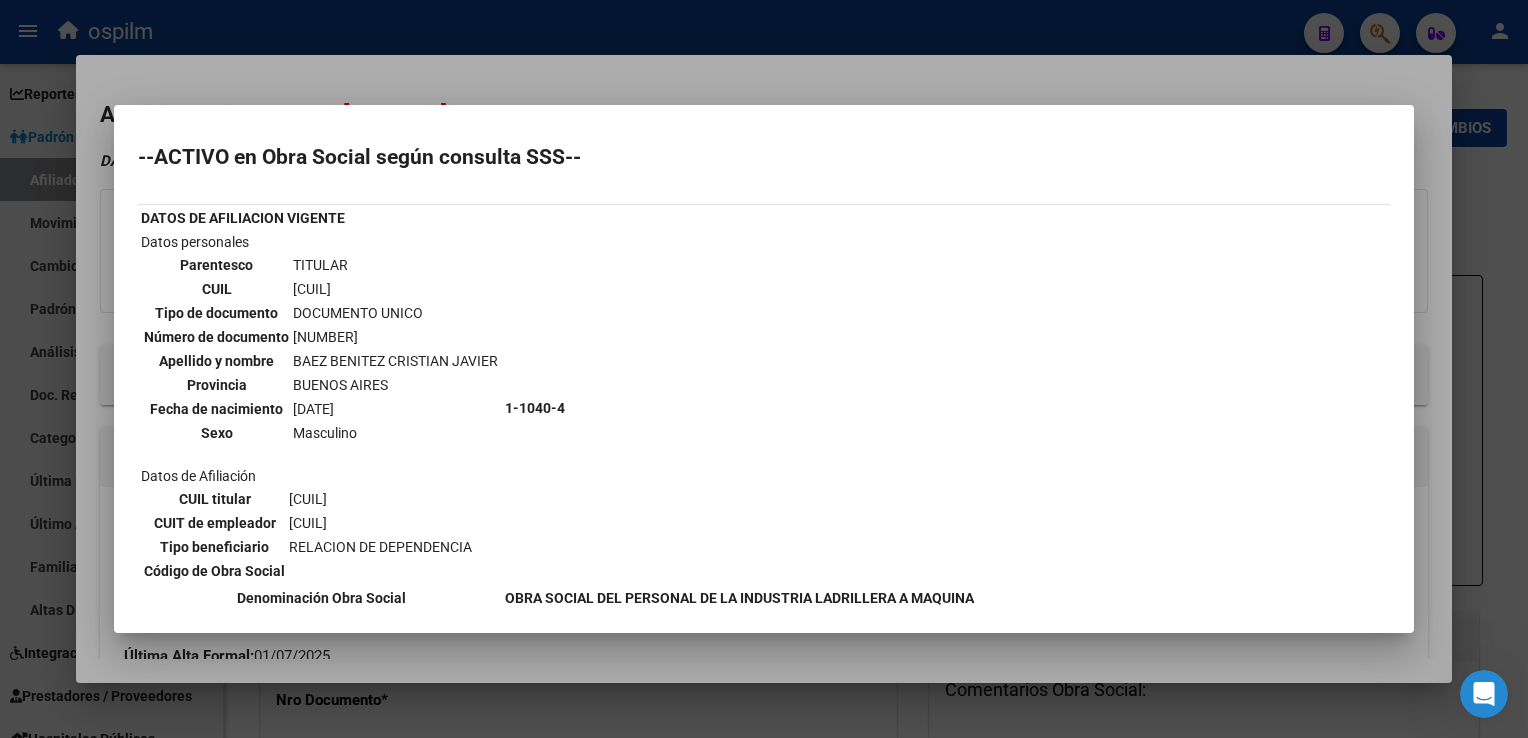 scroll, scrollTop: 403, scrollLeft: 0, axis: vertical 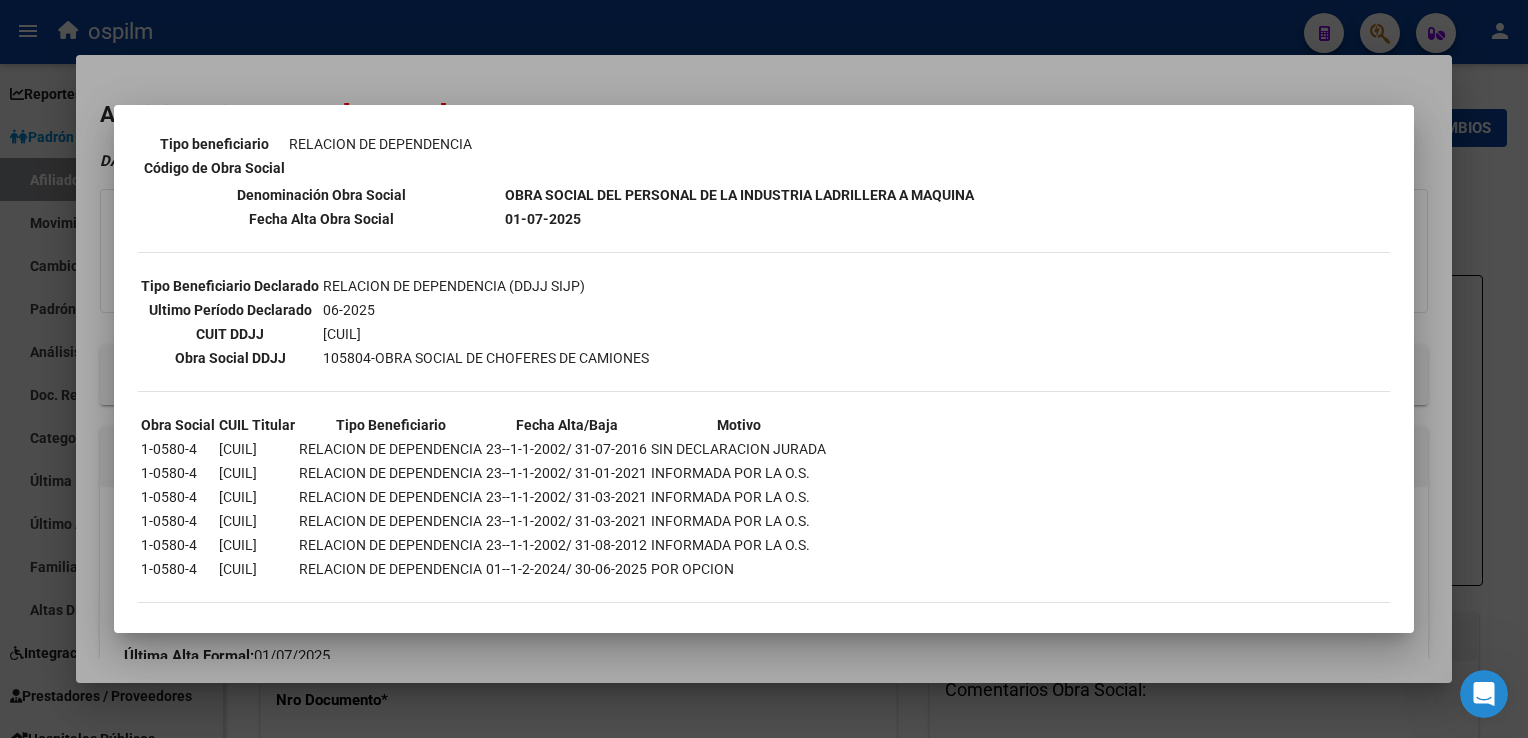 click at bounding box center [764, 369] 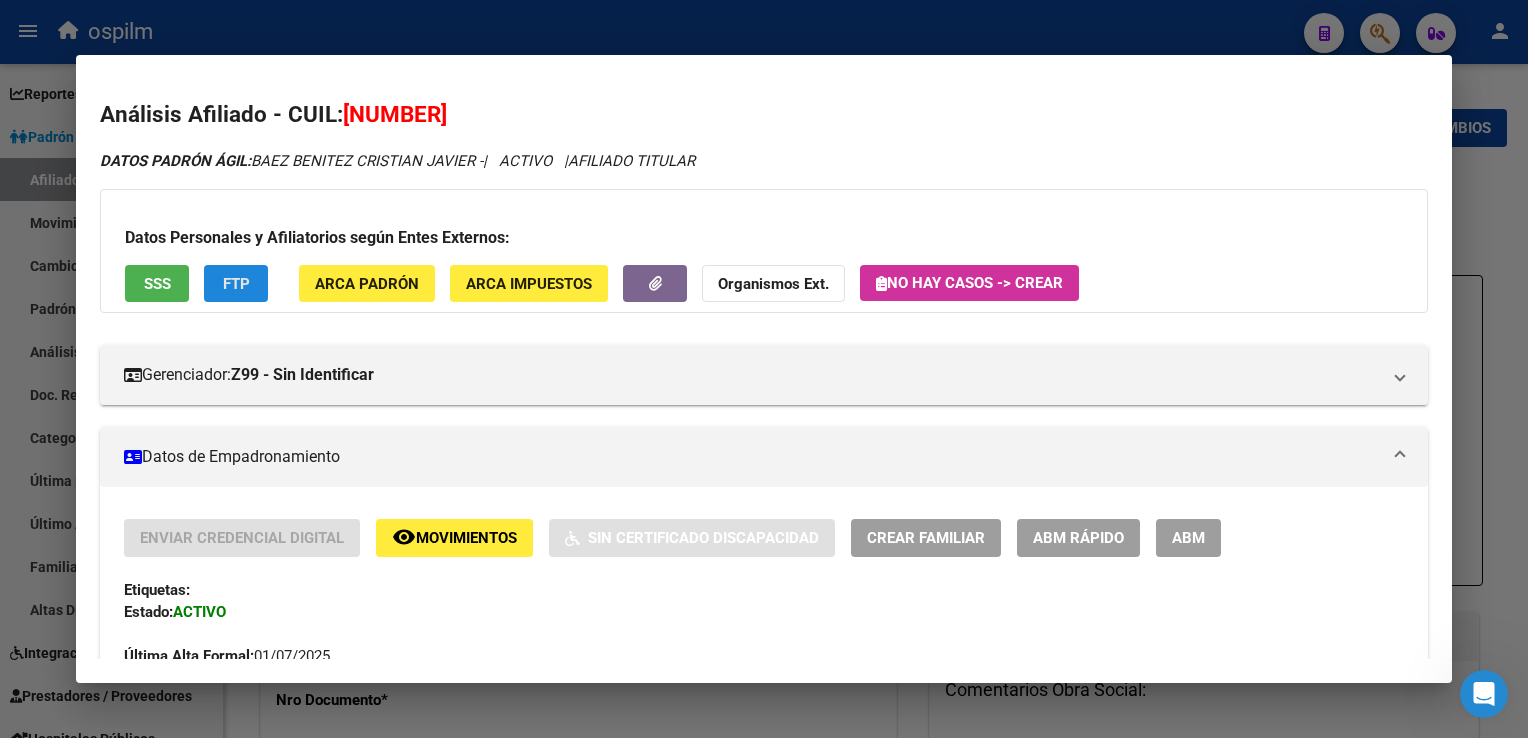 click on "FTP" 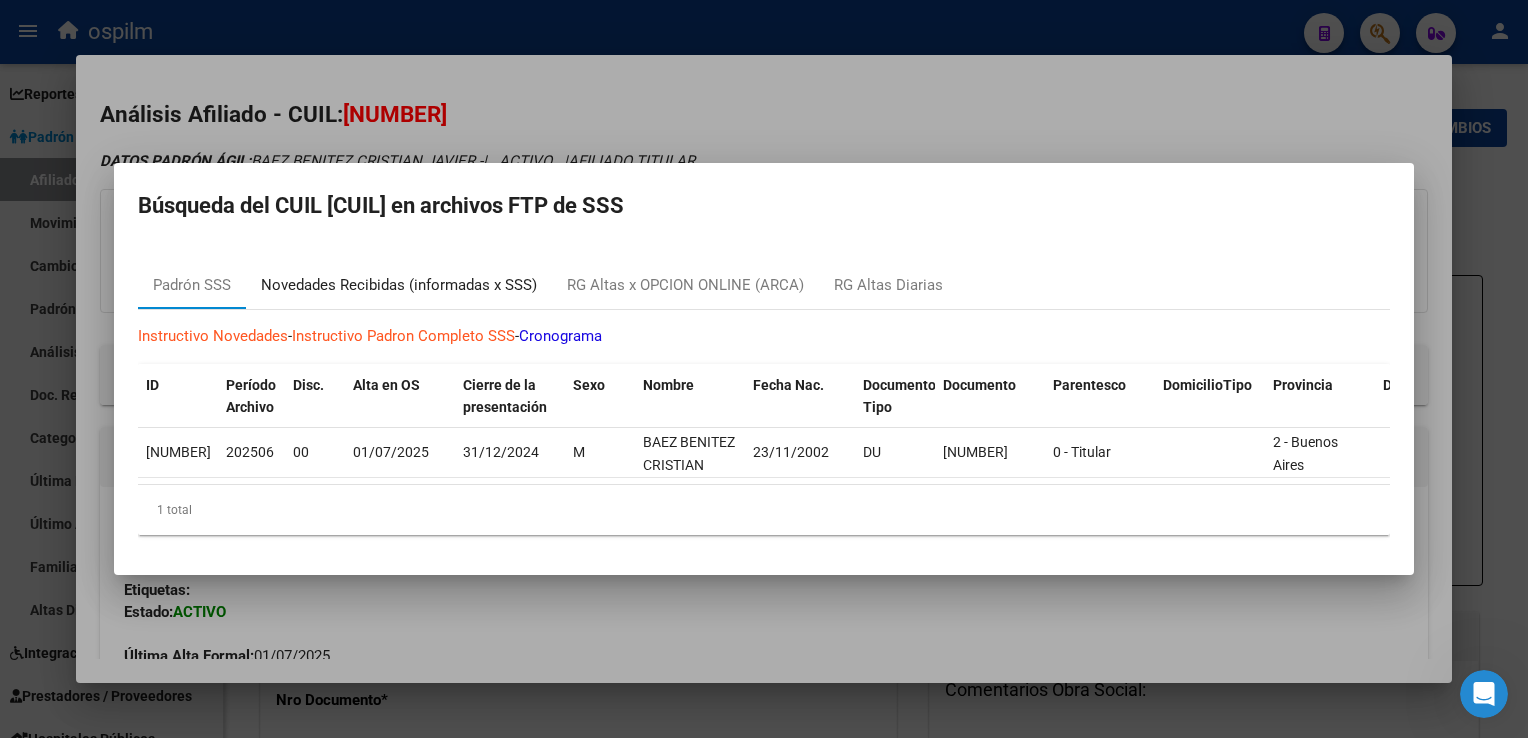 click on "Novedades Recibidas (informadas x SSS)" at bounding box center (399, 285) 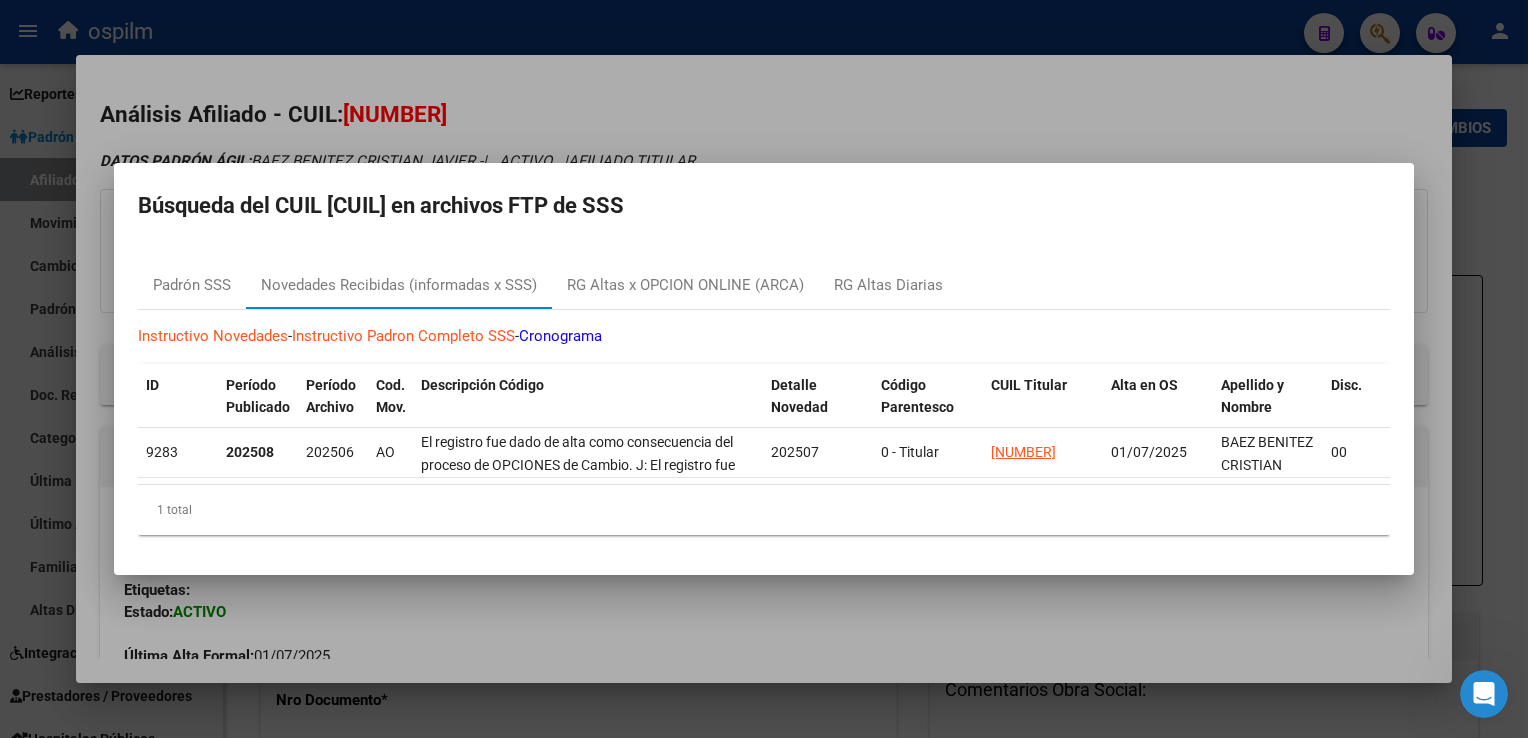 drag, startPoint x: 820, startPoint y: 101, endPoint x: 770, endPoint y: 114, distance: 51.662365 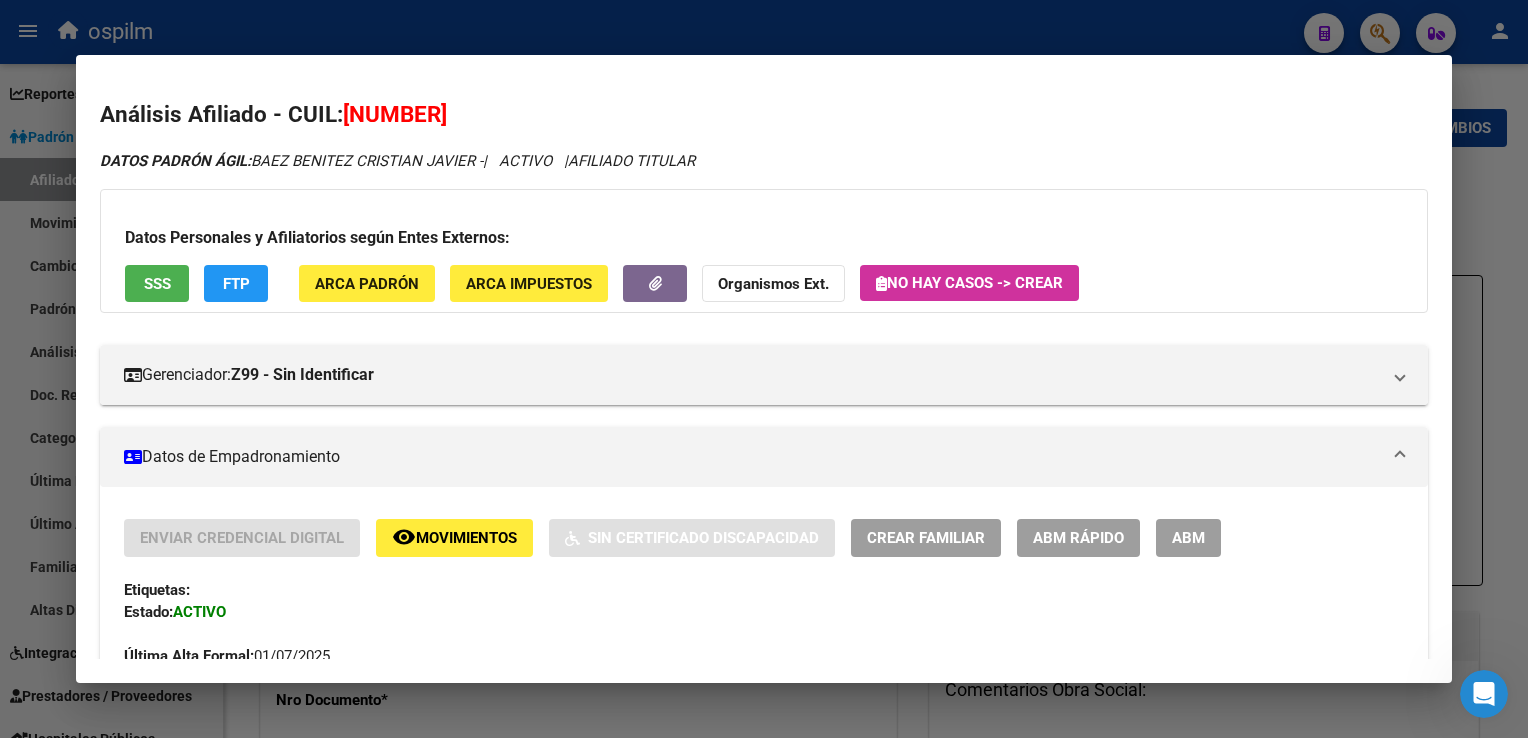 drag, startPoint x: 1190, startPoint y: 540, endPoint x: 1193, endPoint y: 465, distance: 75.059975 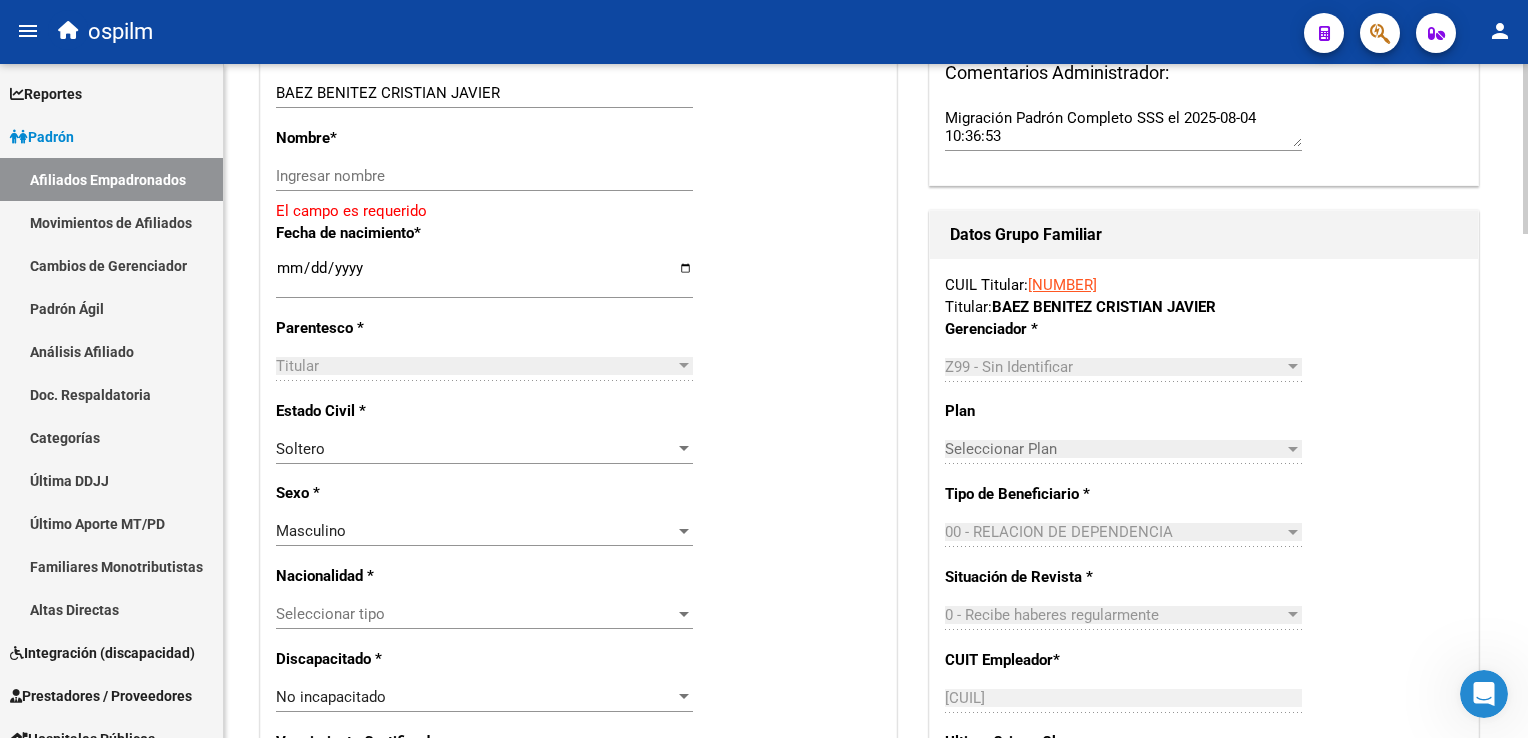 scroll, scrollTop: 585, scrollLeft: 0, axis: vertical 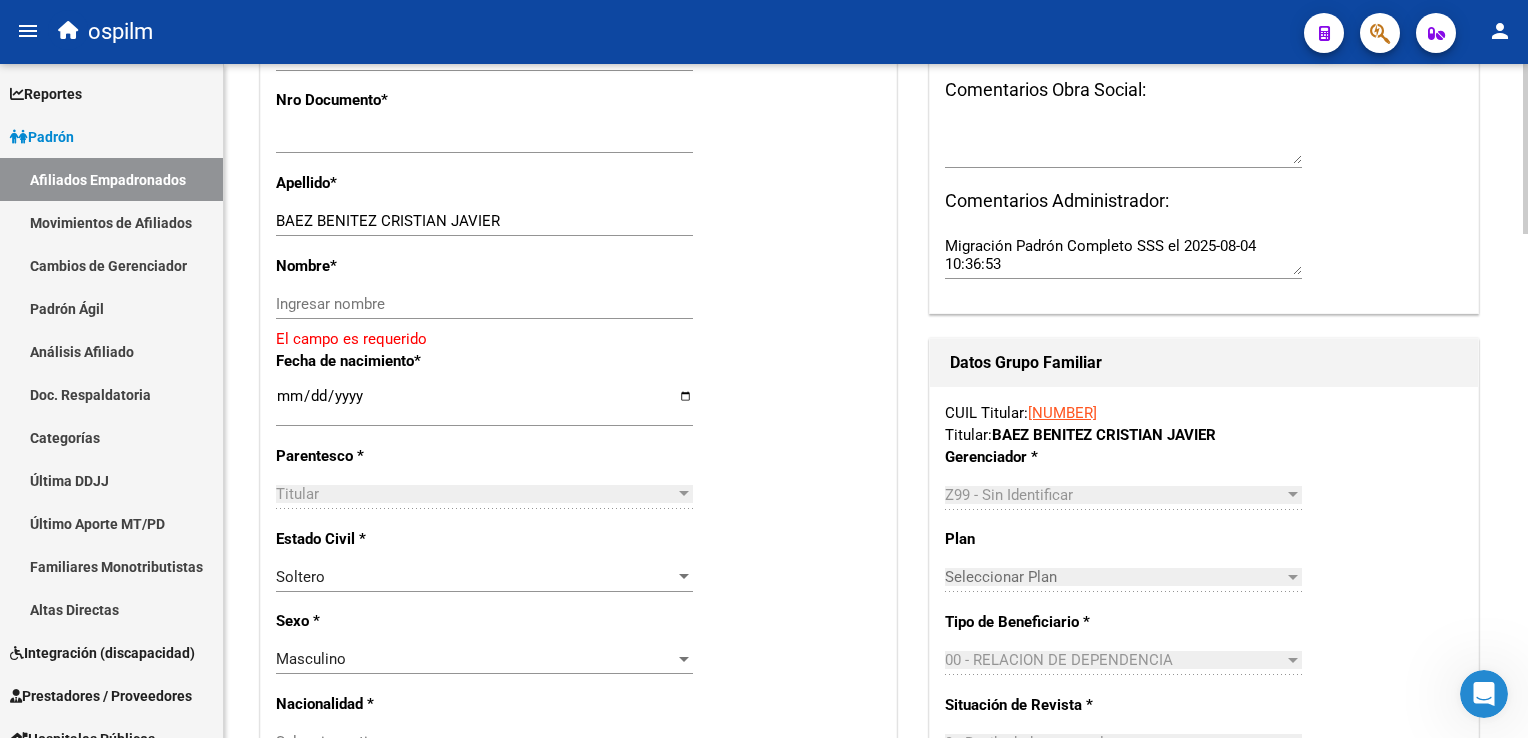 click on "arrow_back Editar Afiliado 20446090470    save Guardar cambios  ACTIVO desde 01/07/2025  remove_red_eye Movimientos SSS FTP    Sin Certificado Discapacidad ARCA Padrón ARCA Impuestos Análisis Afiliado   Titular   Familiar Datos Afiliado Nro Afiliado    Ingresar nro  CUIL  *   20-44609047-0 CUIL  ARCA Padrón  Ult. Fecha Alta Formal: 01/07/2025  Tipo de Documento * DOCUMENTO UNICO Seleccionar tipo Nro Documento  *   44609047 Ingresar nro  Apellido  *   BAEZ BENITEZ CRISTIAN JAVIER Ingresar apellido  Nombre  *   Ingresar nombre   El campo es requerido Fecha de nacimiento  *   2002-11-23 Ingresar fecha   Parentesco * Titular Seleccionar parentesco  Estado Civil * Soltero Seleccionar tipo  Sexo * Masculino Seleccionar sexo  Nacionalidad * Seleccionar tipo Seleccionar tipo  Discapacitado * No incapacitado Seleccionar tipo Vencimiento Certificado Estudio    Ingresar fecha   Tipo domicilio * Domicilio Completo Seleccionar tipo domicilio  Provincia * Buenos Aires Seleccionar provincia Localidad  *   BERNAL *" 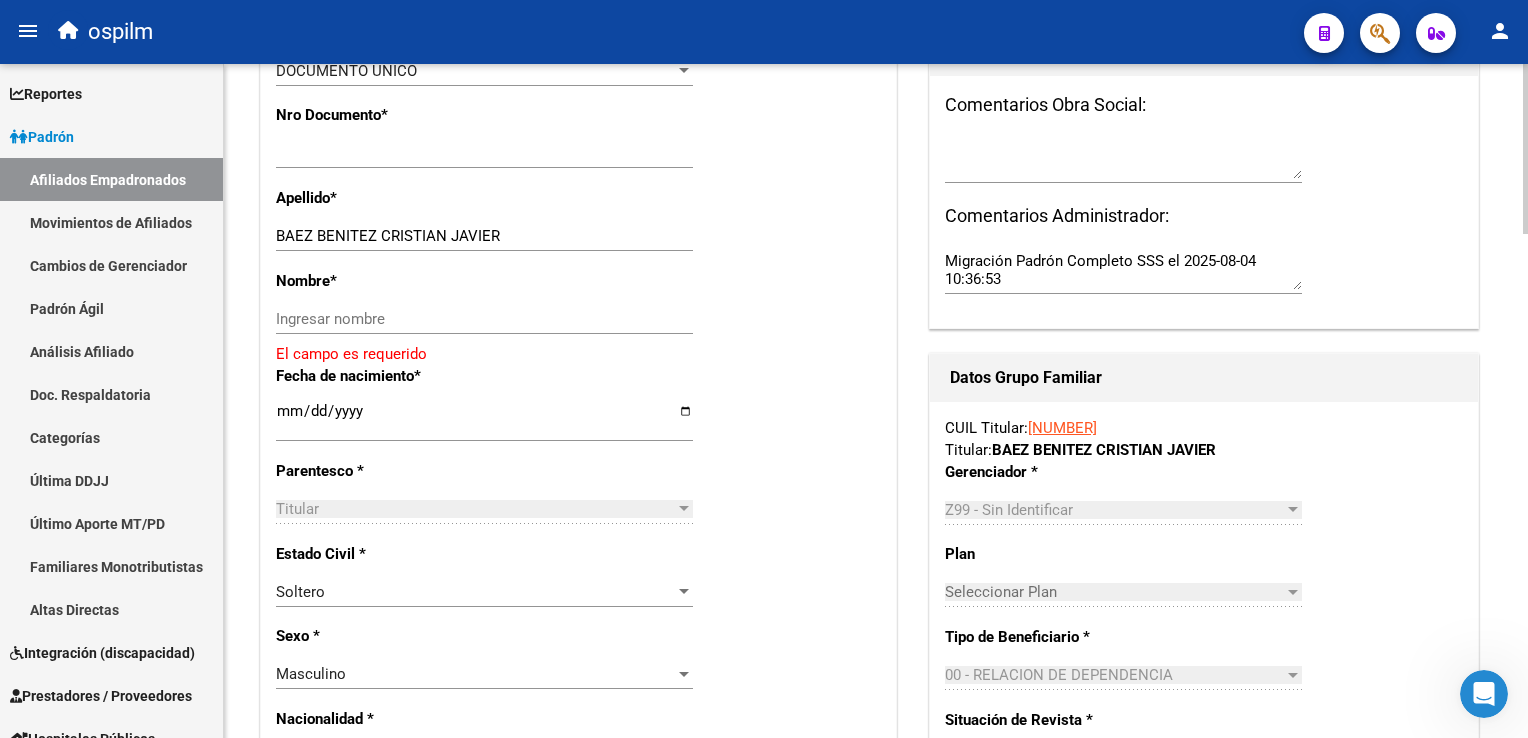 drag, startPoint x: 1520, startPoint y: 238, endPoint x: 1521, endPoint y: 226, distance: 12.0415945 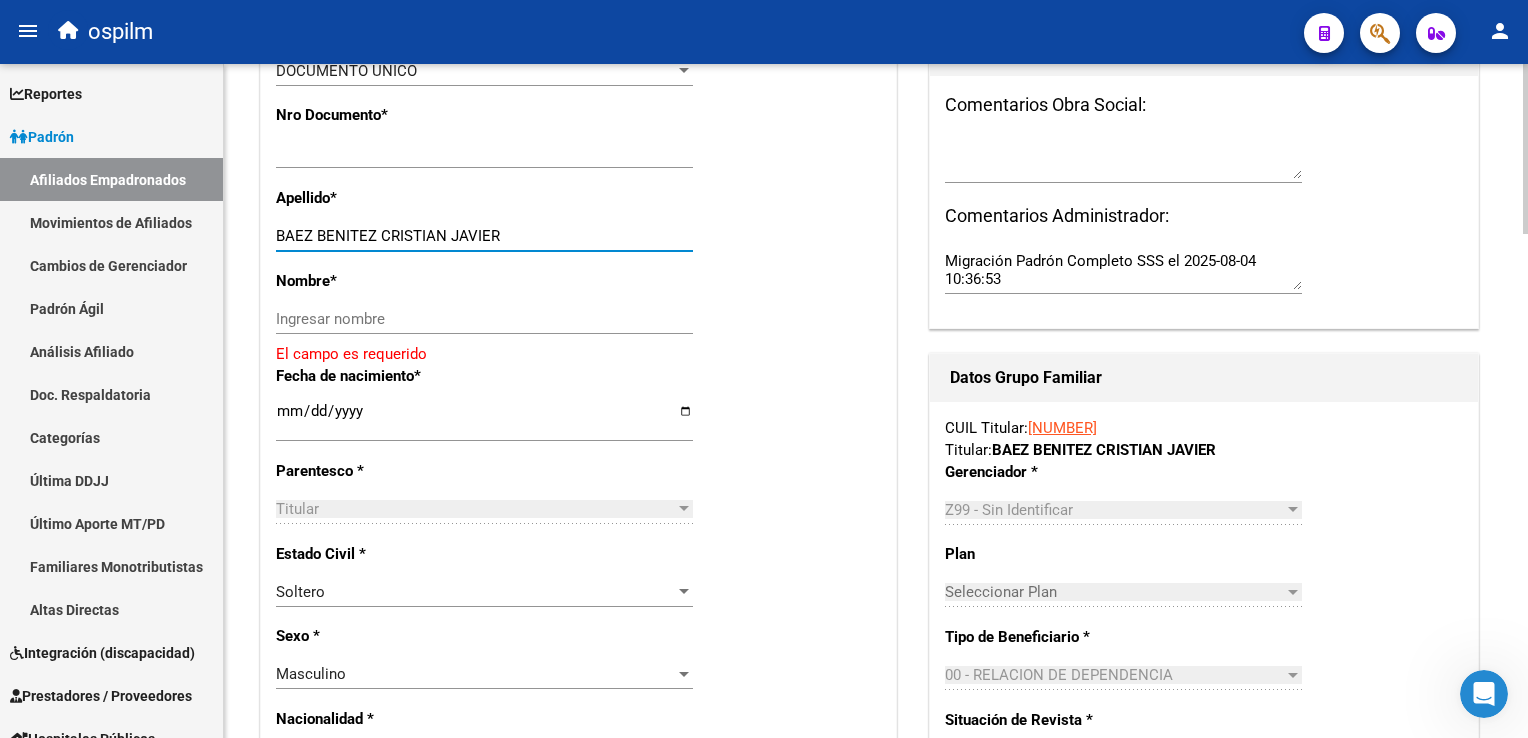 drag, startPoint x: 376, startPoint y: 227, endPoint x: 504, endPoint y: 220, distance: 128.19127 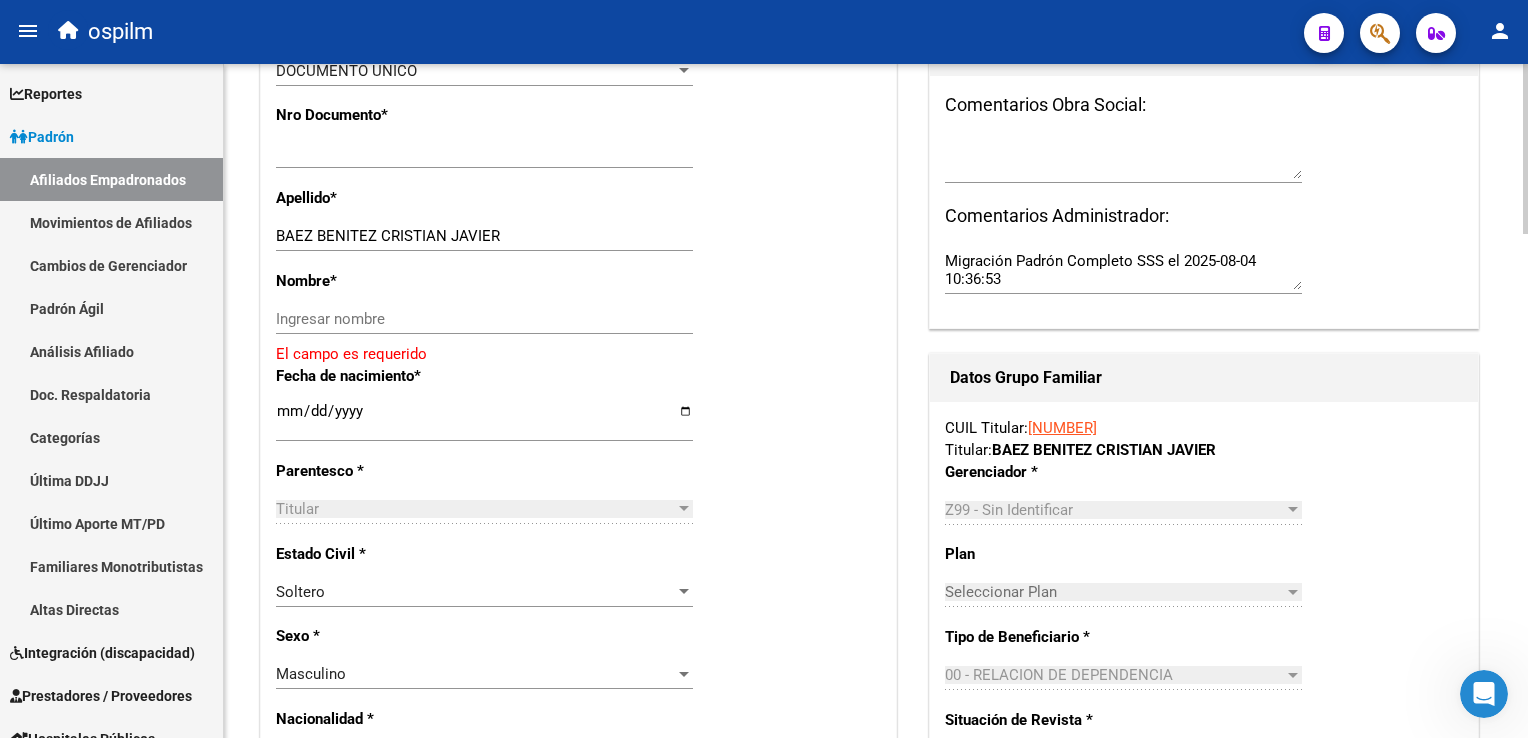 click on "BAEZ BENITEZ CRISTIAN JAVIER Ingresar apellido" 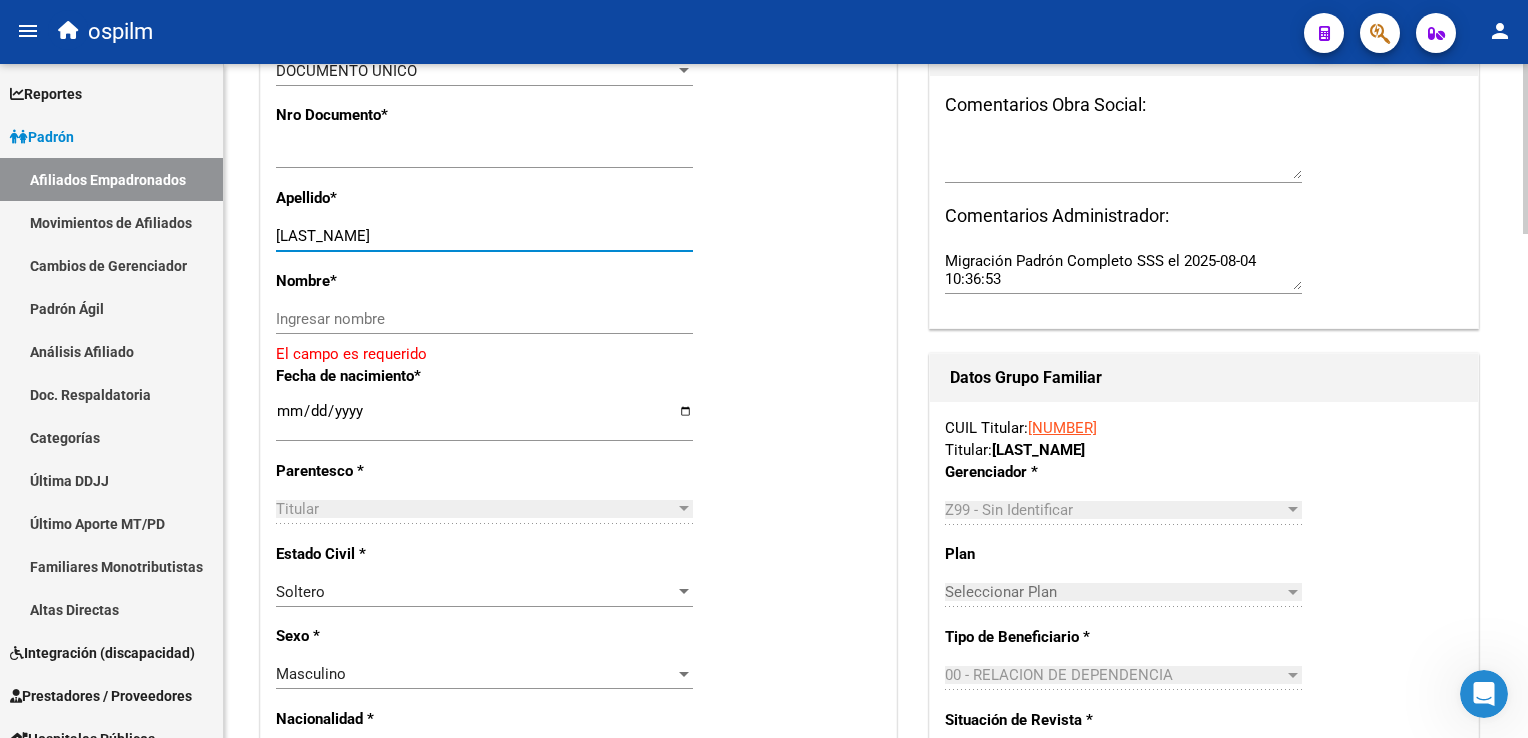 type on "[LAST] [FIRST]" 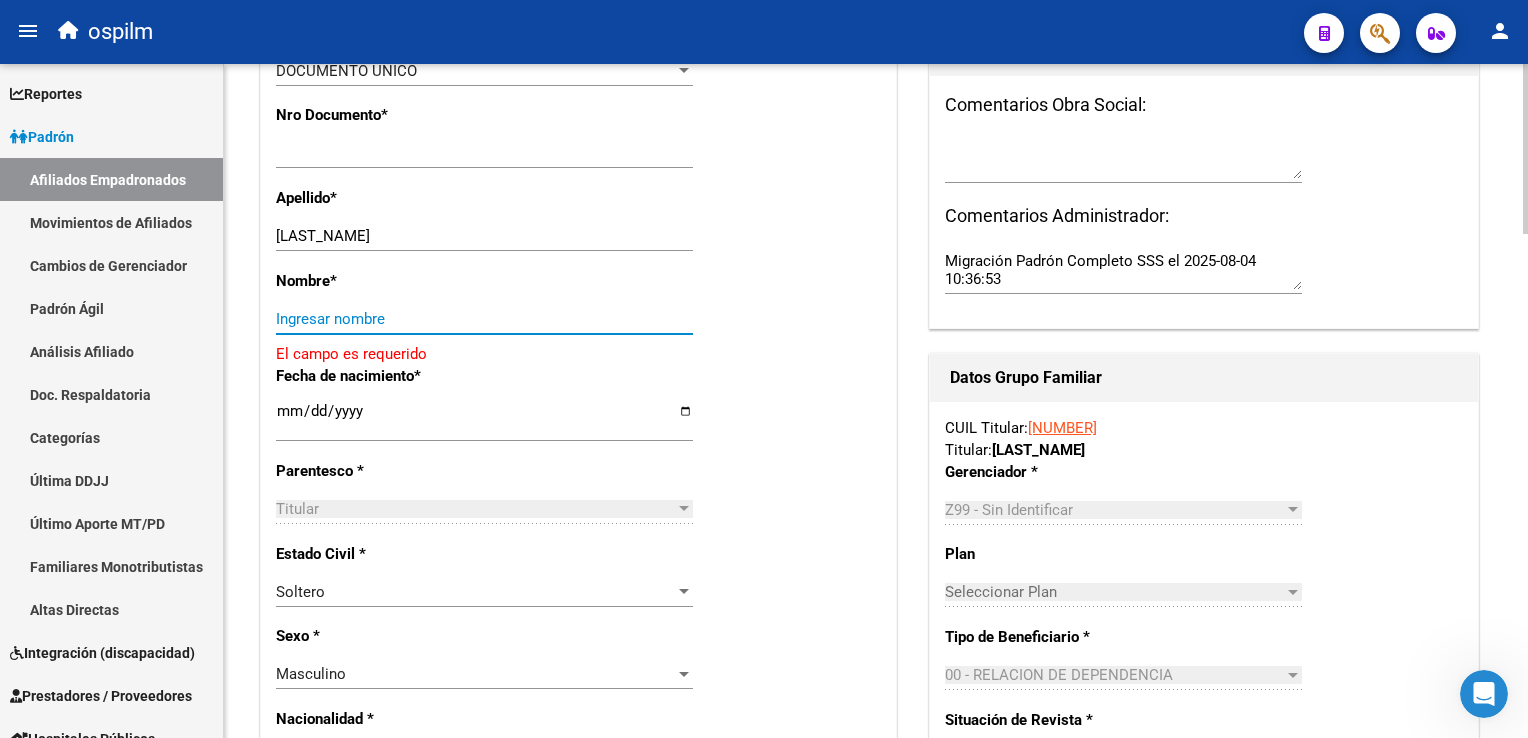 click on "Ingresar nombre" at bounding box center (484, 319) 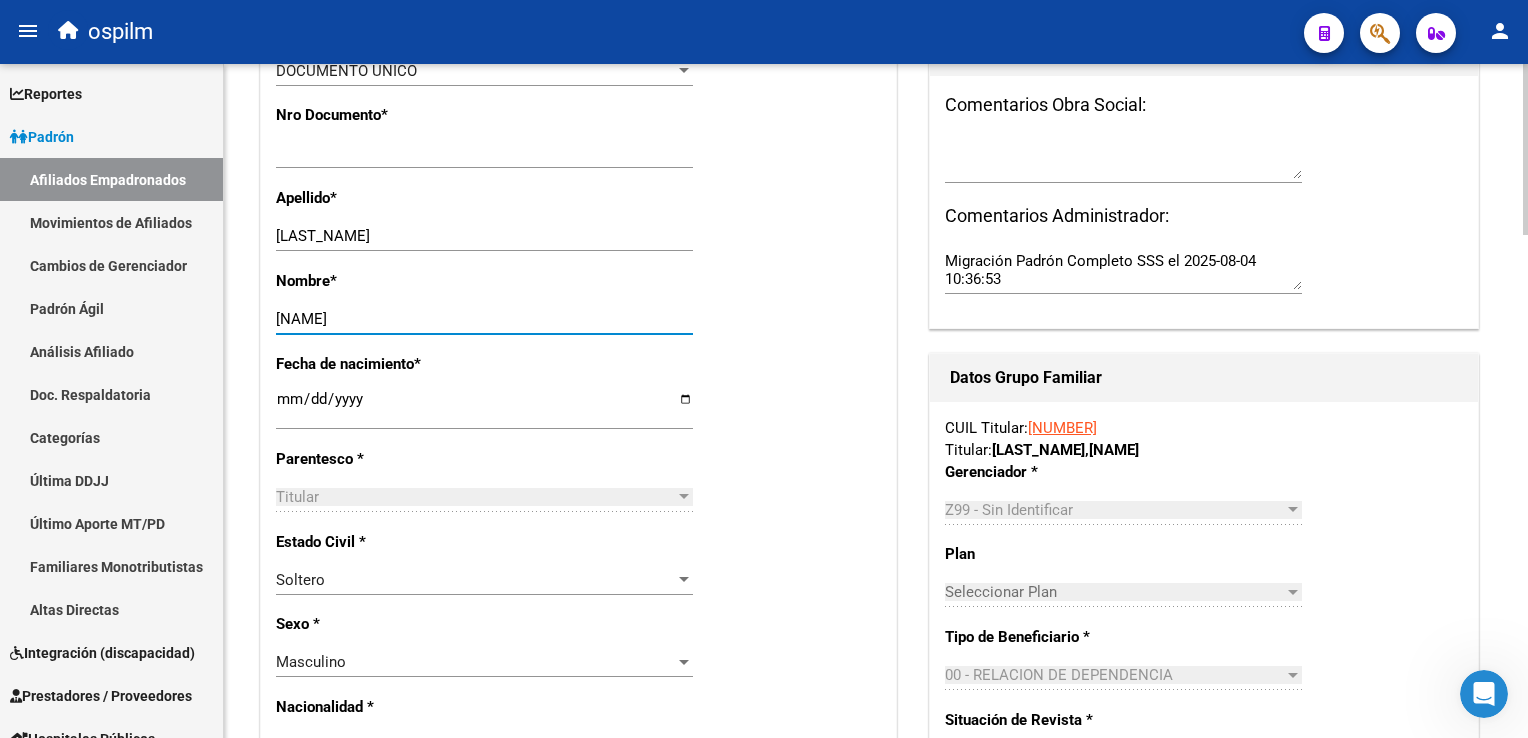 scroll, scrollTop: 0, scrollLeft: 0, axis: both 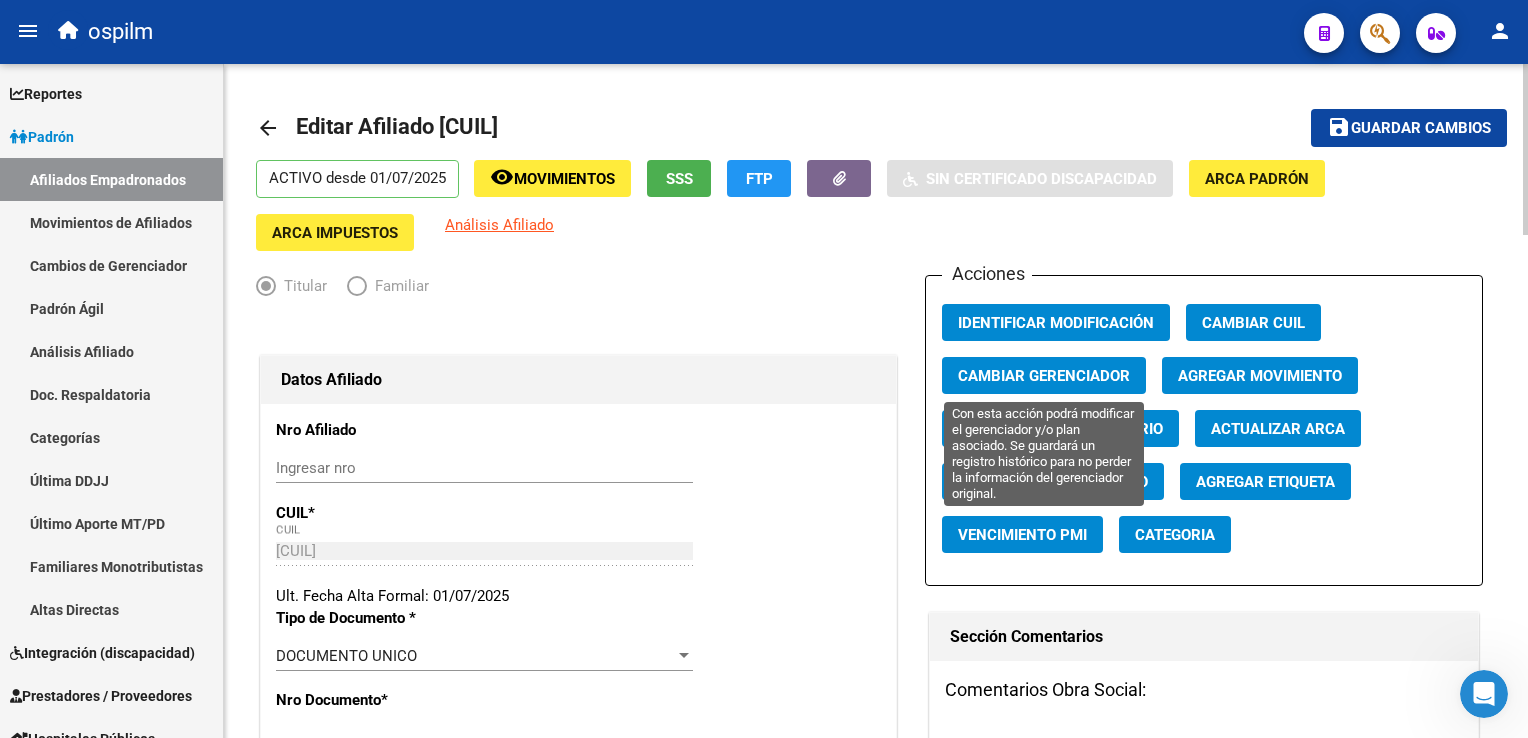 type on "[FIRST_NAME] [MIDDLE_NAME]" 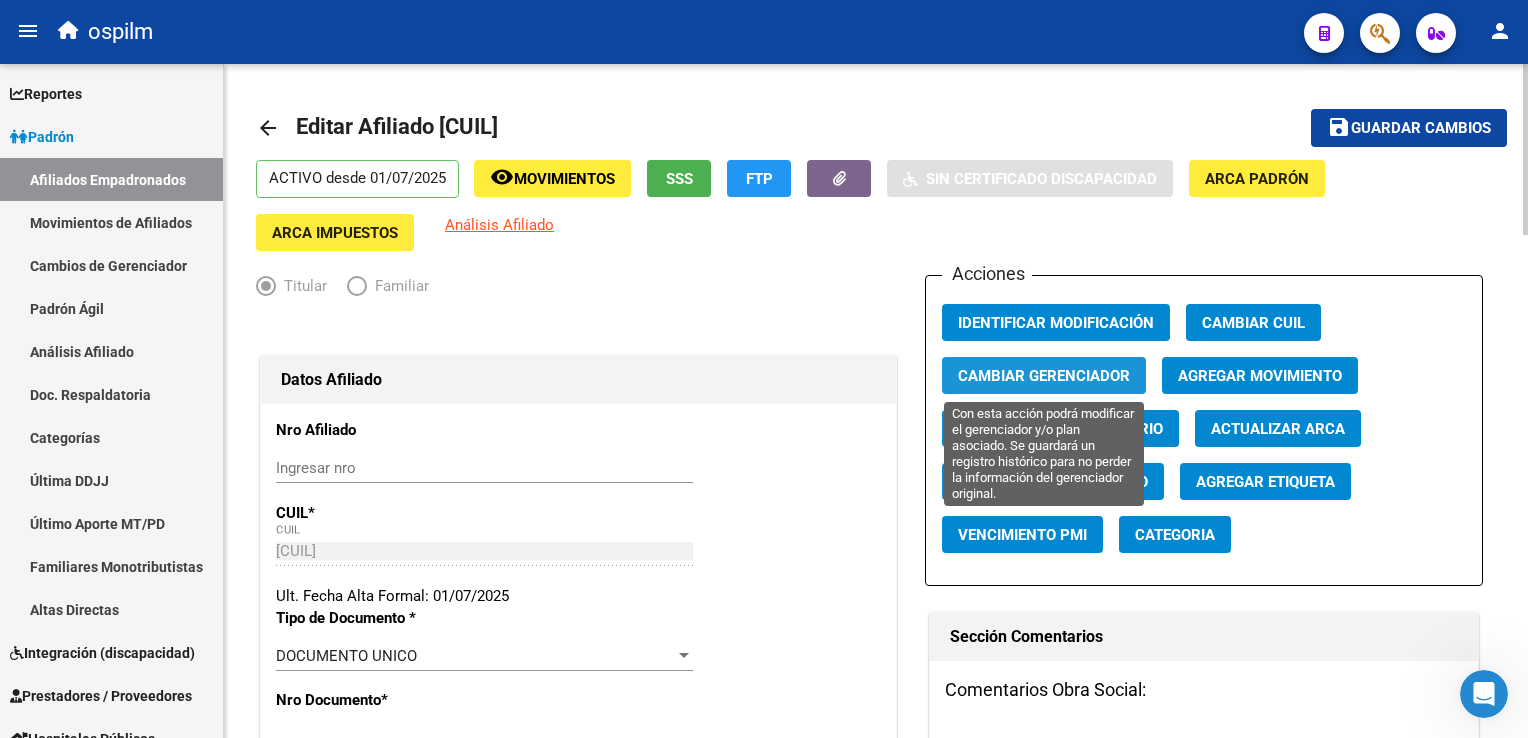 click on "Cambiar Gerenciador" 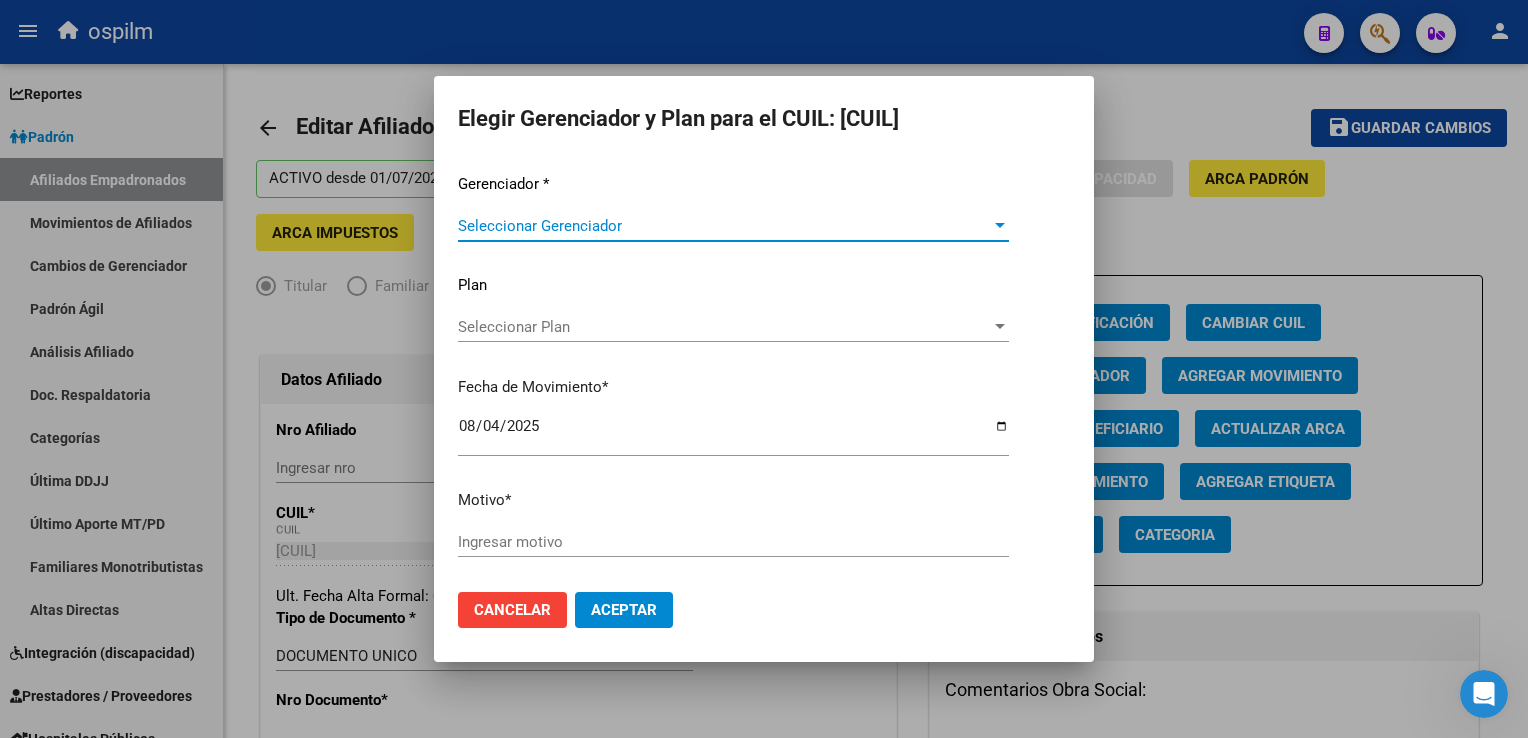 click on "Seleccionar Gerenciador" at bounding box center (724, 226) 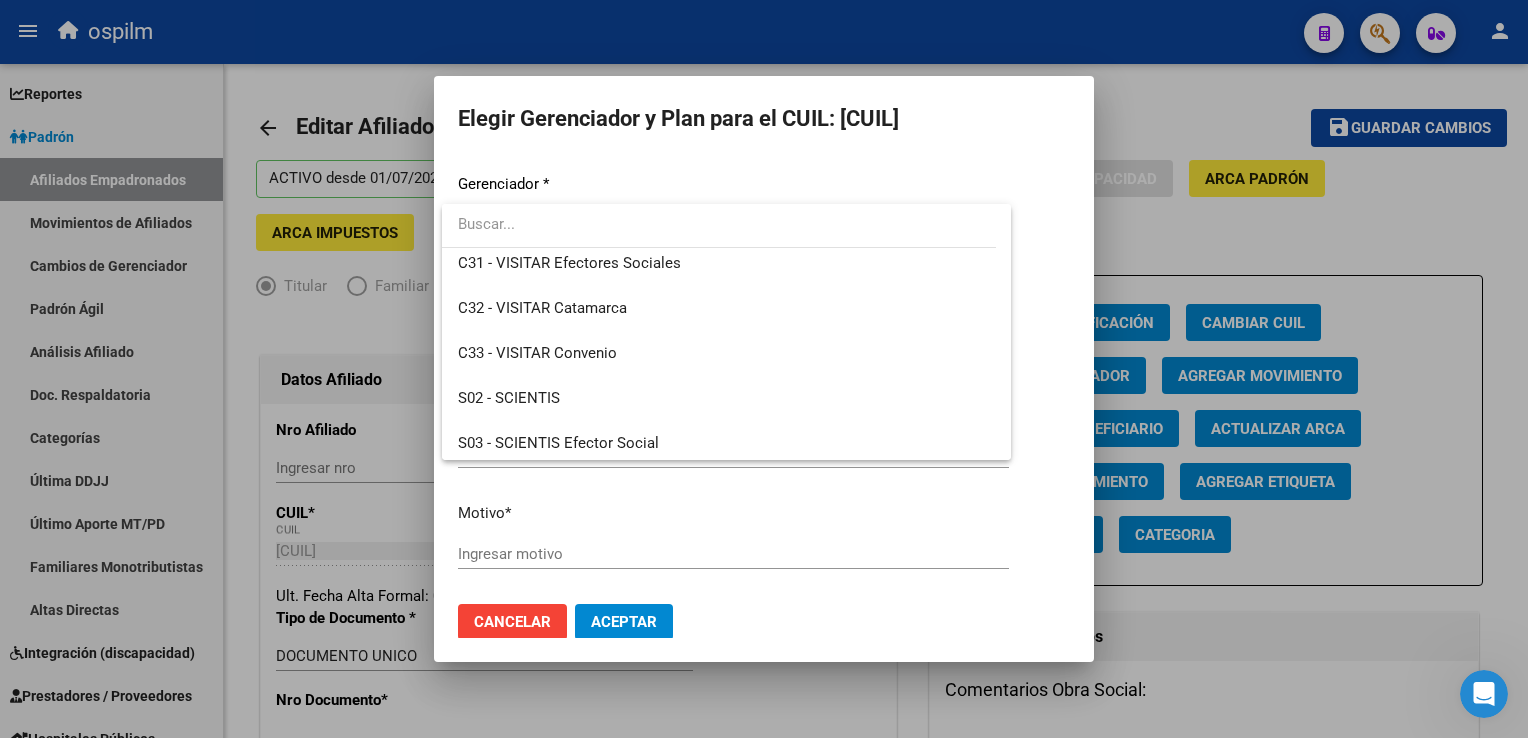 scroll, scrollTop: 256, scrollLeft: 0, axis: vertical 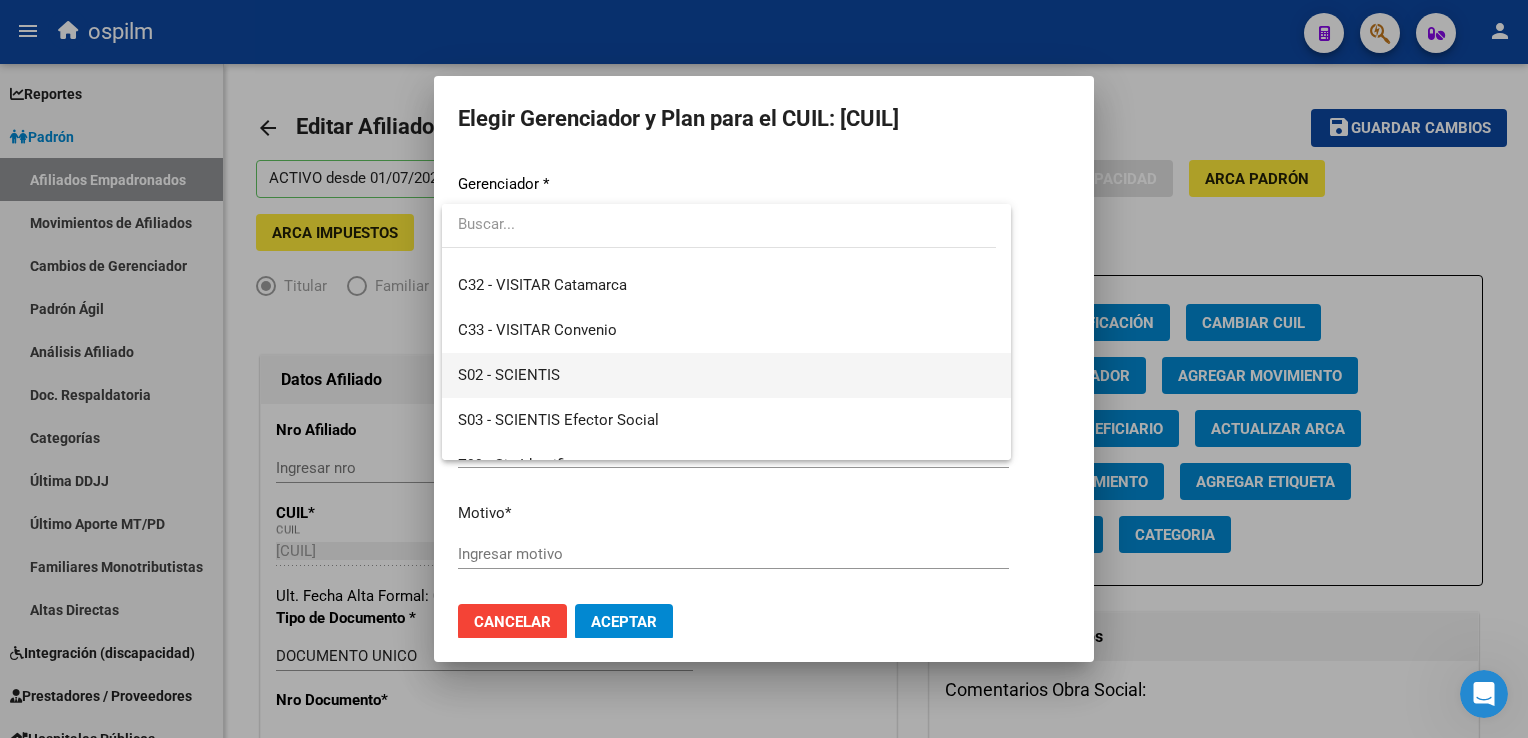 click on "S02 - SCIENTIS" at bounding box center [726, 375] 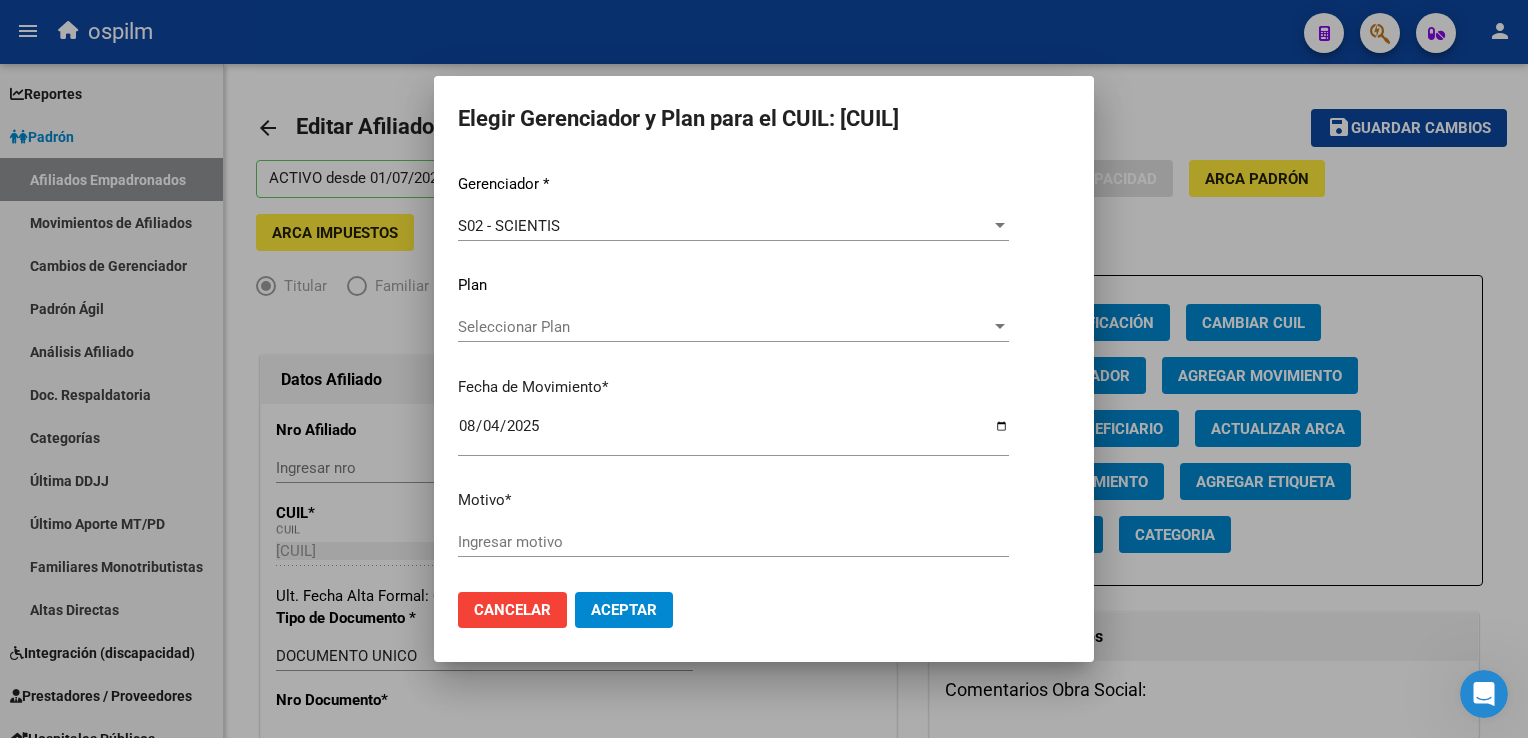 click on "Ingresar motivo" 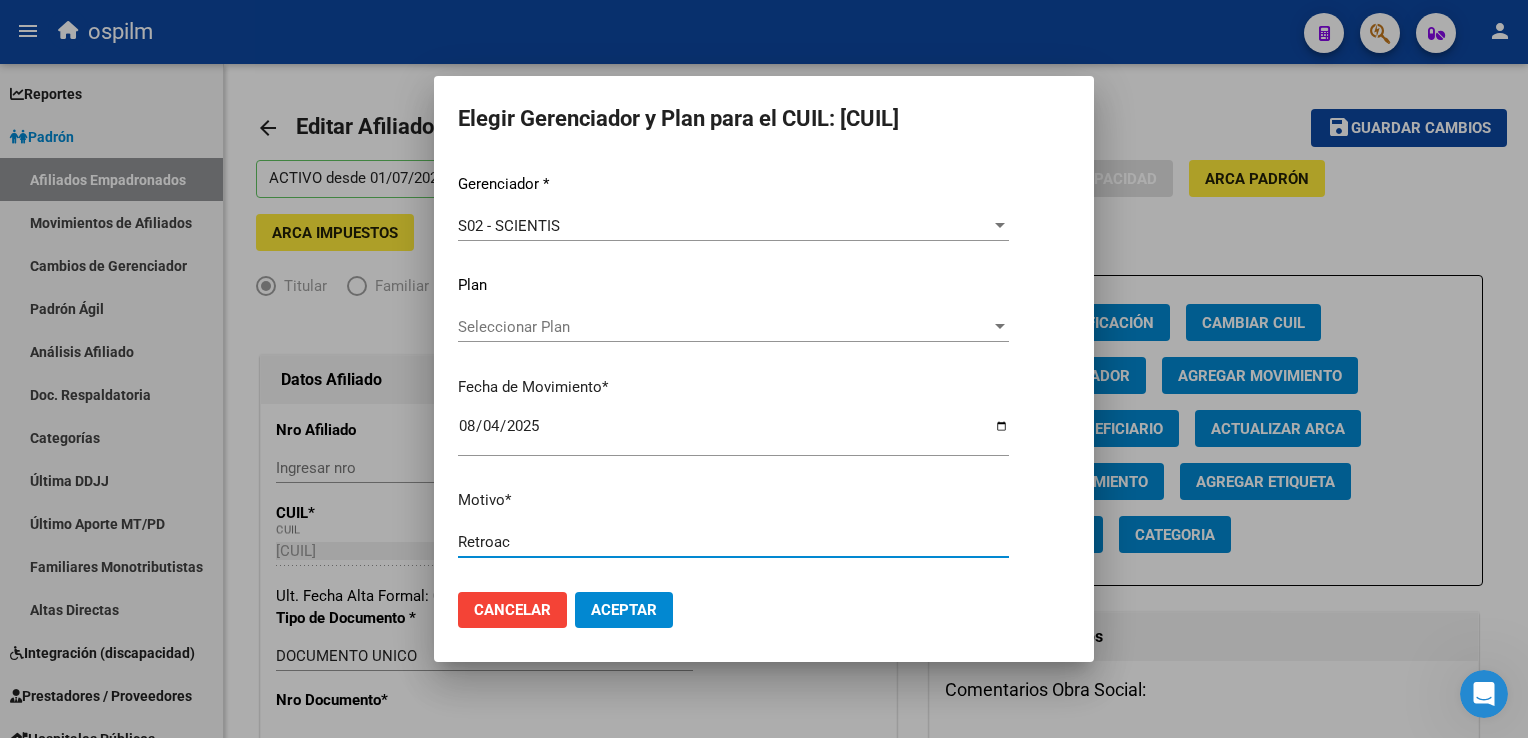 type on "Retroactivo" 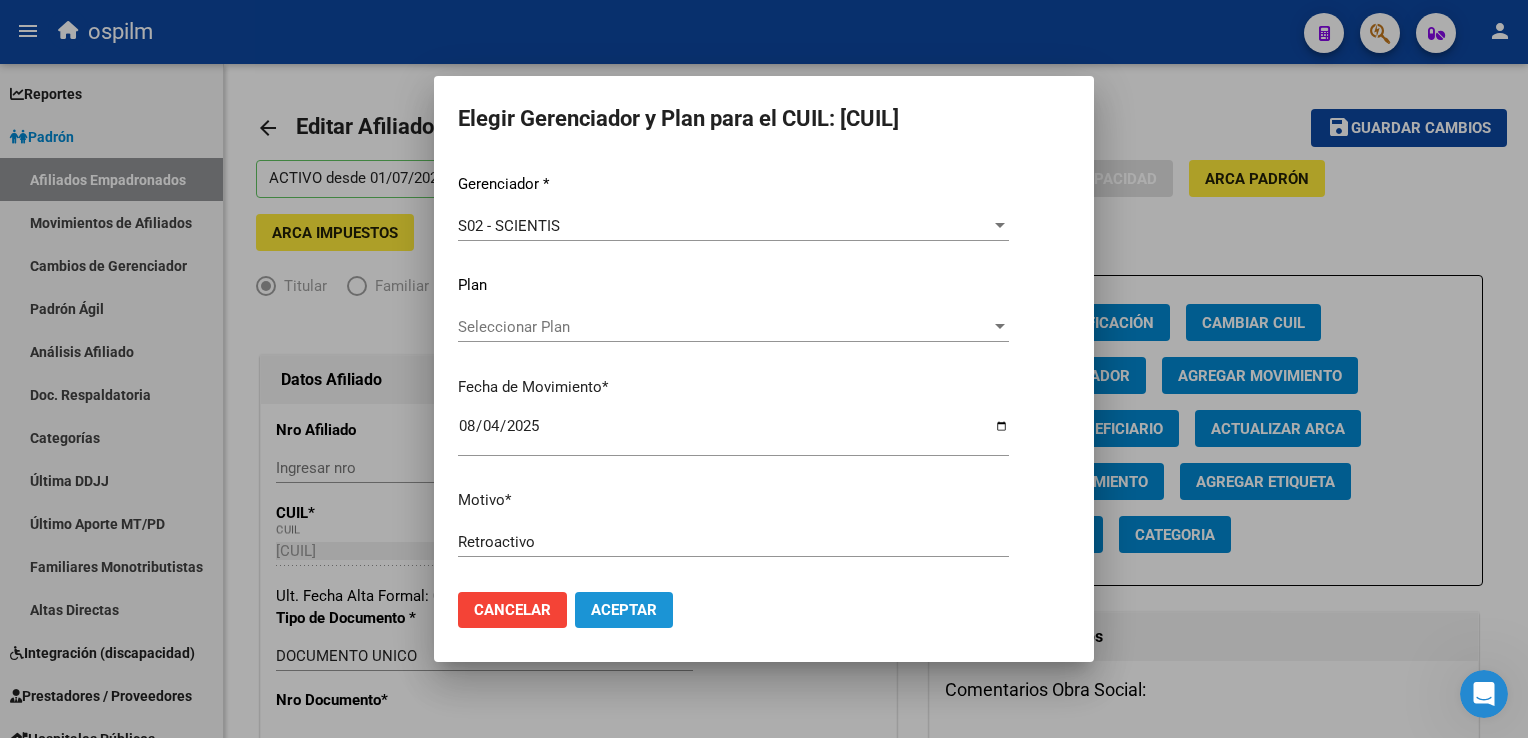 click on "Aceptar" at bounding box center (624, 610) 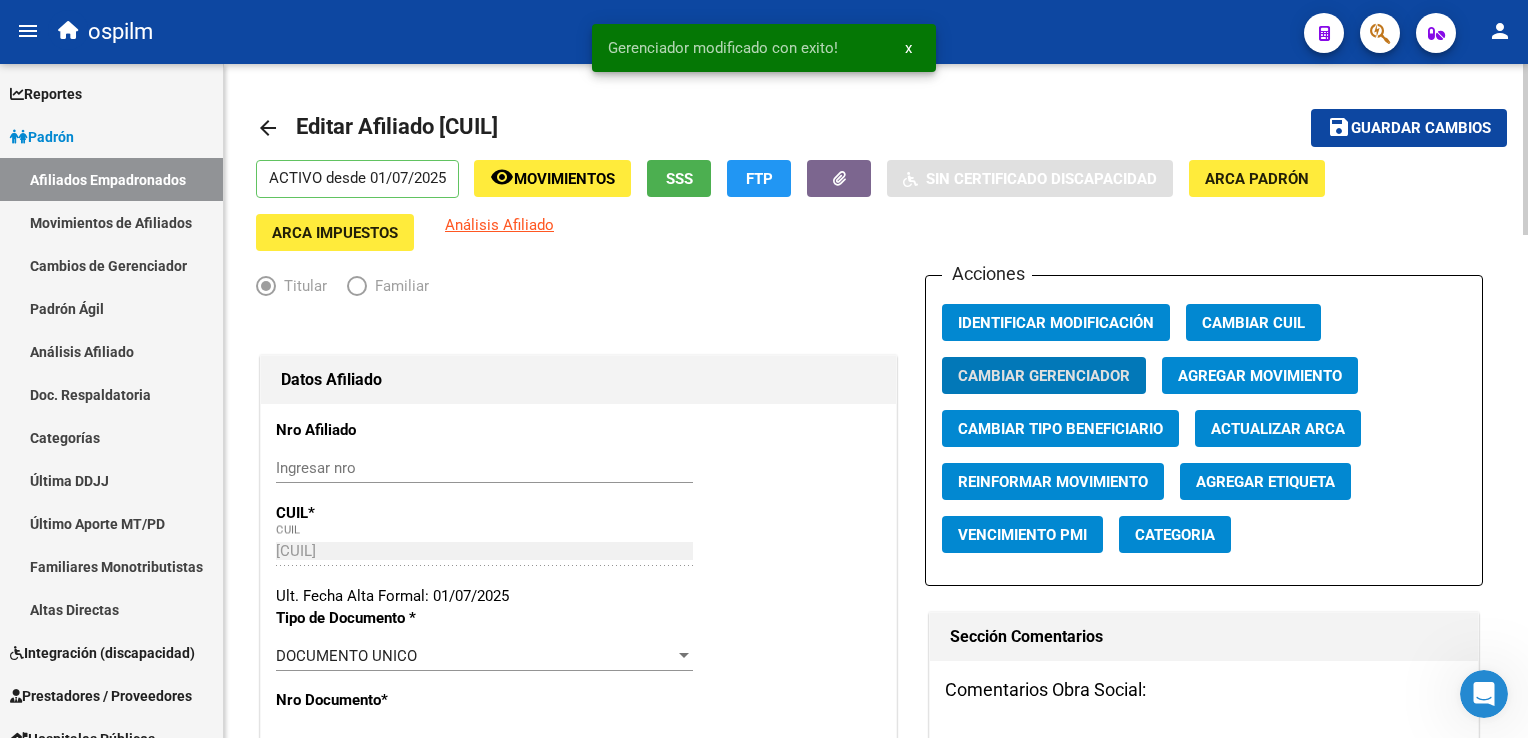 click on "Agregar Movimiento" 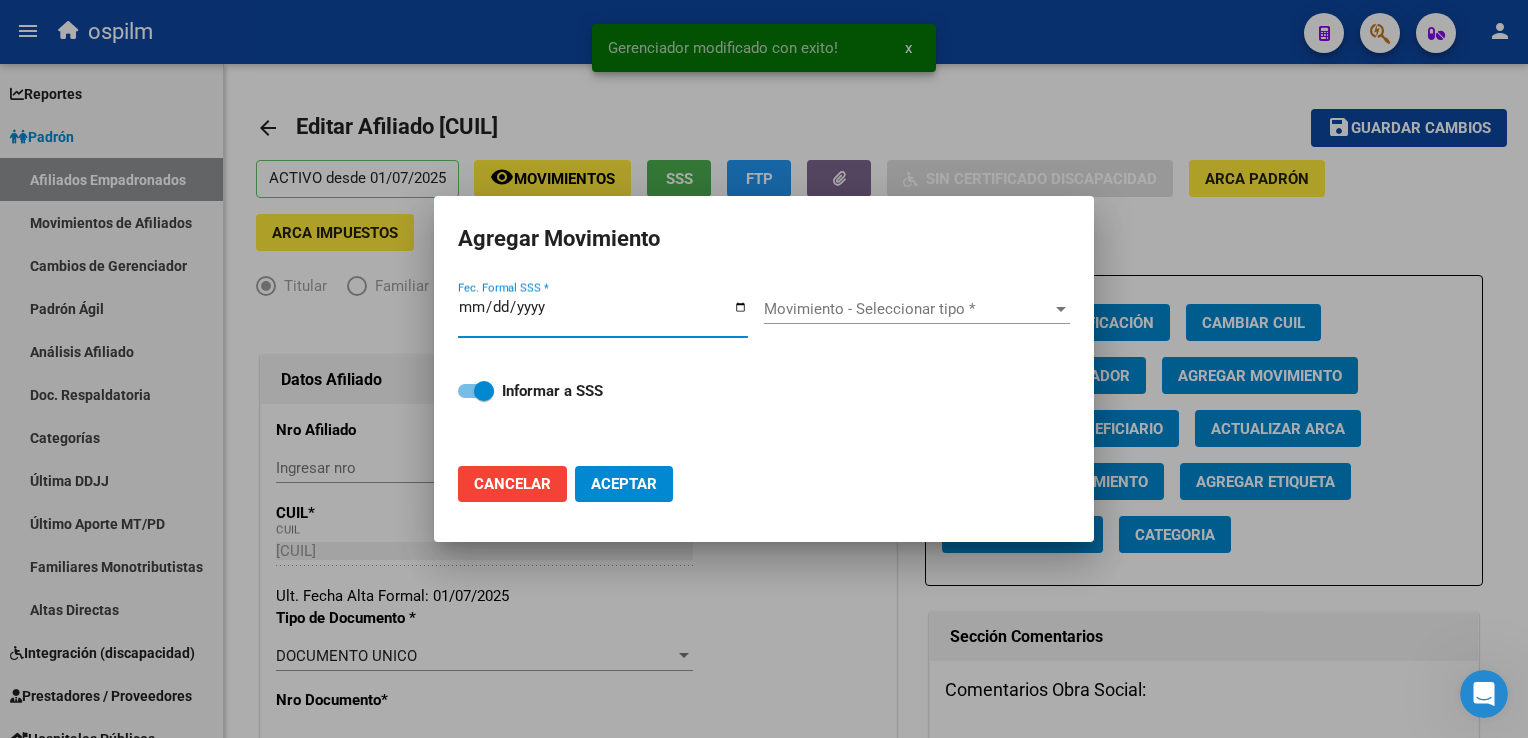 click on "Movimiento - Seleccionar tipo *" at bounding box center [908, 309] 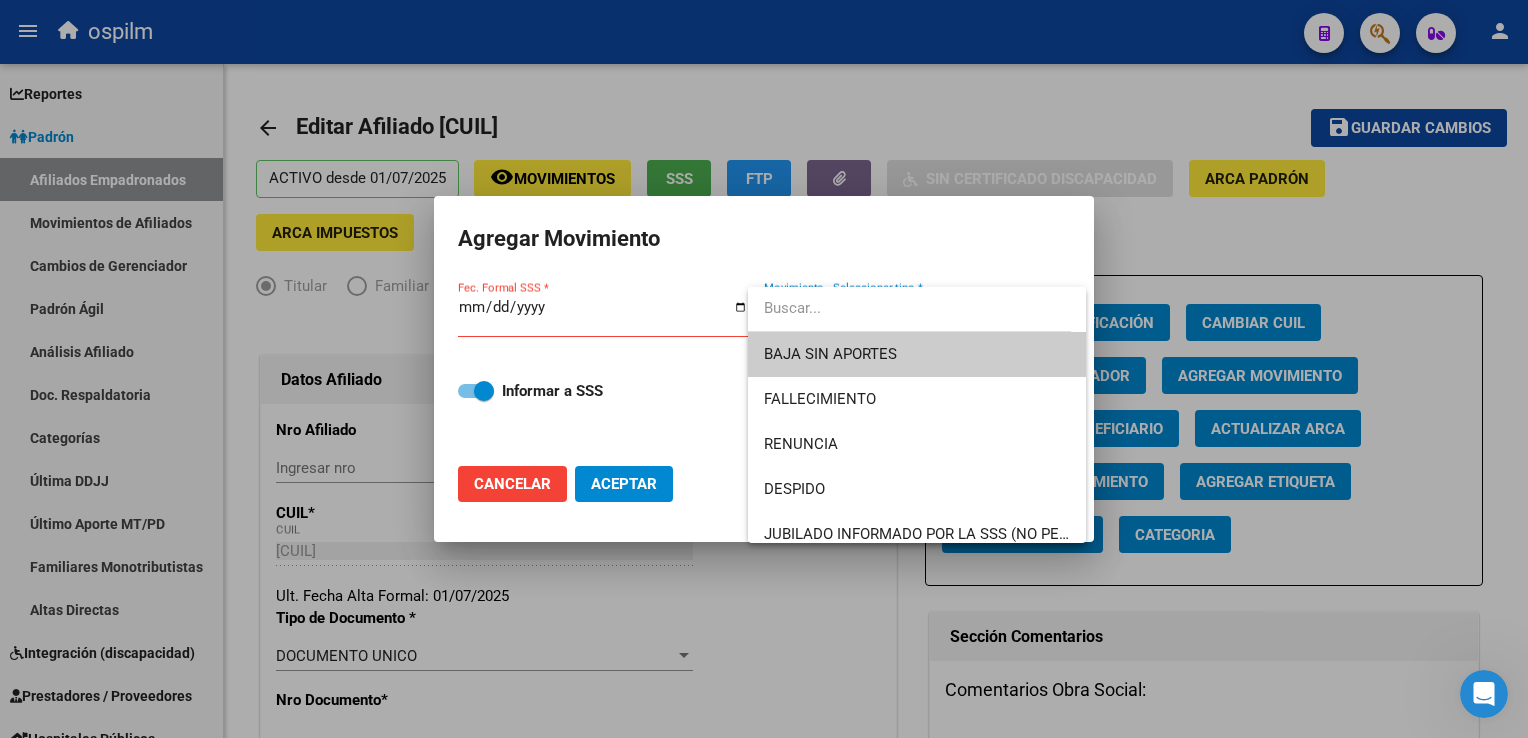 click at bounding box center (764, 369) 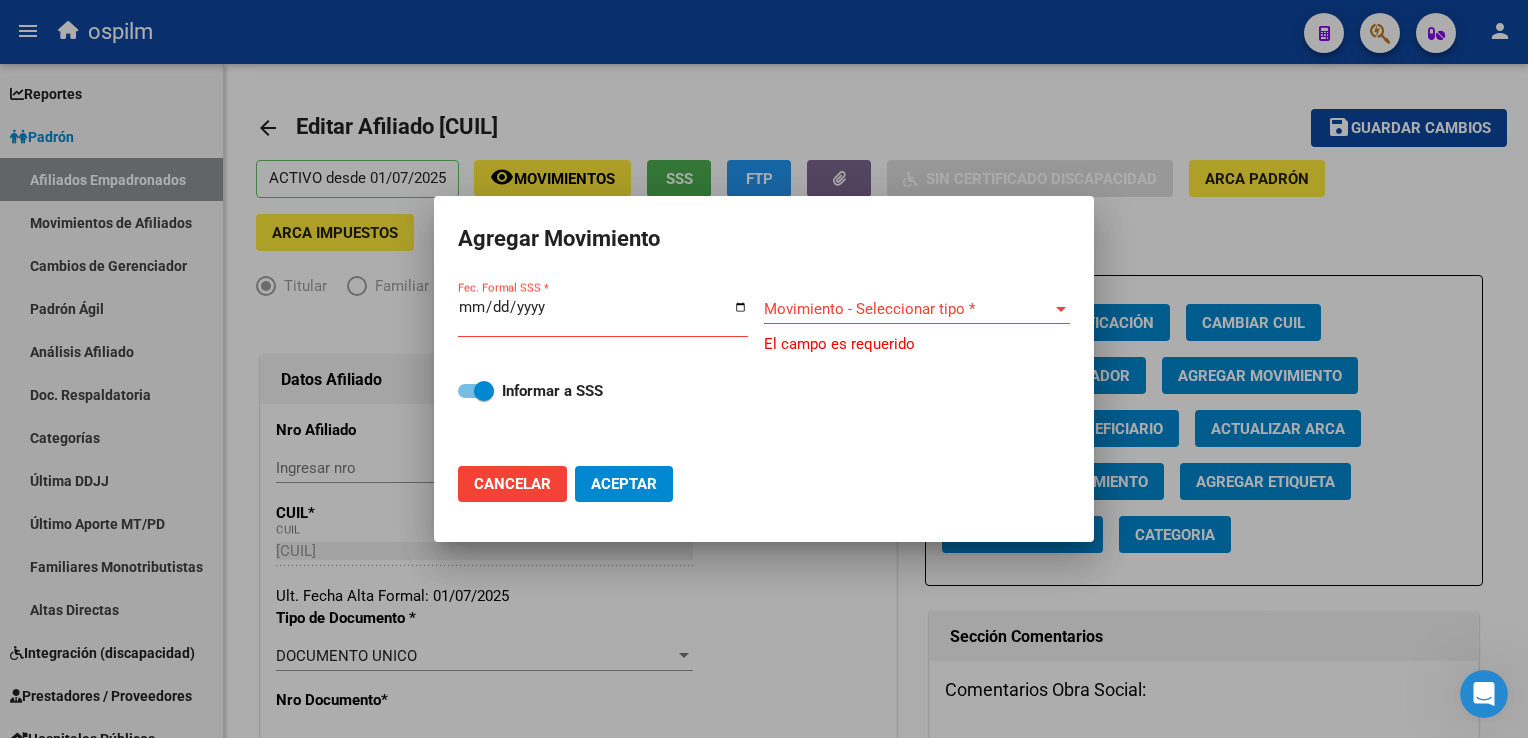 drag, startPoint x: 532, startPoint y: 491, endPoint x: 568, endPoint y: 468, distance: 42.72002 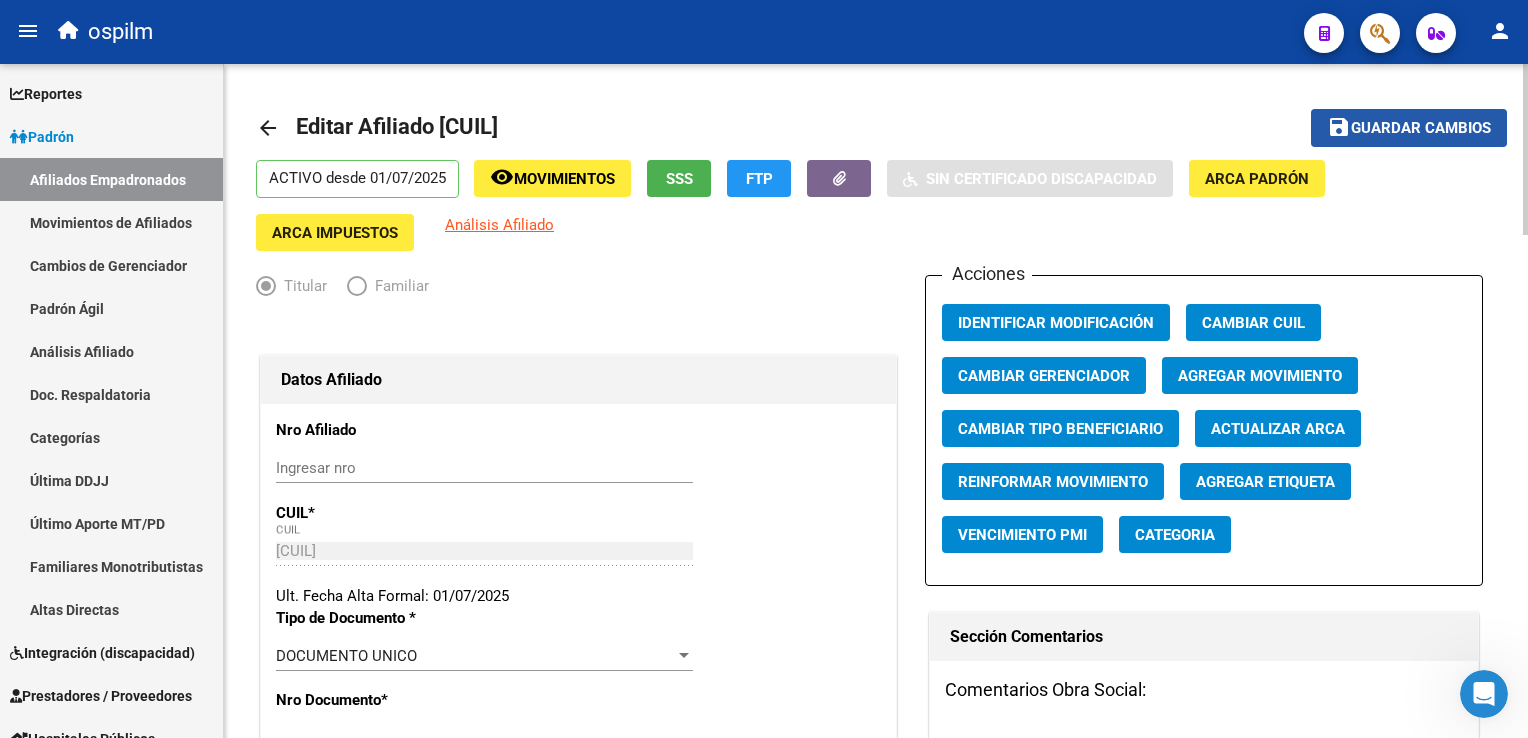 drag, startPoint x: 1432, startPoint y: 133, endPoint x: 848, endPoint y: 252, distance: 596.00085 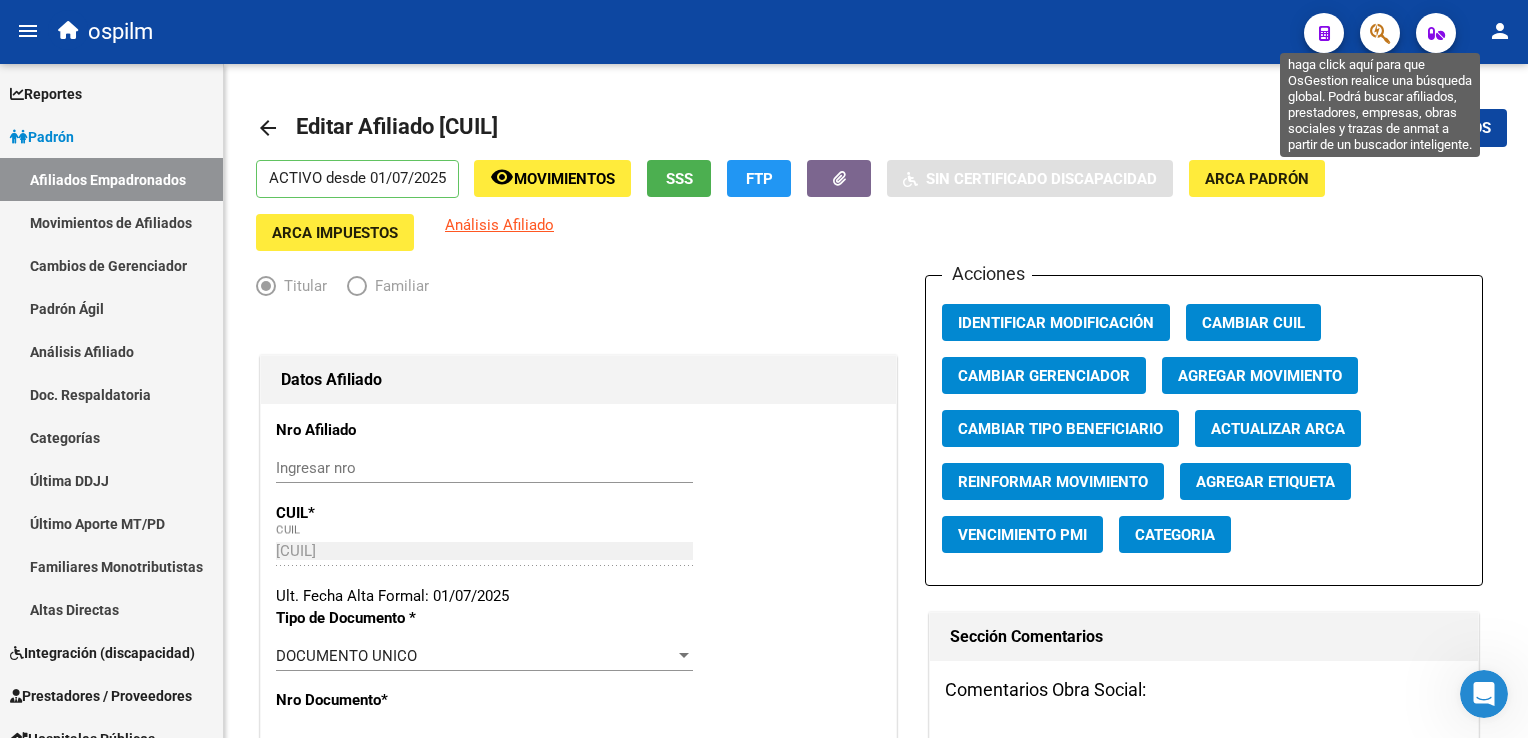 click 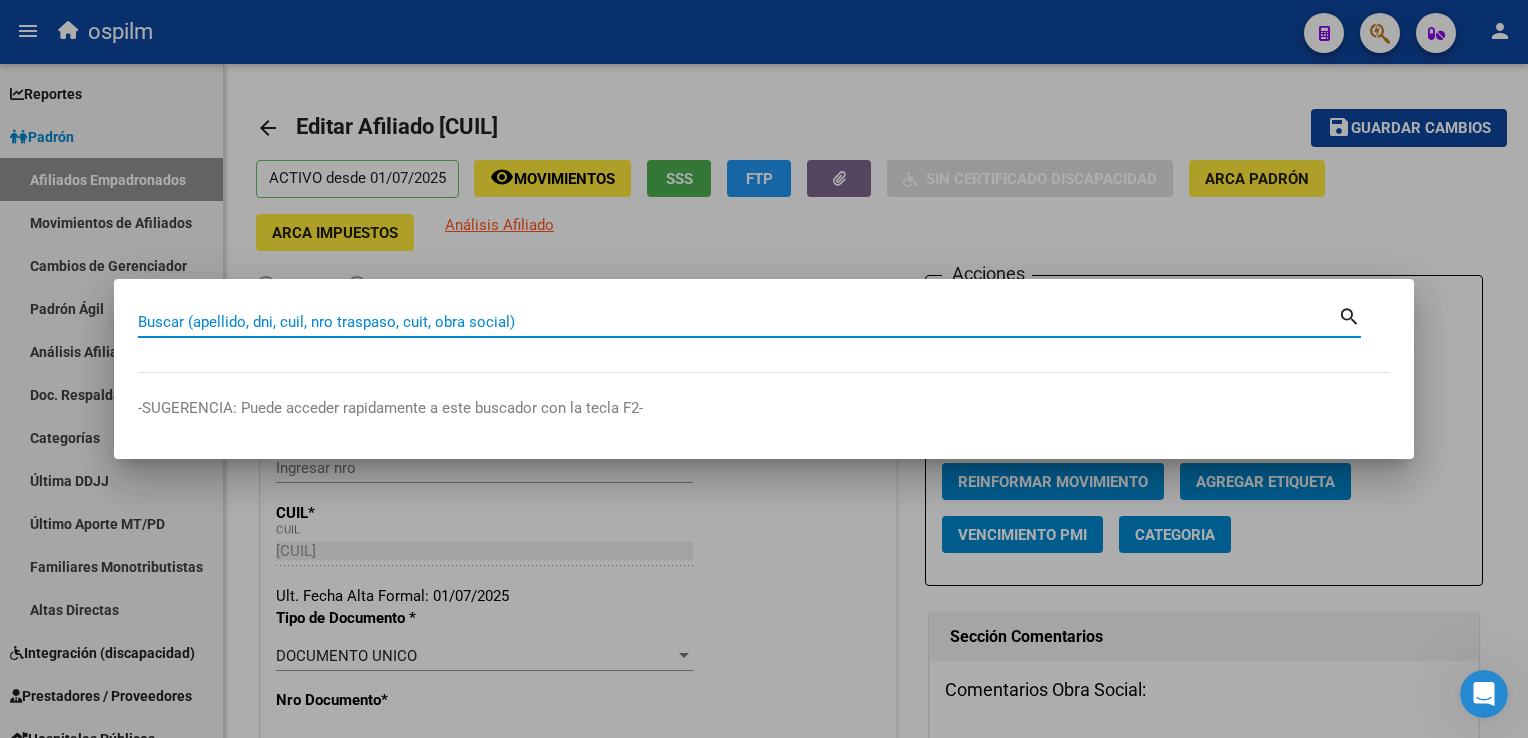 paste on "[CUIL]" 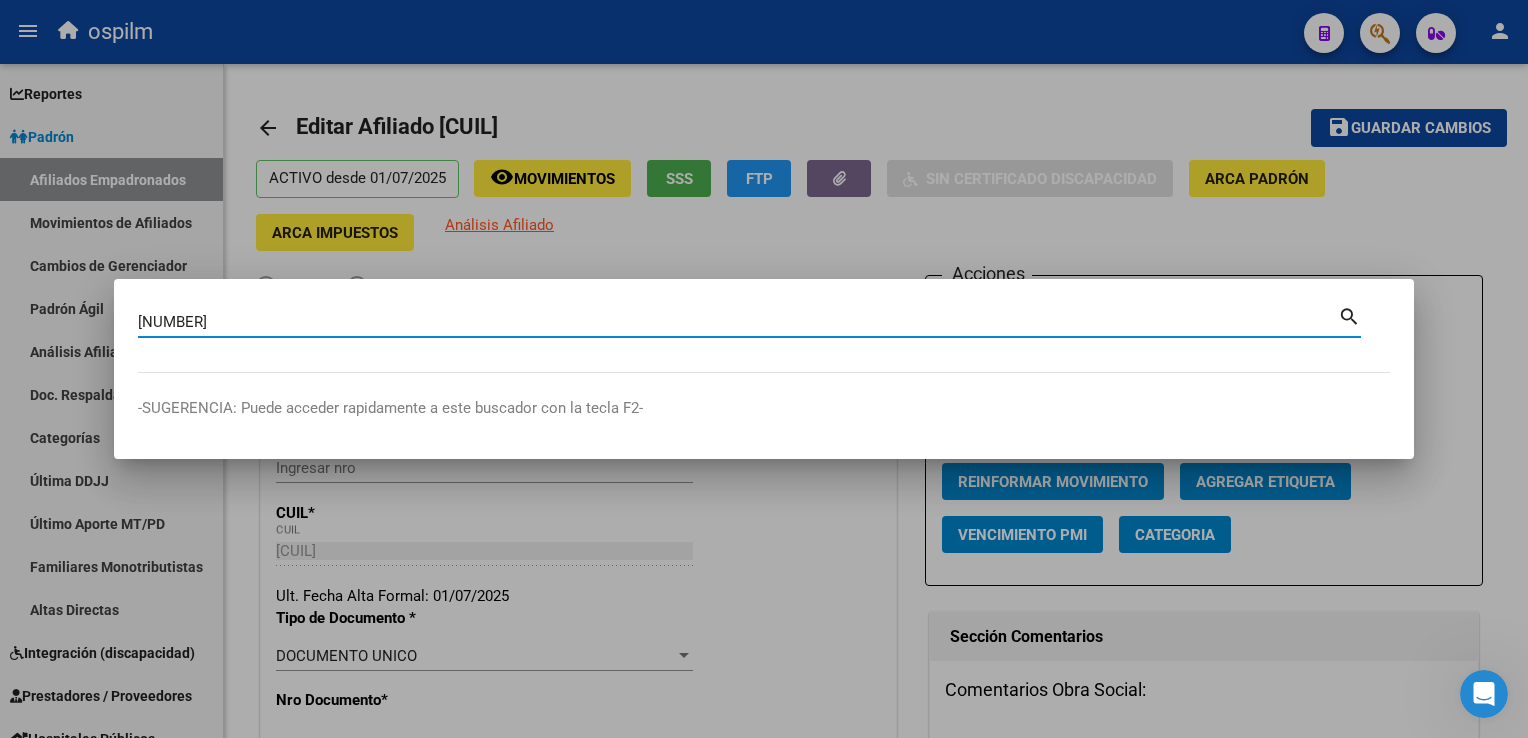 type on "[CUIL]" 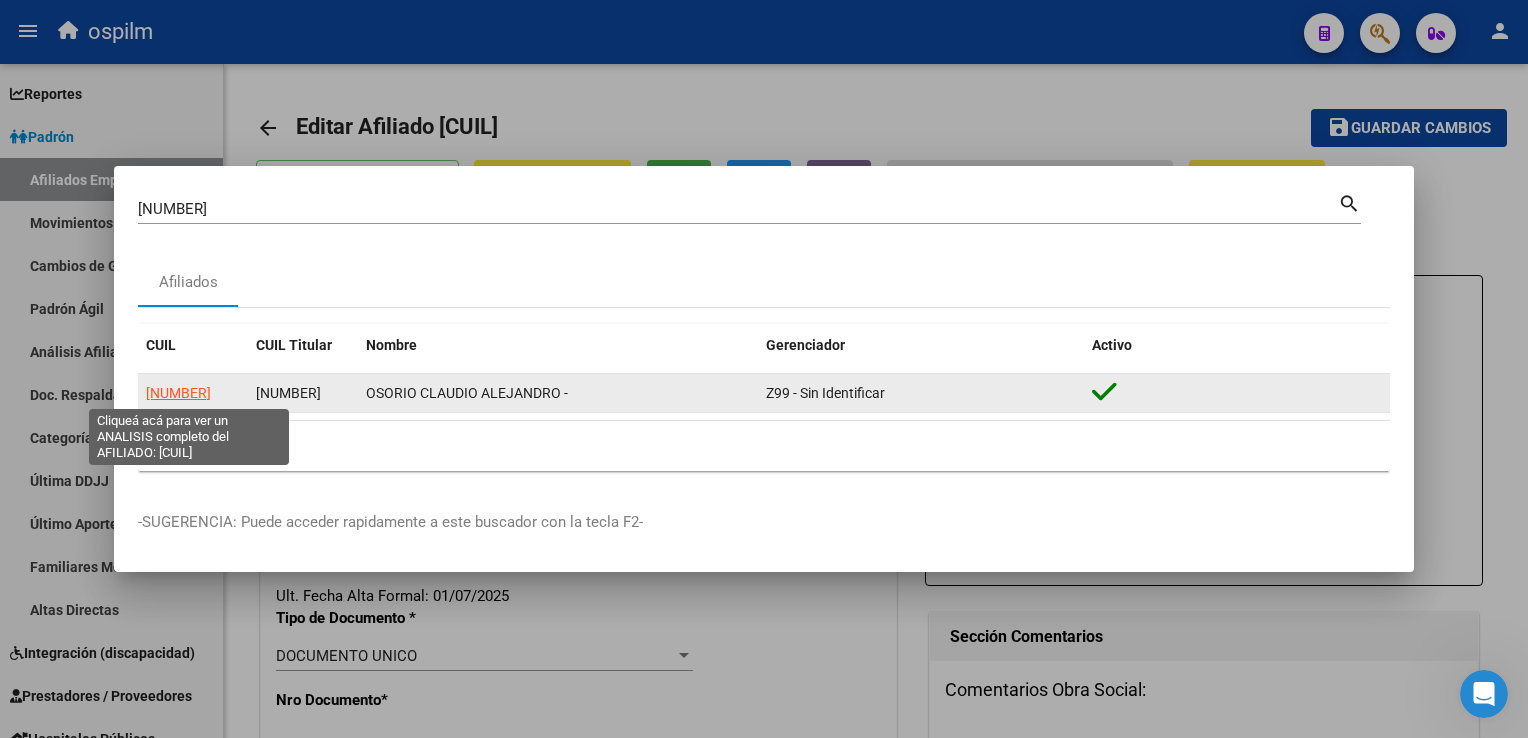 click on "[CUIL]" 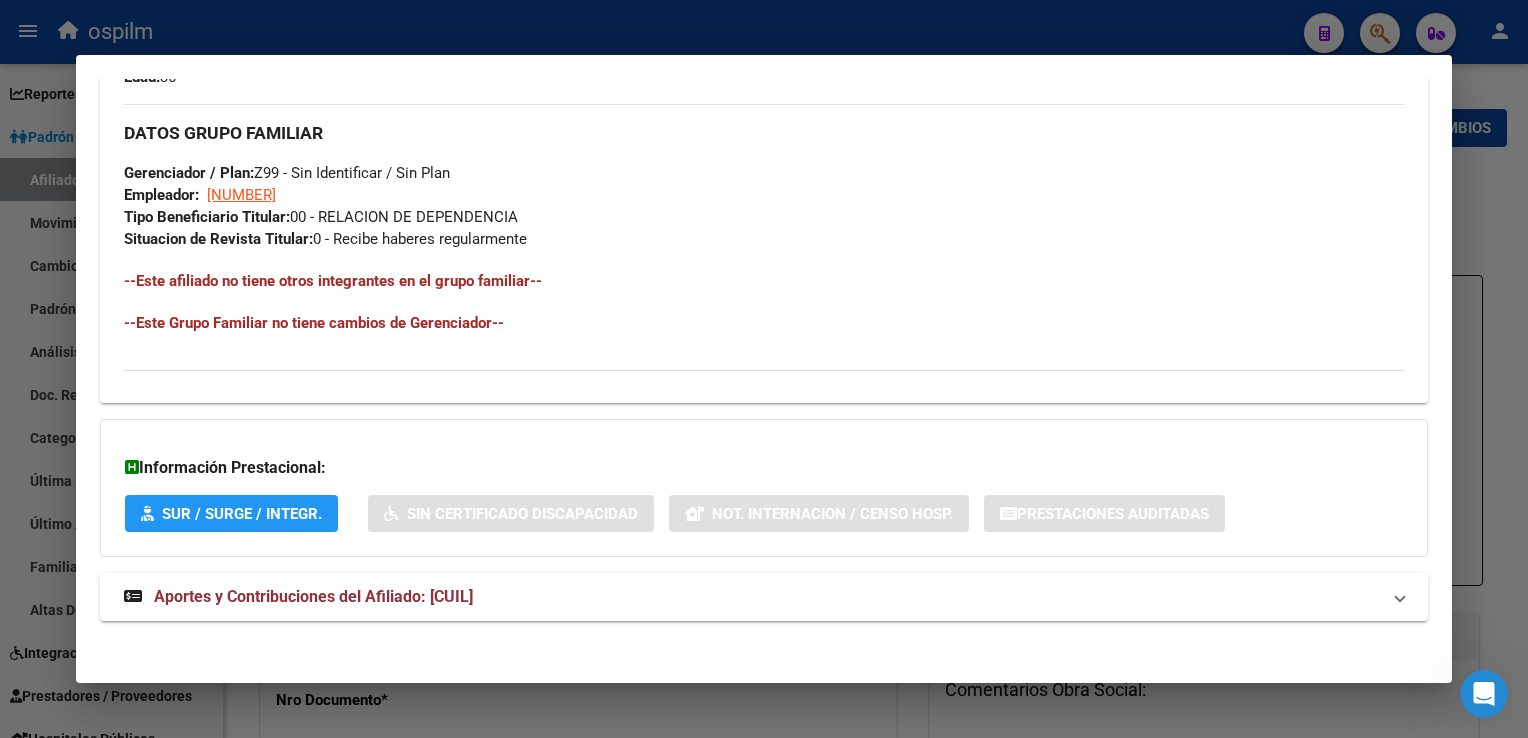 scroll, scrollTop: 0, scrollLeft: 0, axis: both 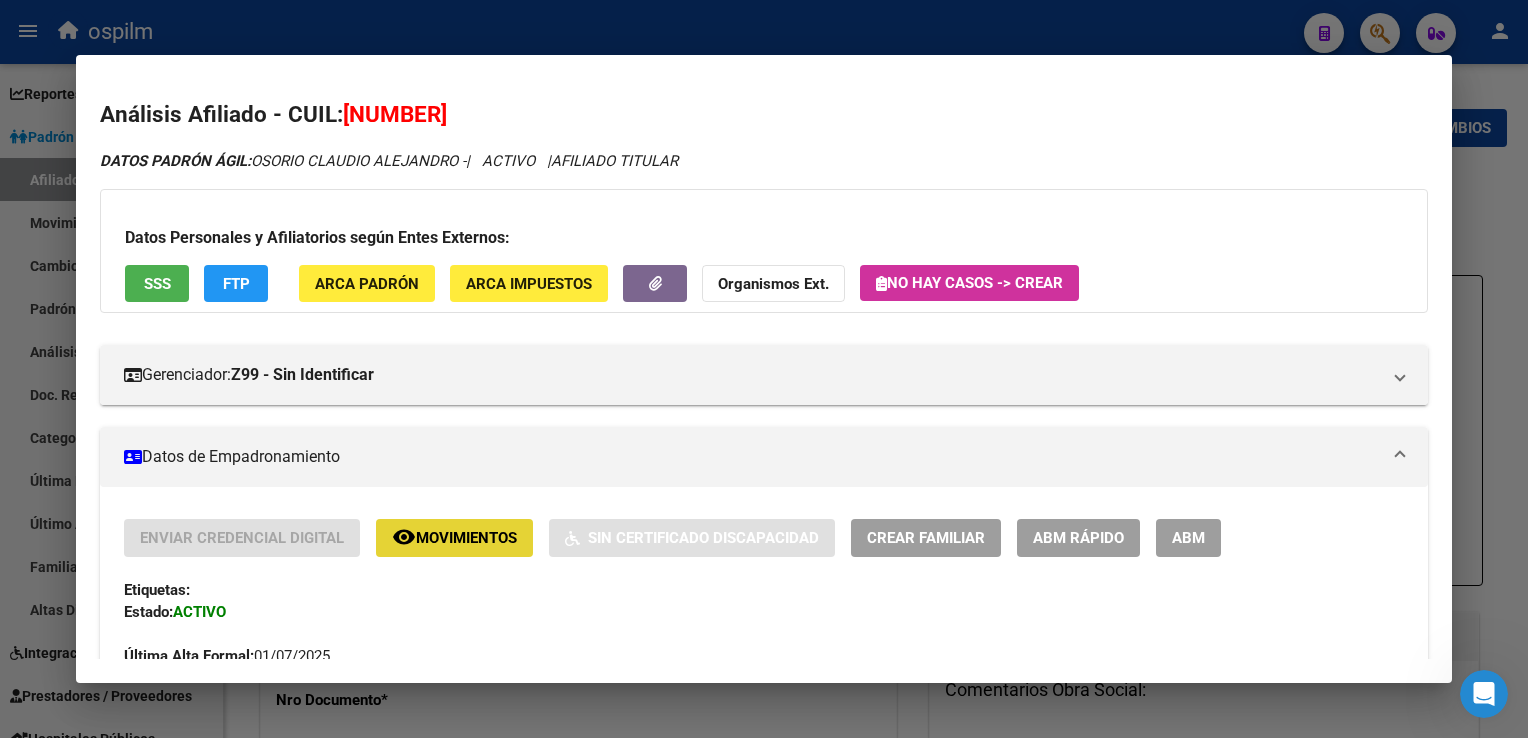 click on "remove_red_eye Movimientos" 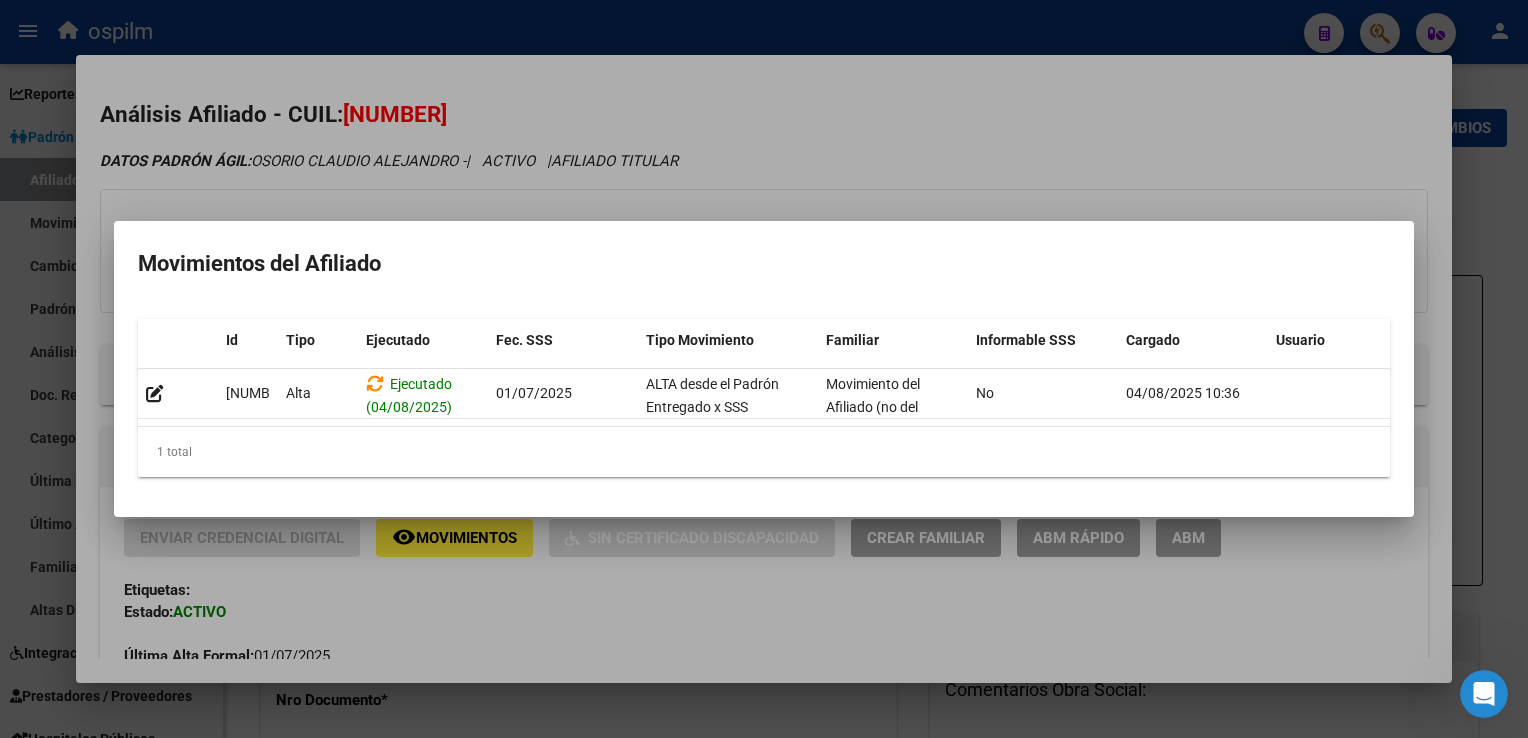 click at bounding box center [764, 369] 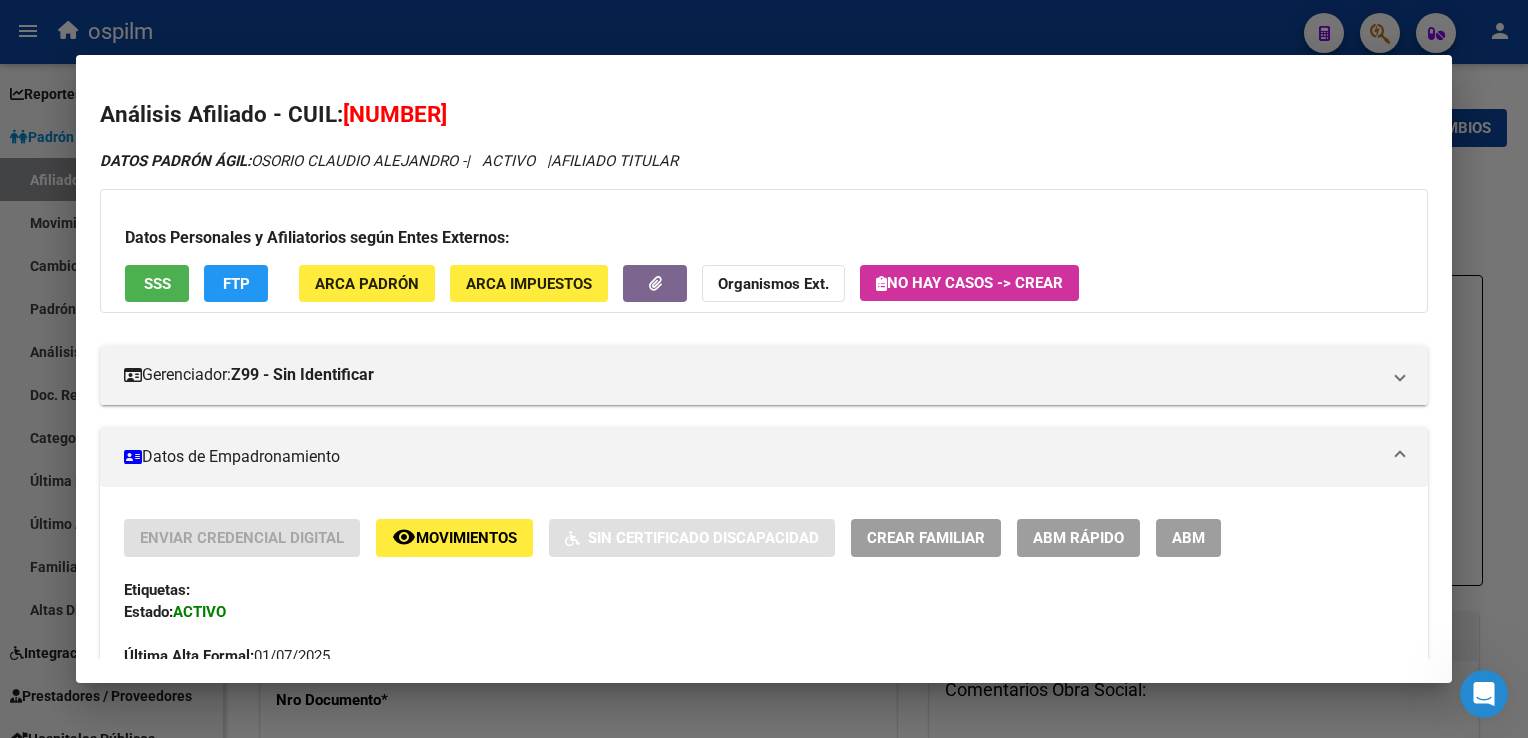 click on "ABM" at bounding box center [1188, 539] 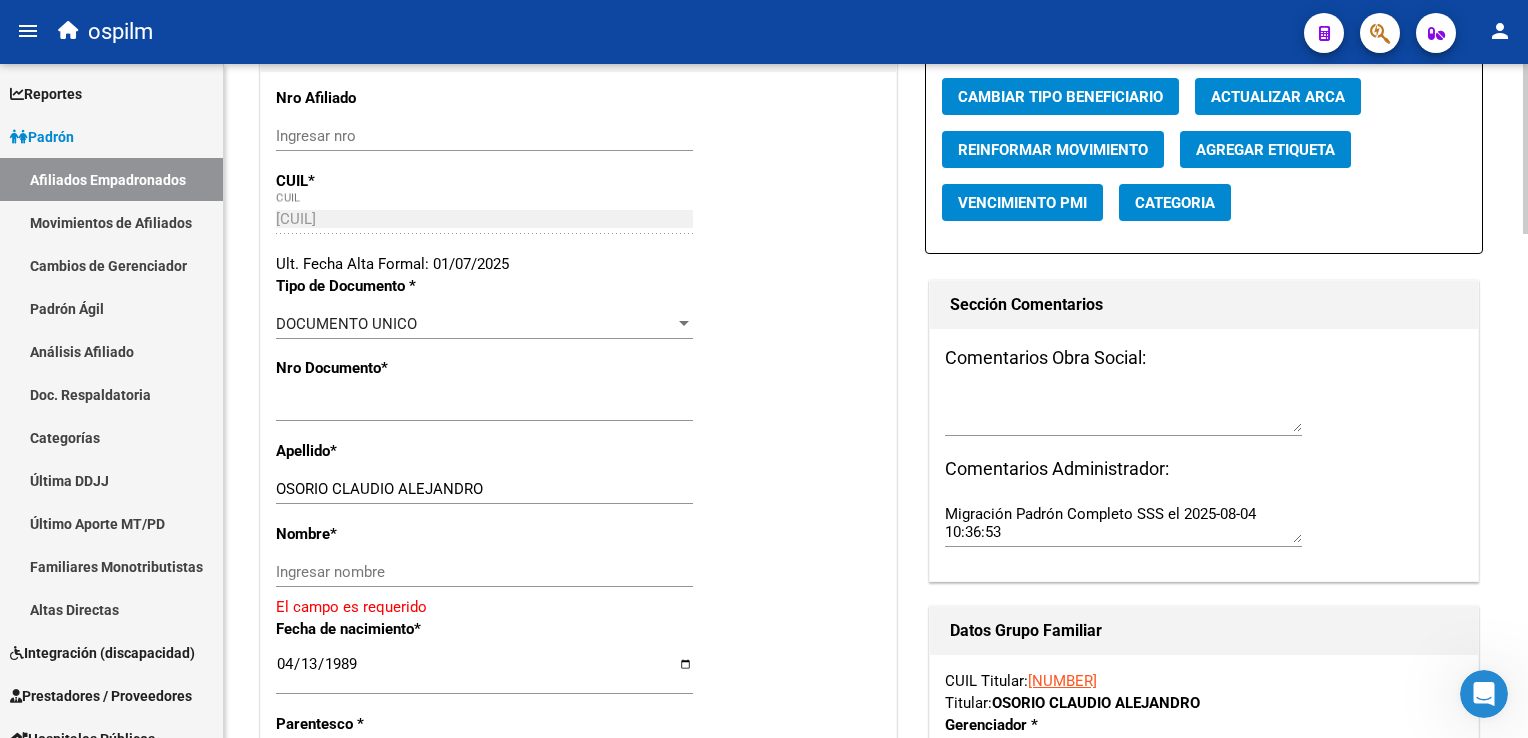 scroll, scrollTop: 354, scrollLeft: 0, axis: vertical 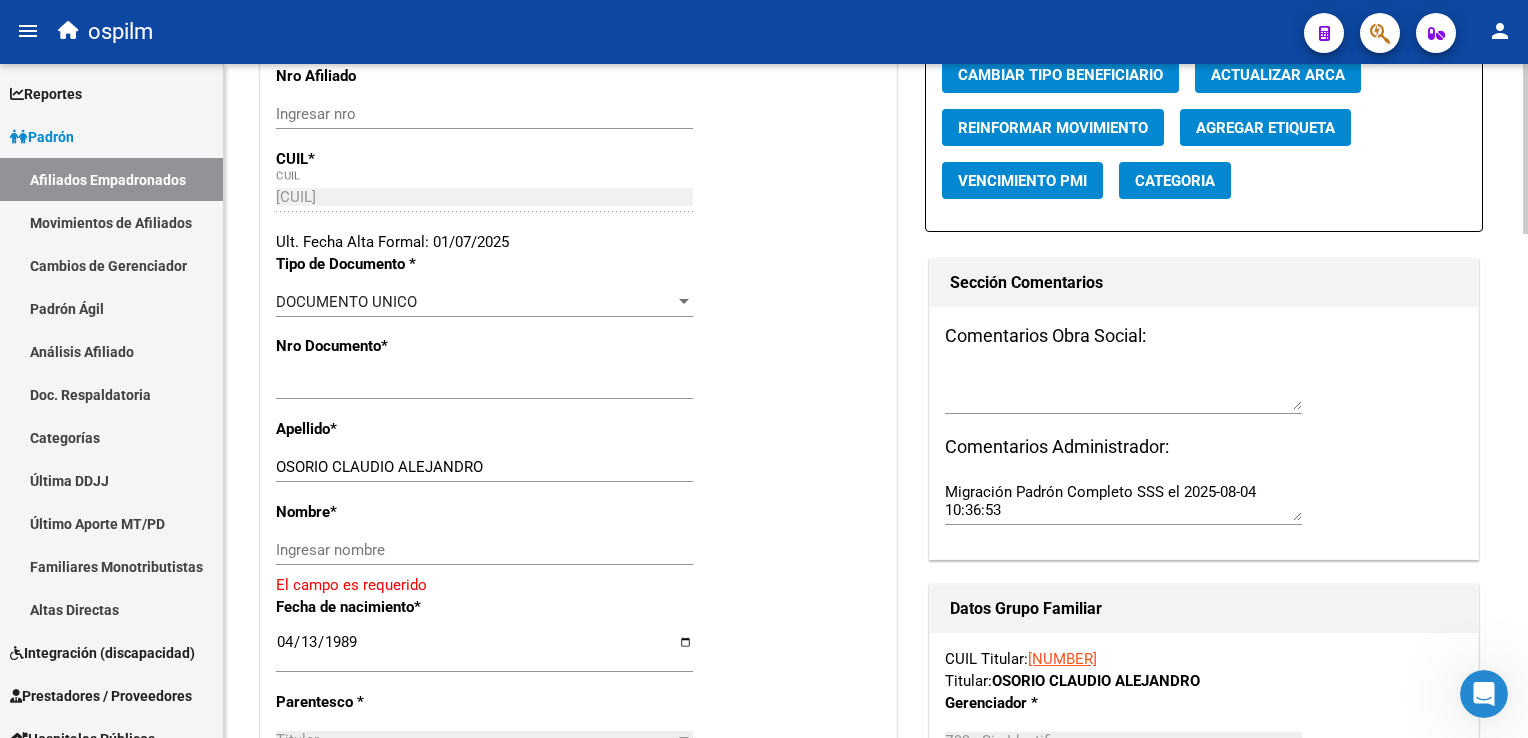 click 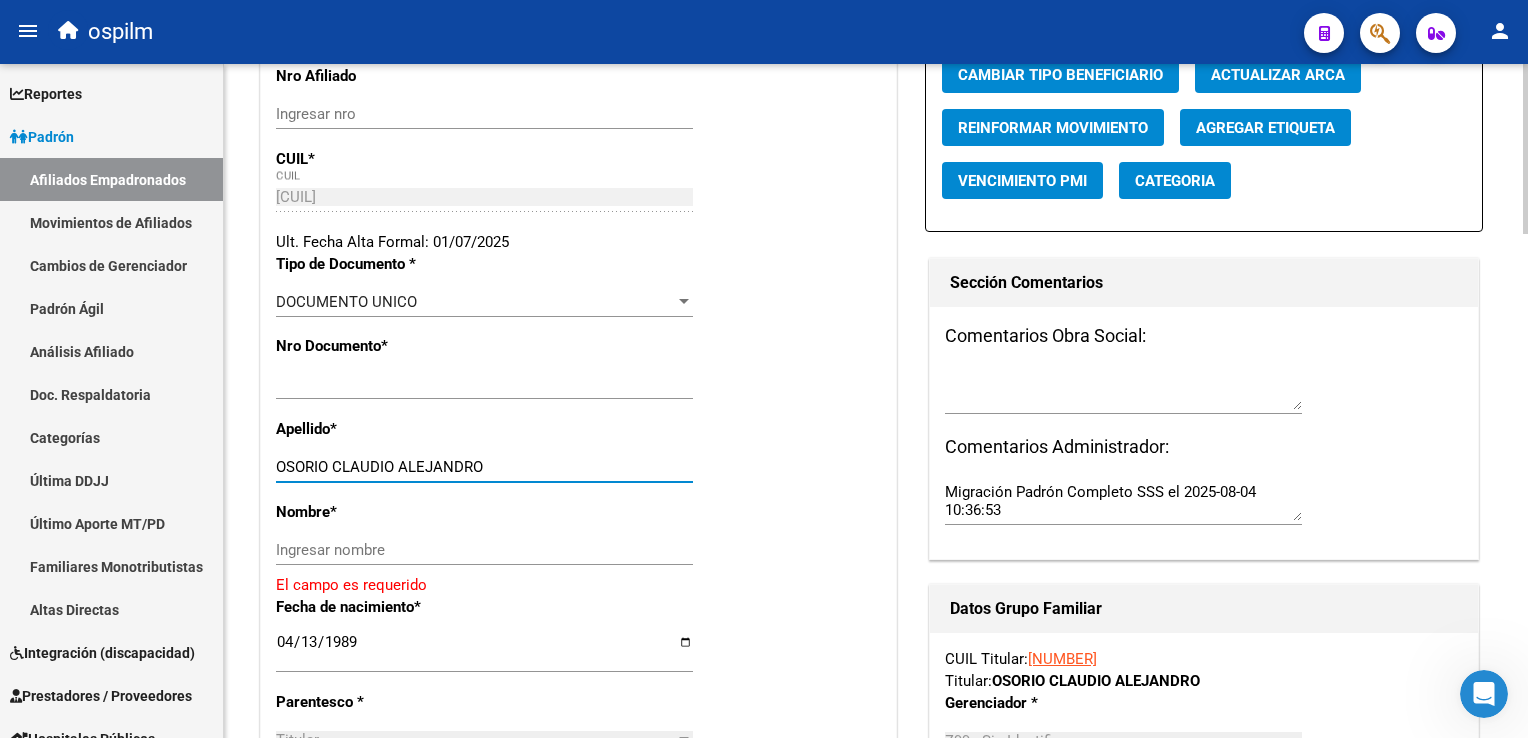 drag, startPoint x: 340, startPoint y: 472, endPoint x: 489, endPoint y: 468, distance: 149.05368 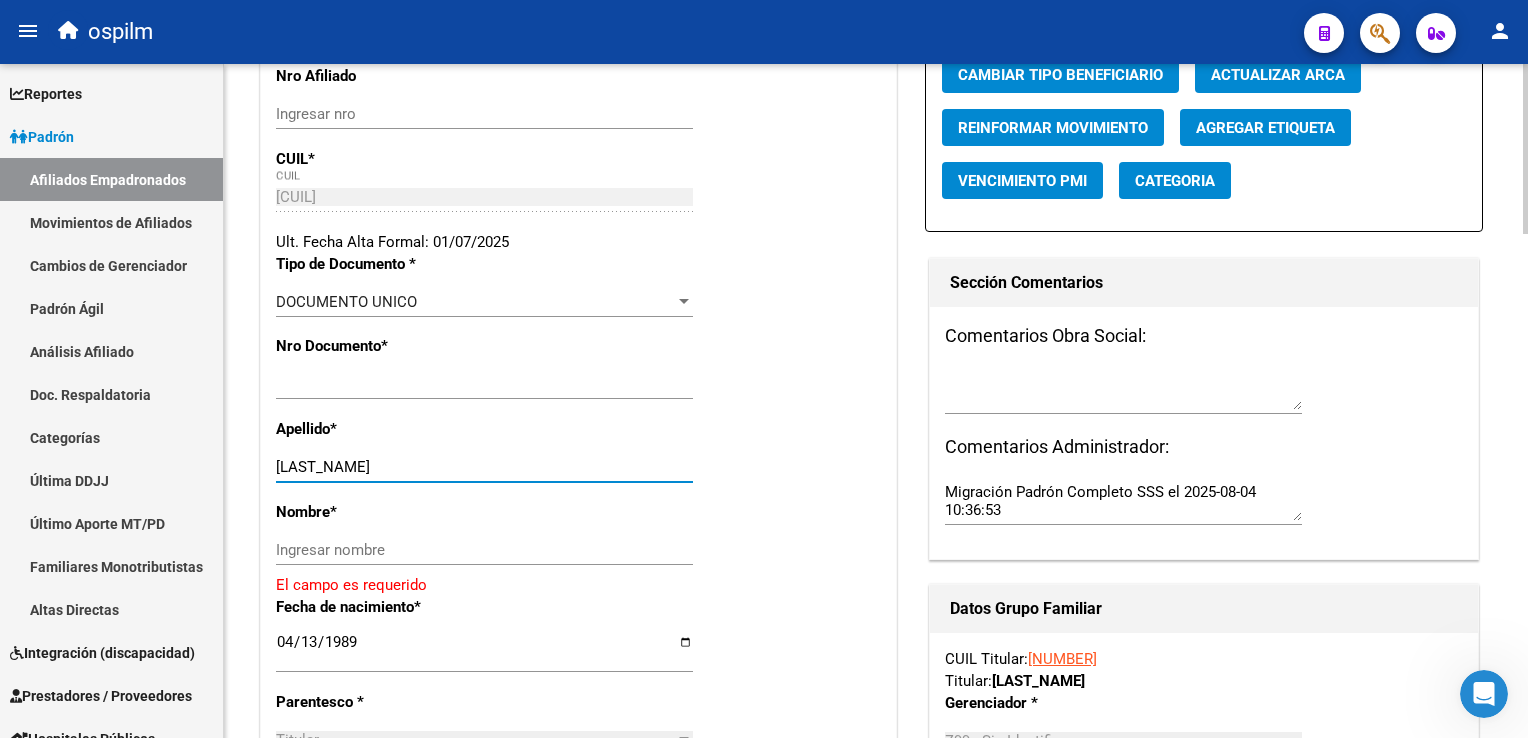 type on "[LAST_NAME]" 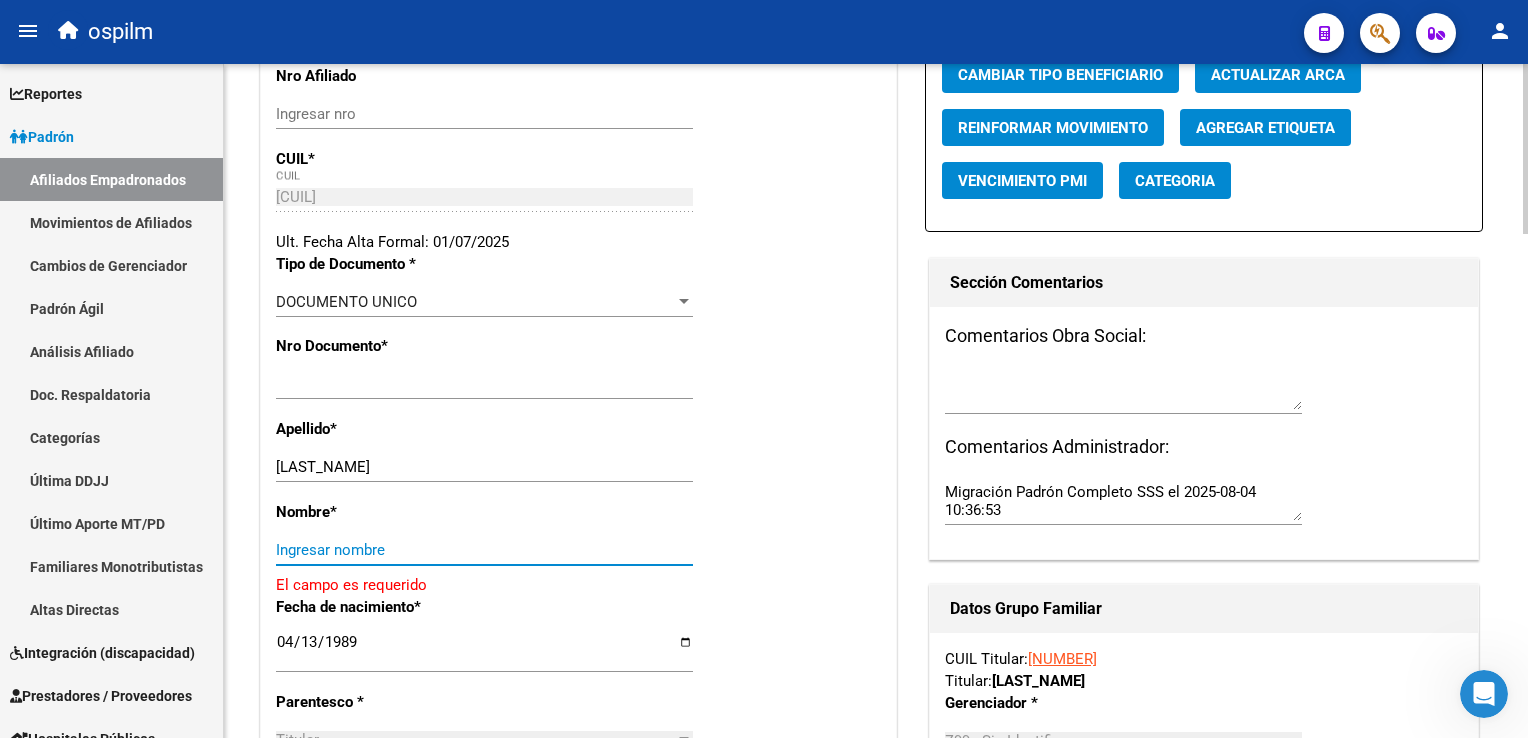 click on "Ingresar nombre" at bounding box center (484, 550) 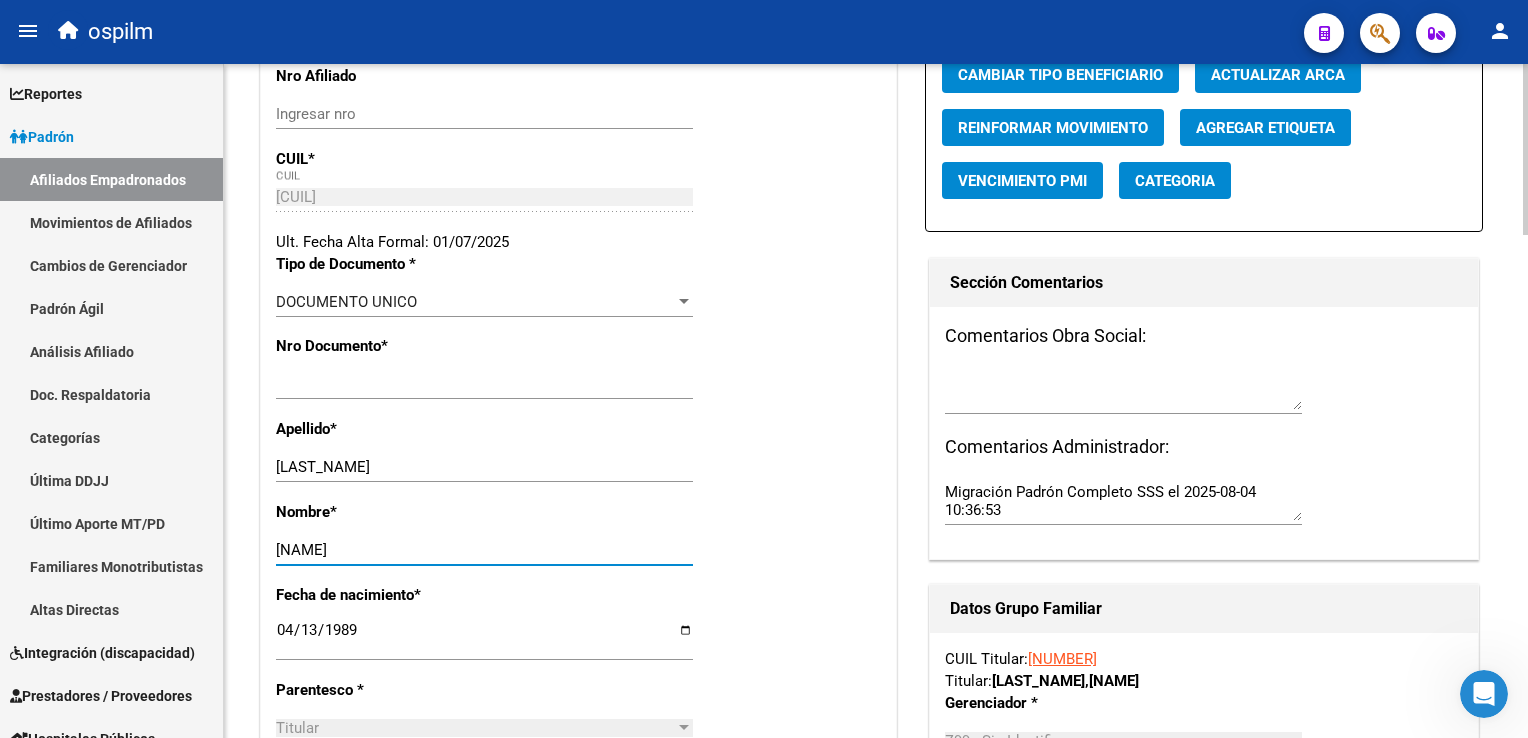 scroll, scrollTop: 0, scrollLeft: 0, axis: both 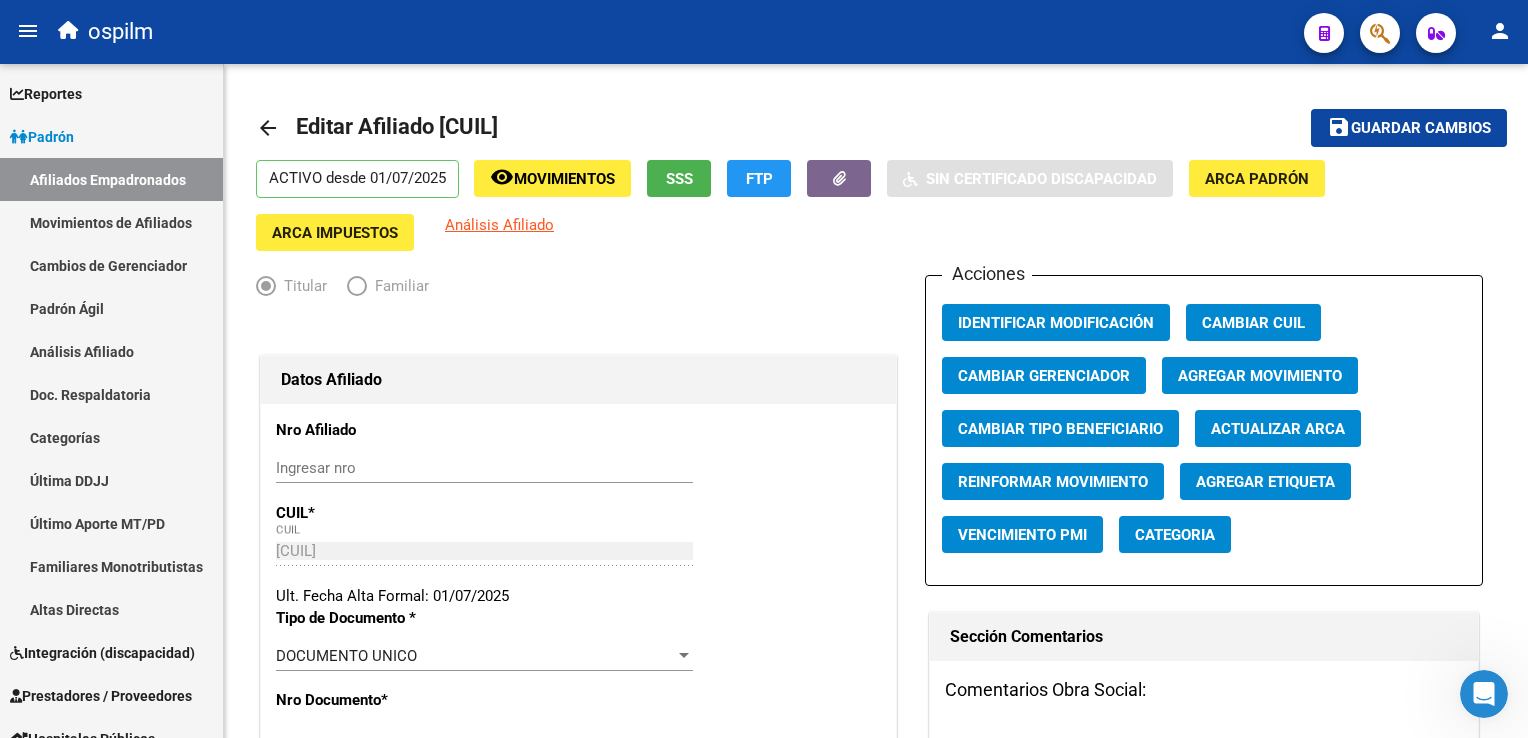 type on "[FIRST_NAME] [MIDDLE_NAME]" 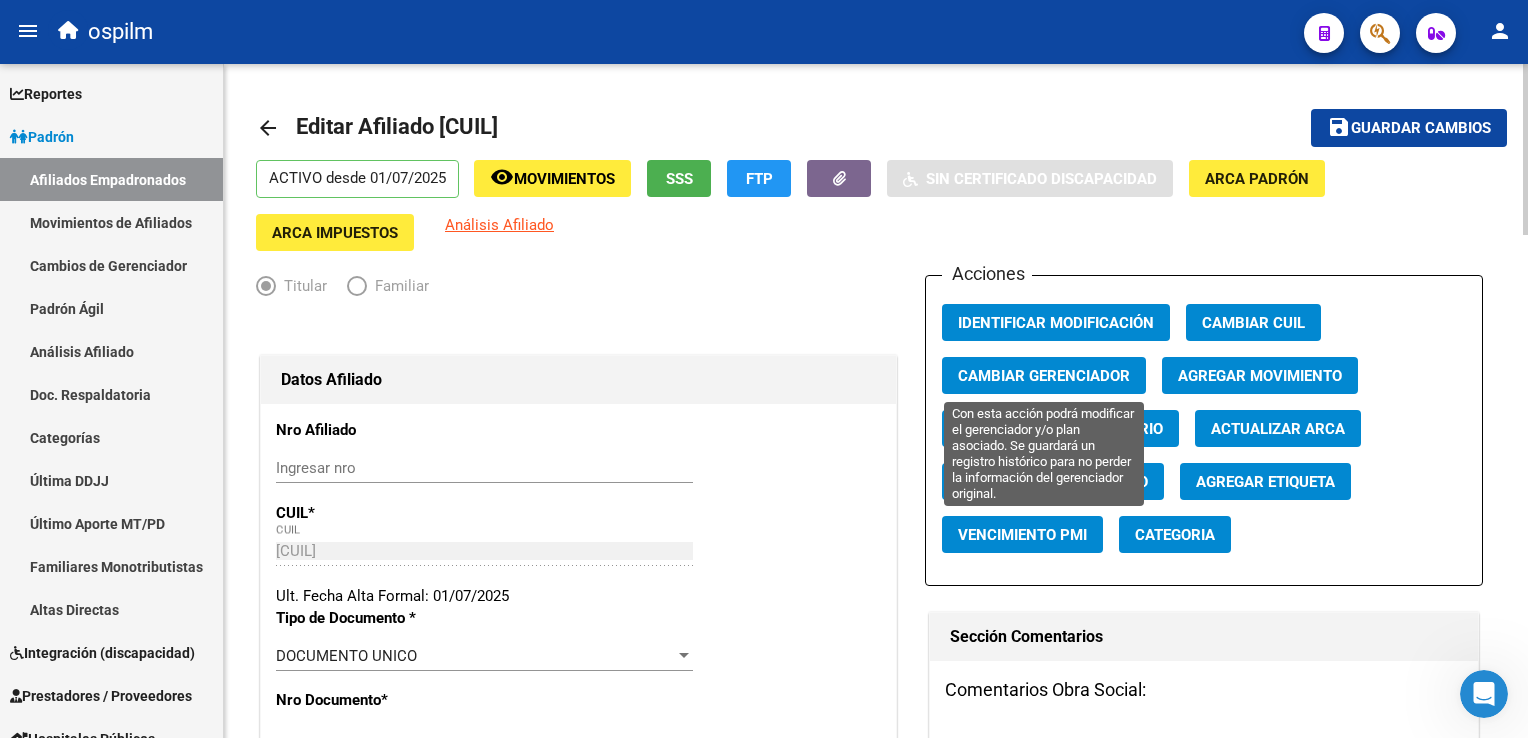 click on "Cambiar Gerenciador" 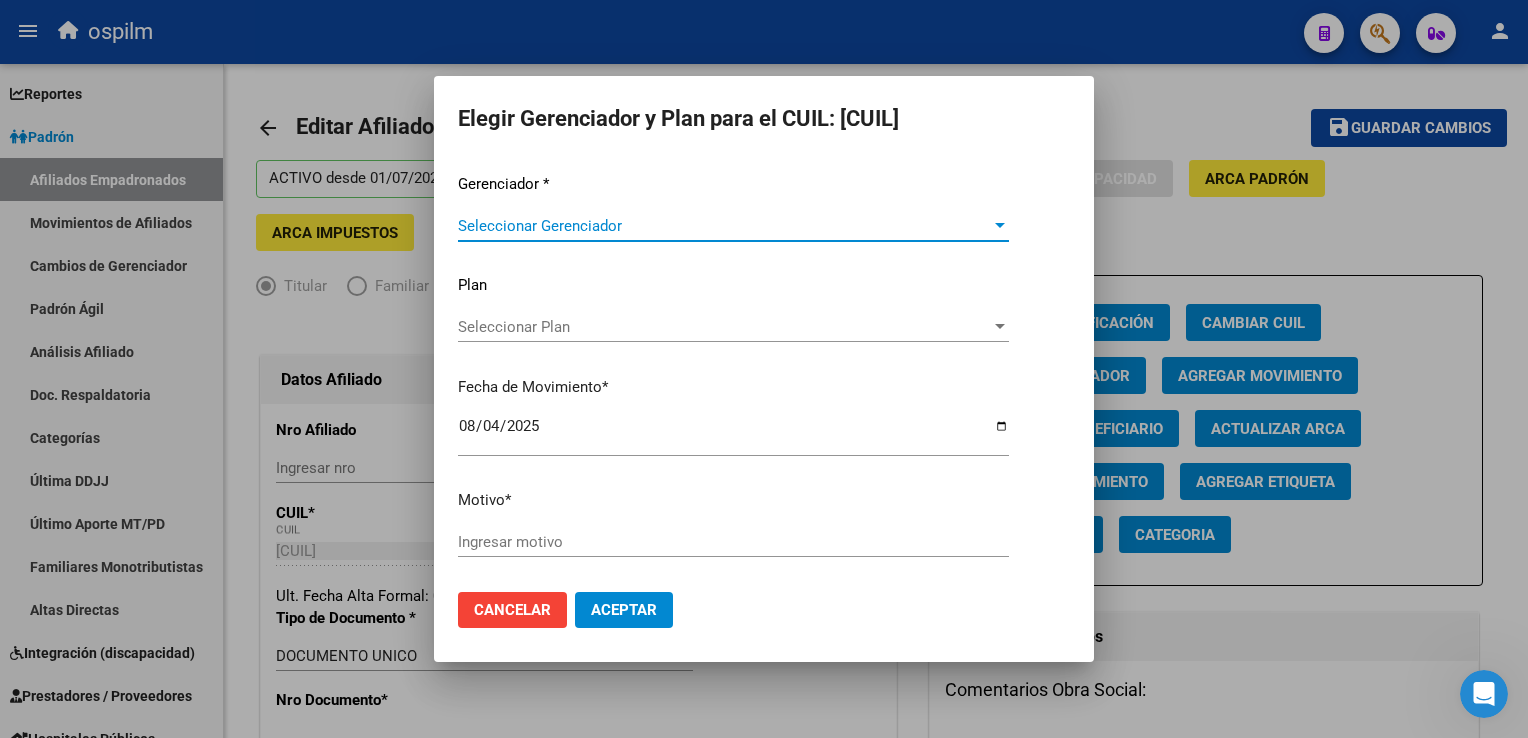 click on "Seleccionar Gerenciador" at bounding box center (724, 226) 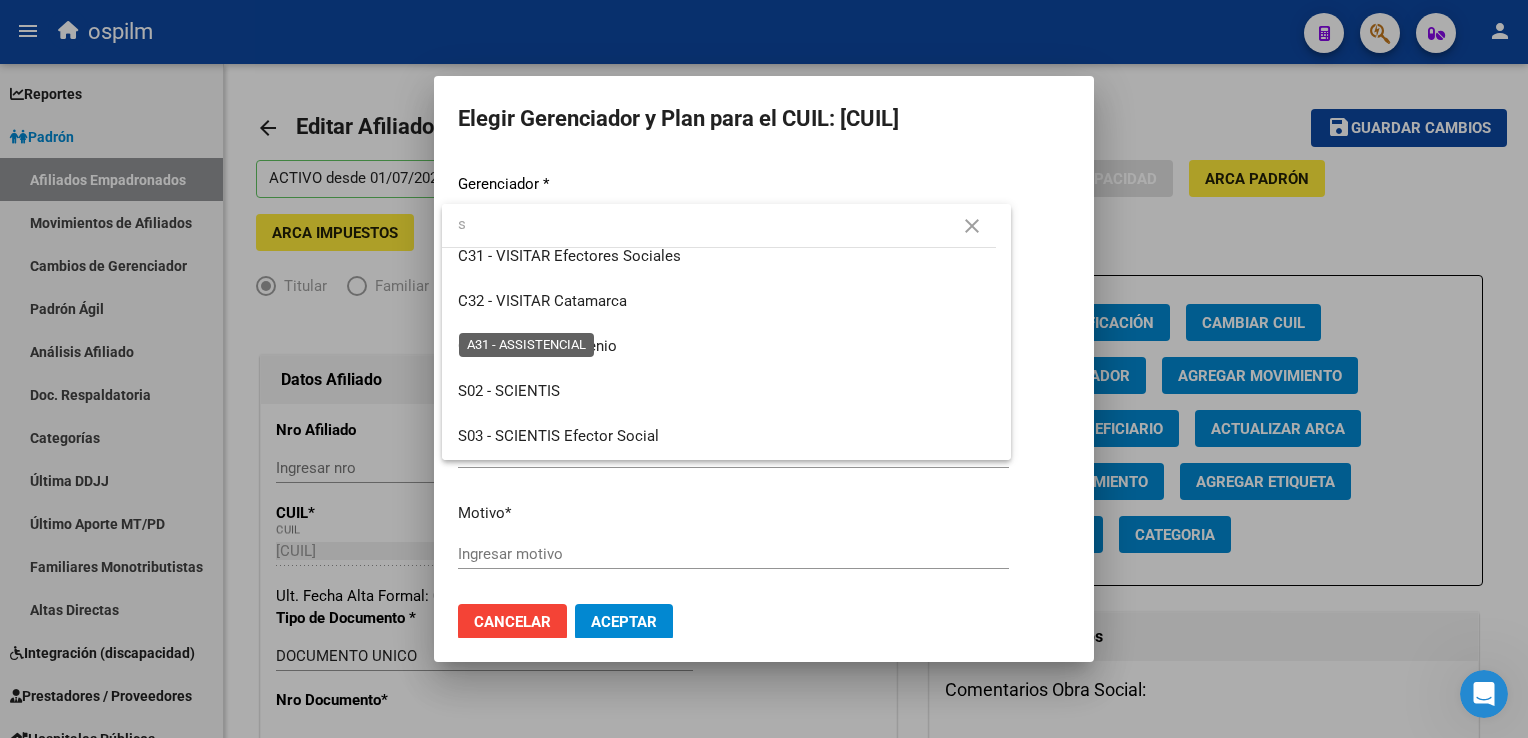 scroll, scrollTop: 239, scrollLeft: 0, axis: vertical 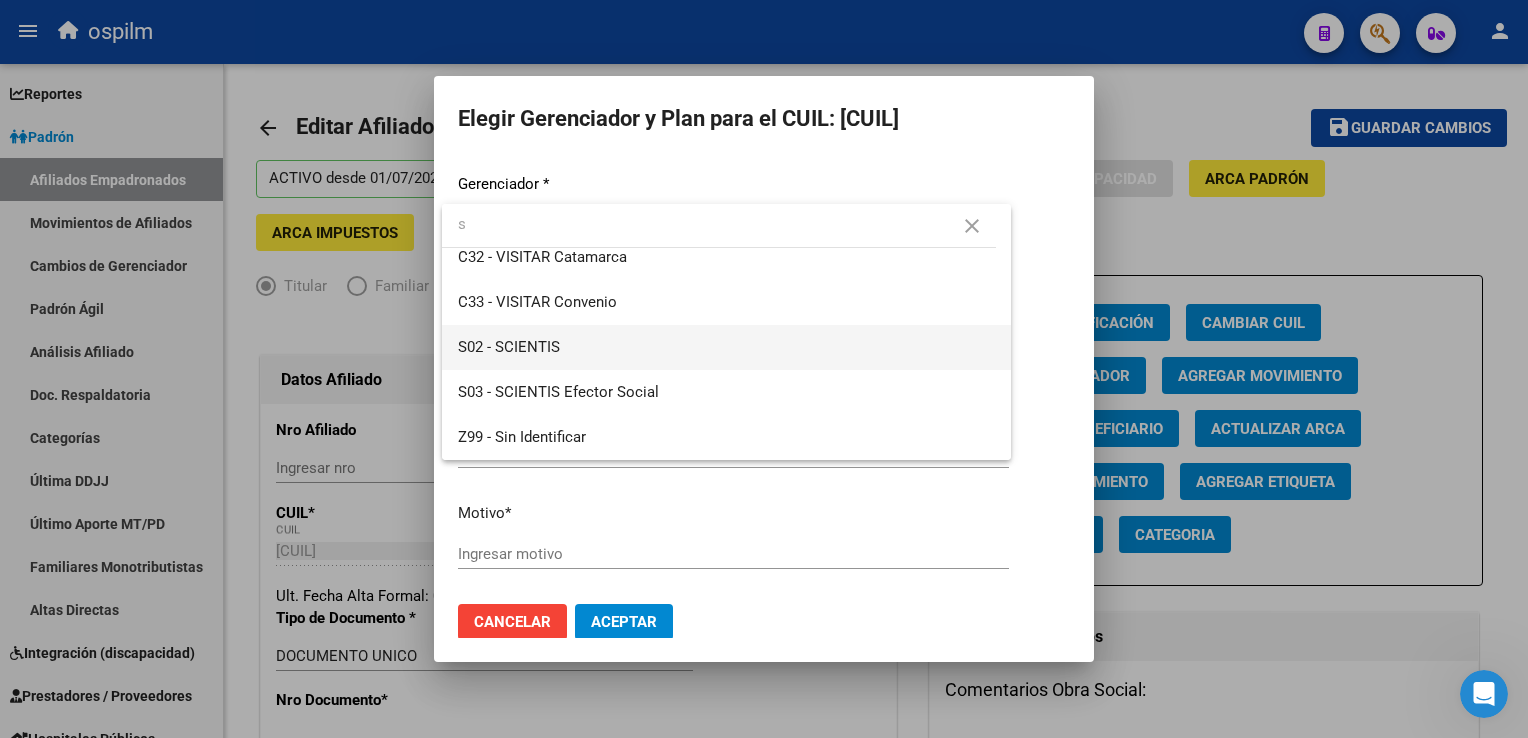 type on "s" 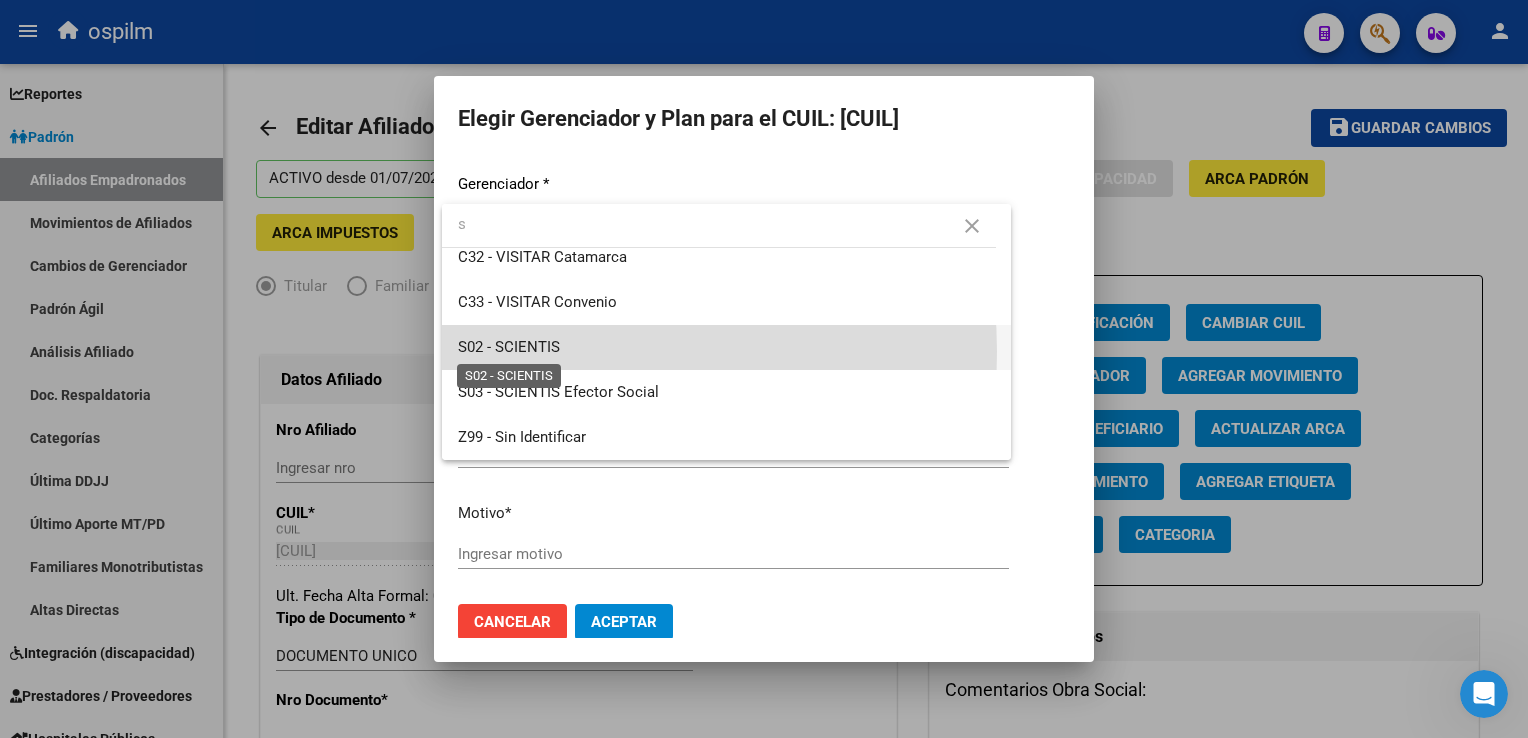 click on "S02 - SCIENTIS" at bounding box center [509, 347] 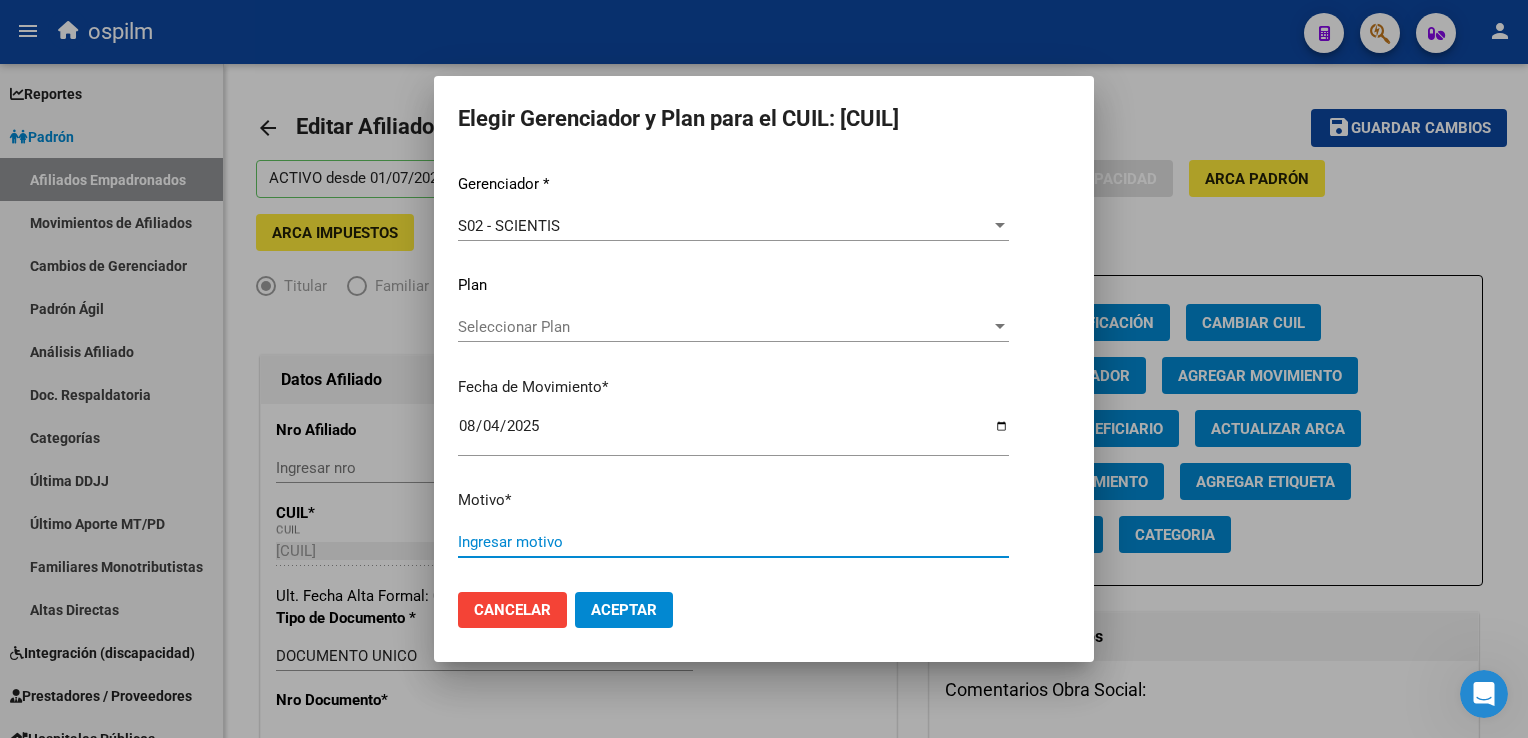 click on "Ingresar motivo" at bounding box center (733, 542) 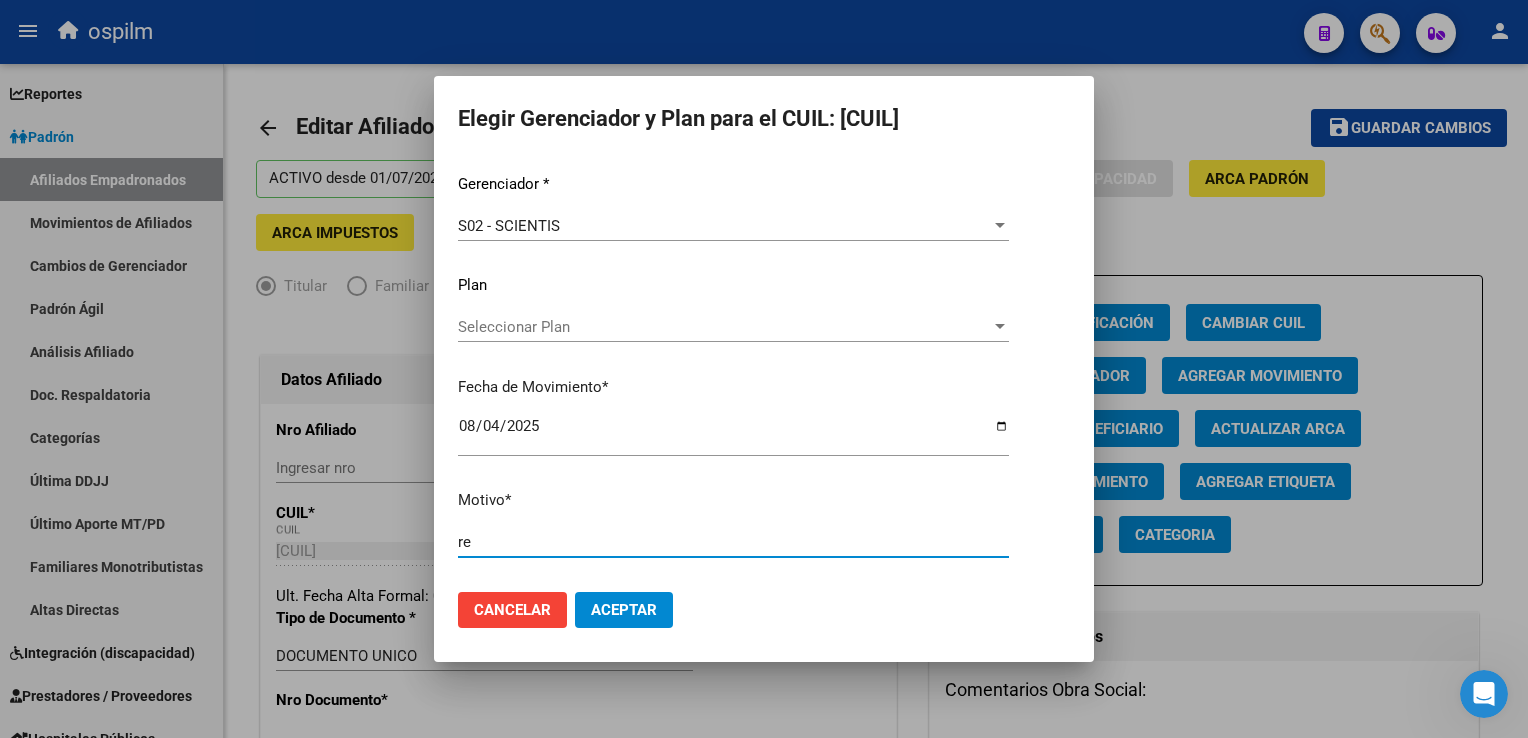 type on "r" 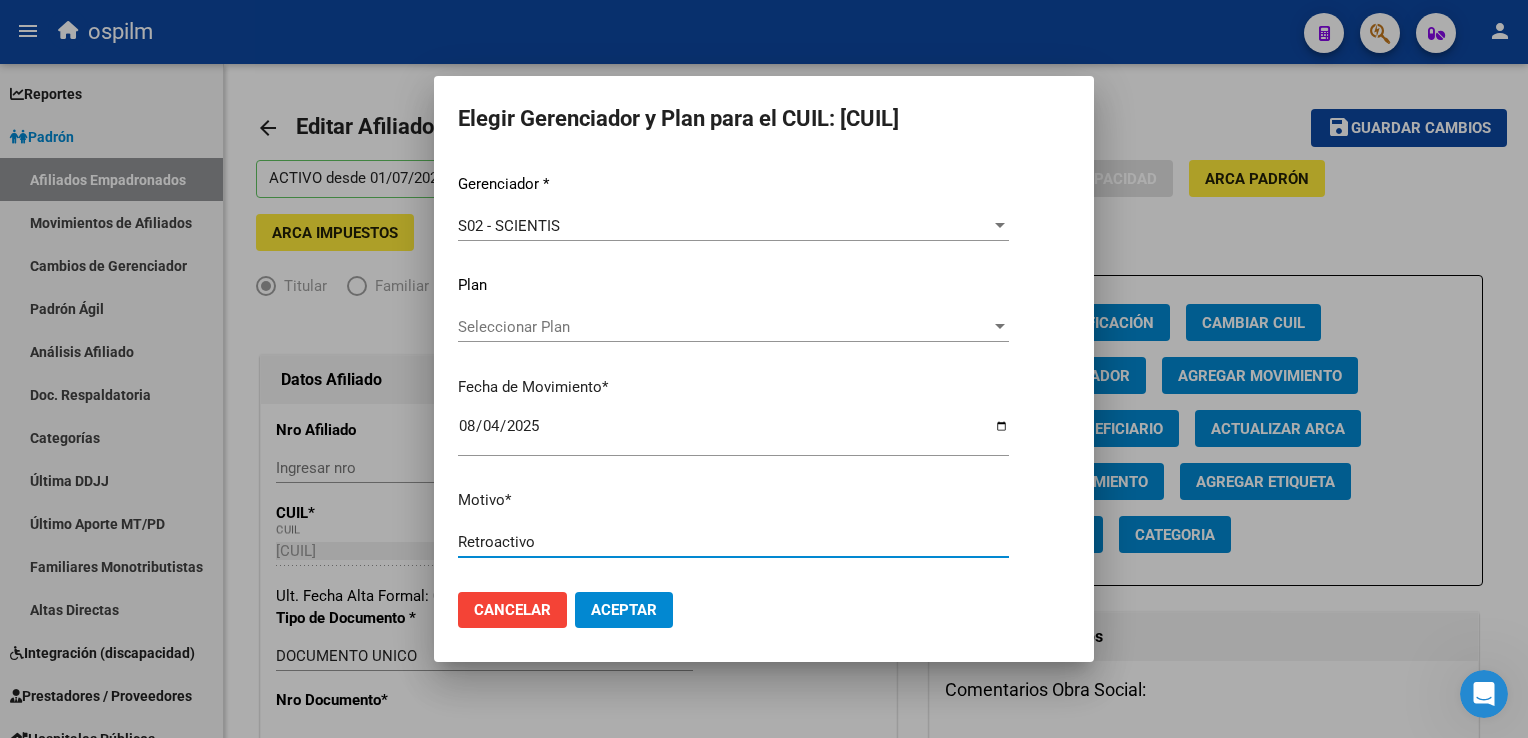 type on "Retroactivo" 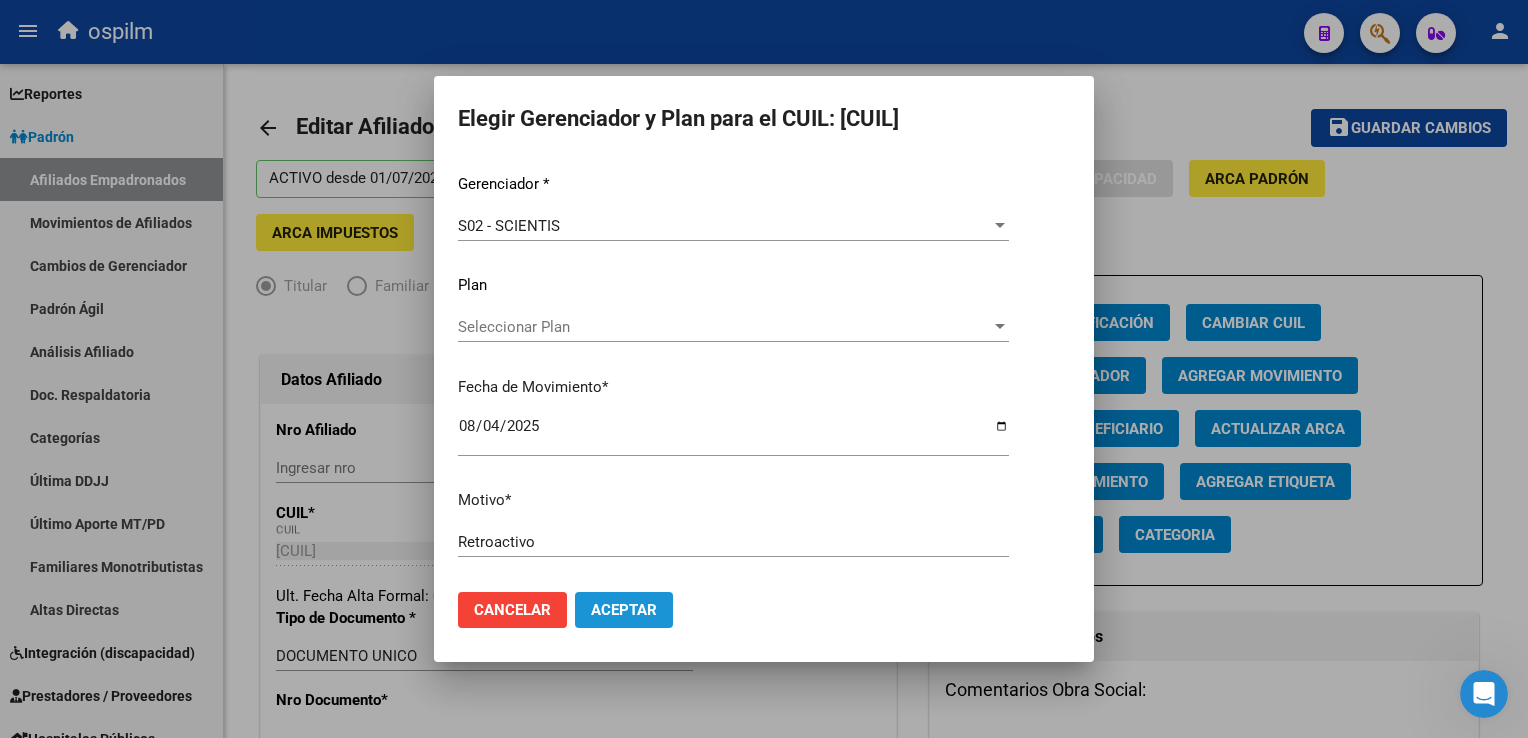click on "Aceptar" at bounding box center (624, 610) 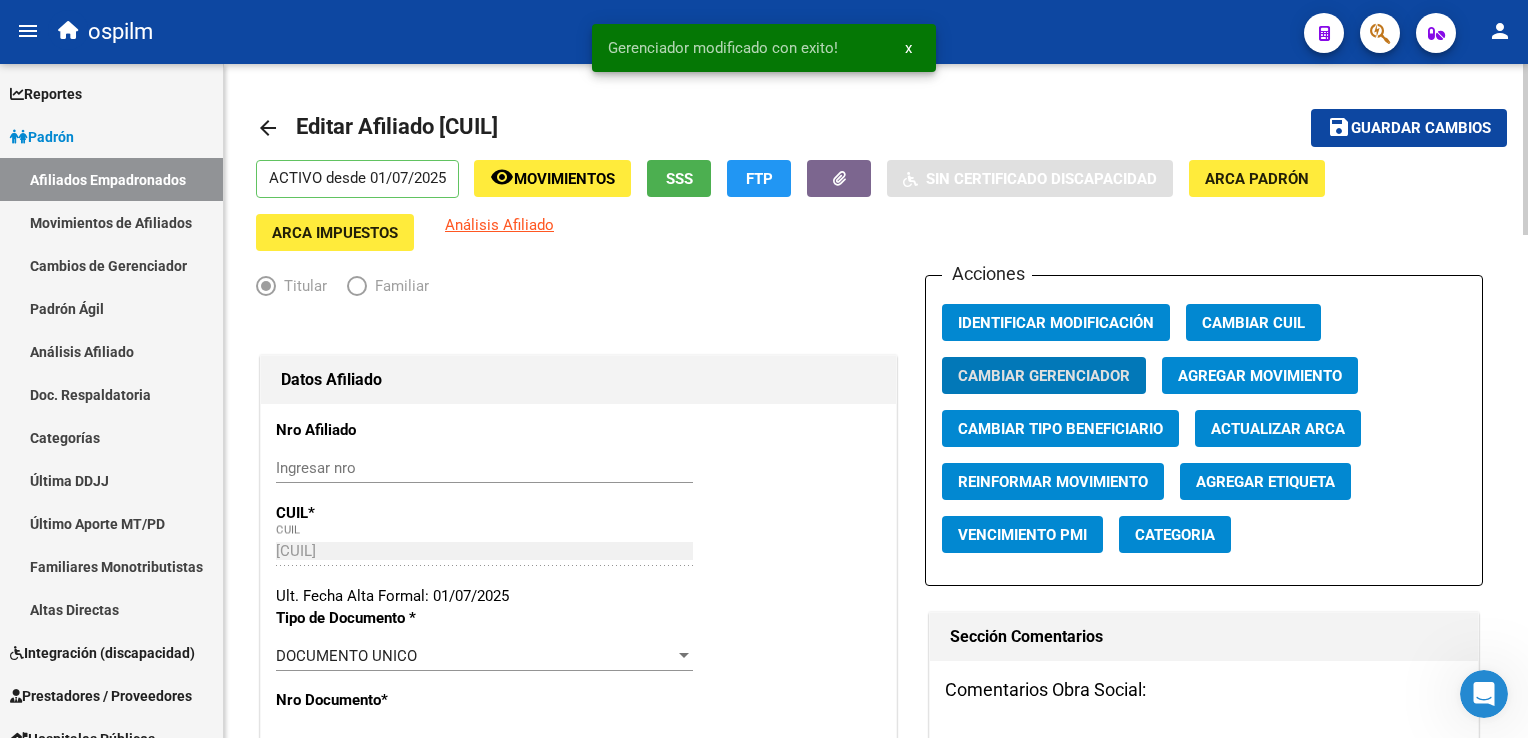 click on "Guardar cambios" 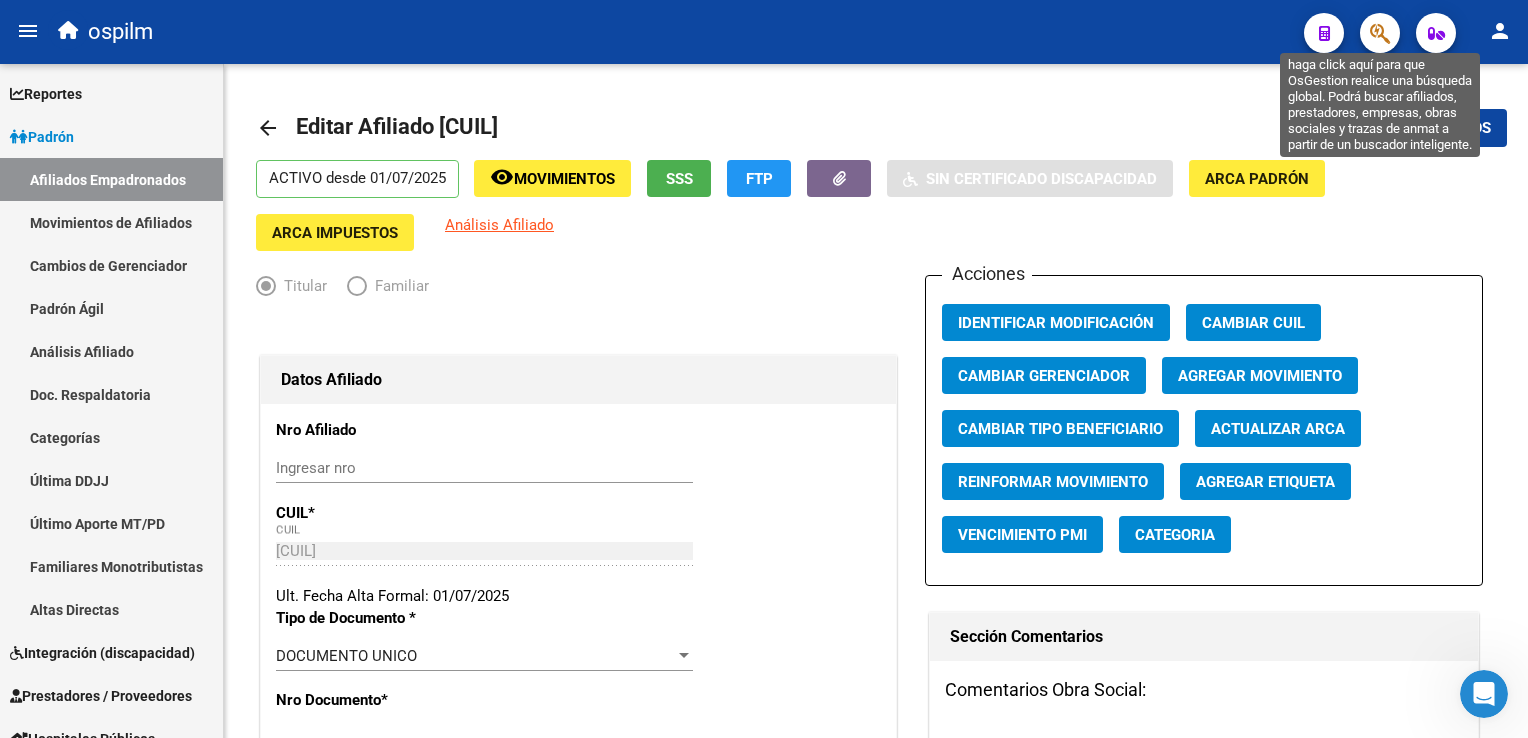 click 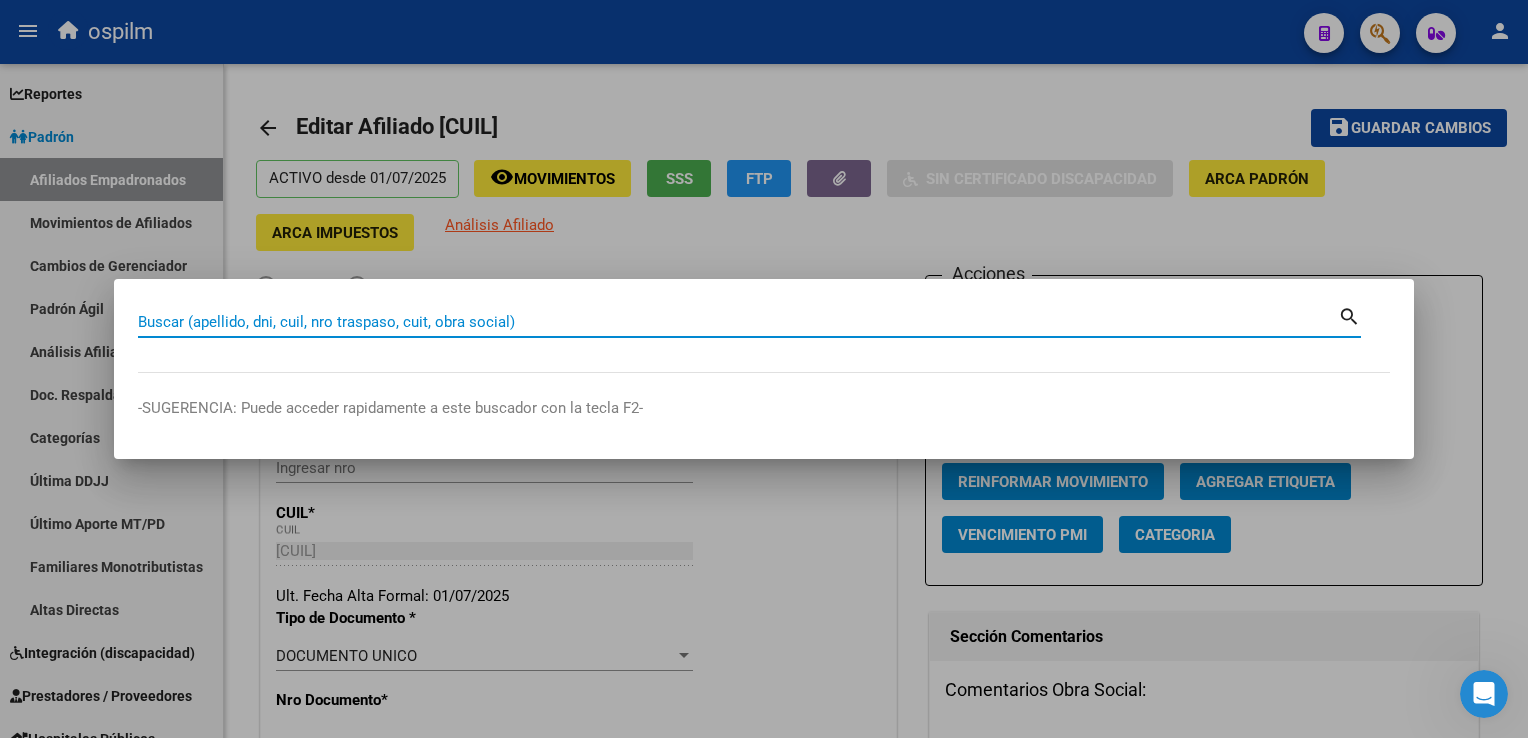 paste on "[CUIL]" 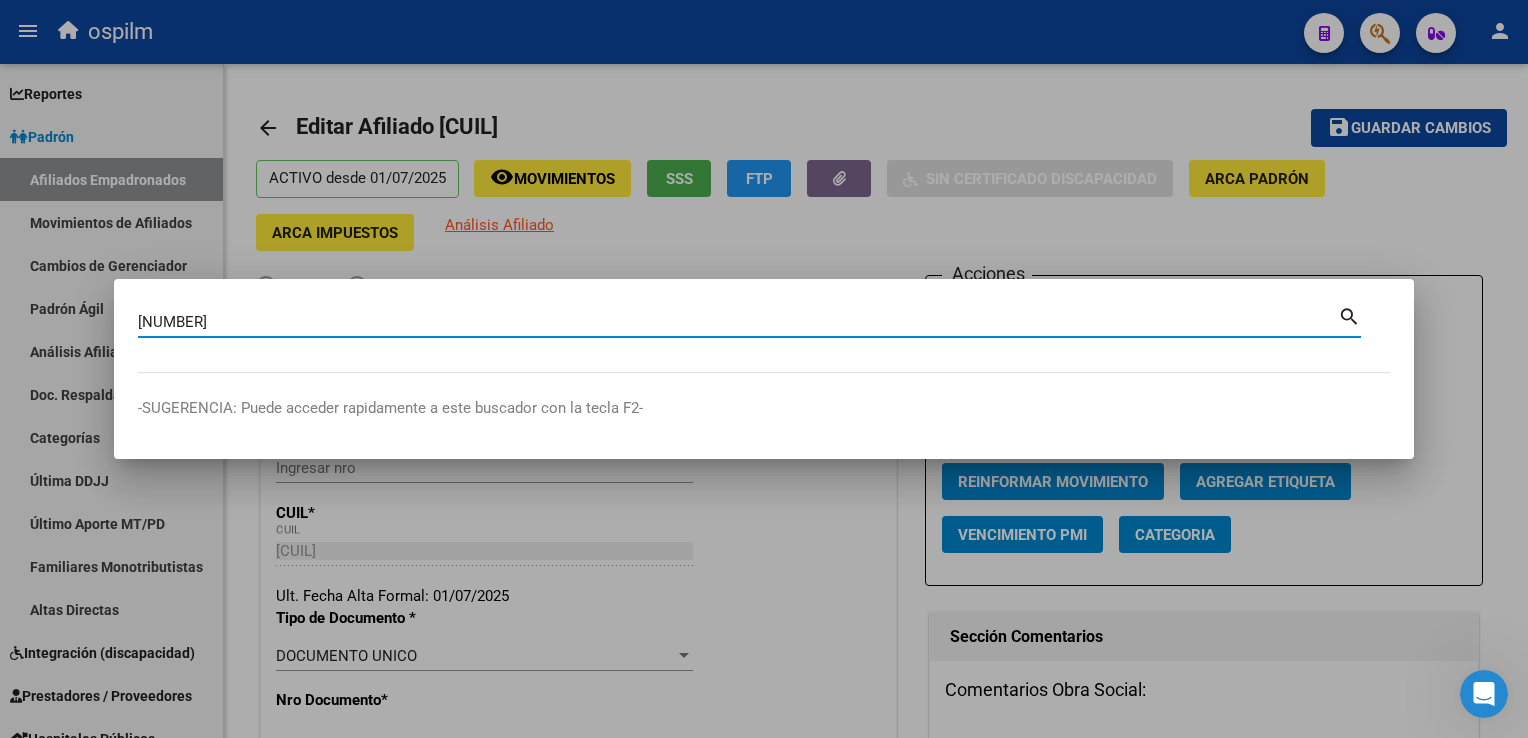 type on "[CUIL]" 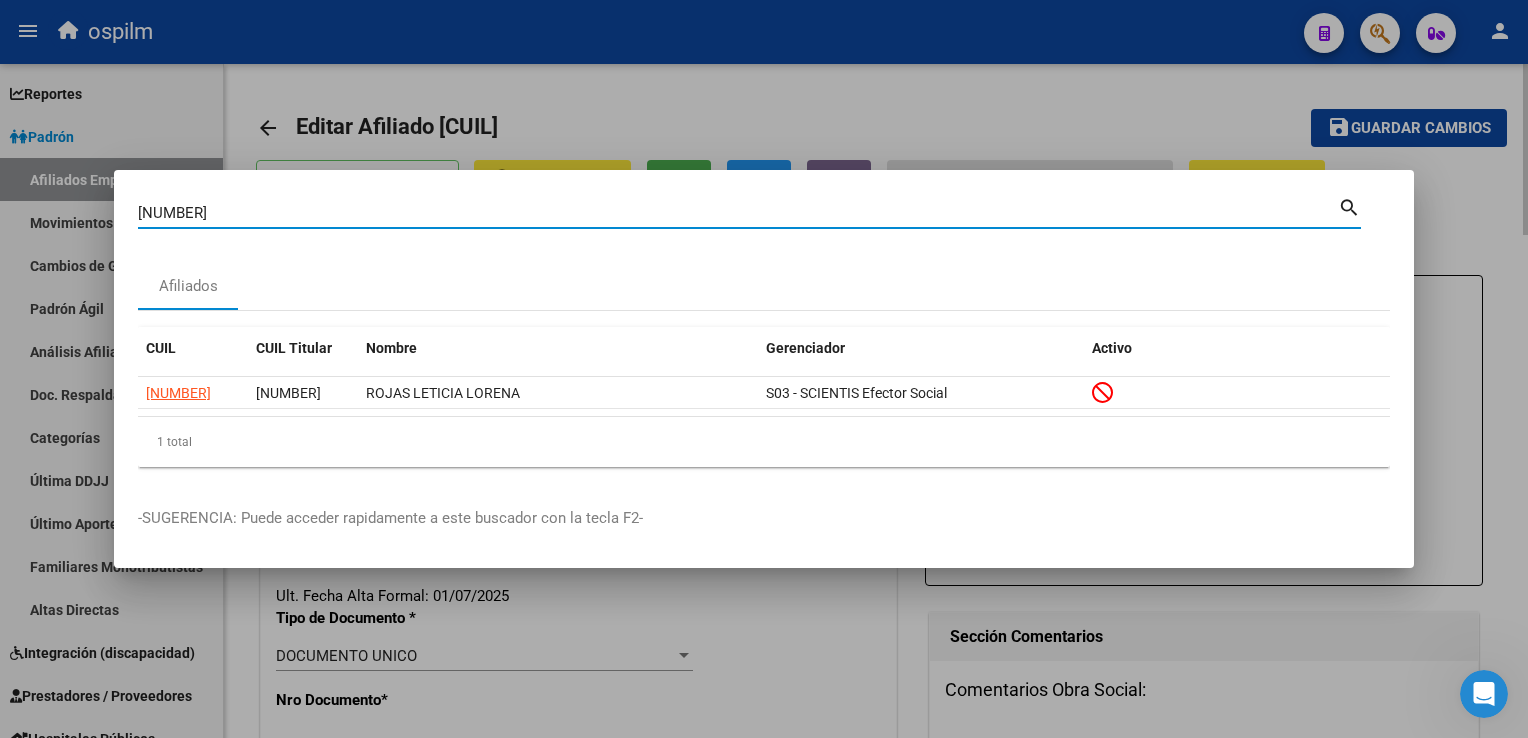drag, startPoint x: 752, startPoint y: 103, endPoint x: 710, endPoint y: 86, distance: 45.310043 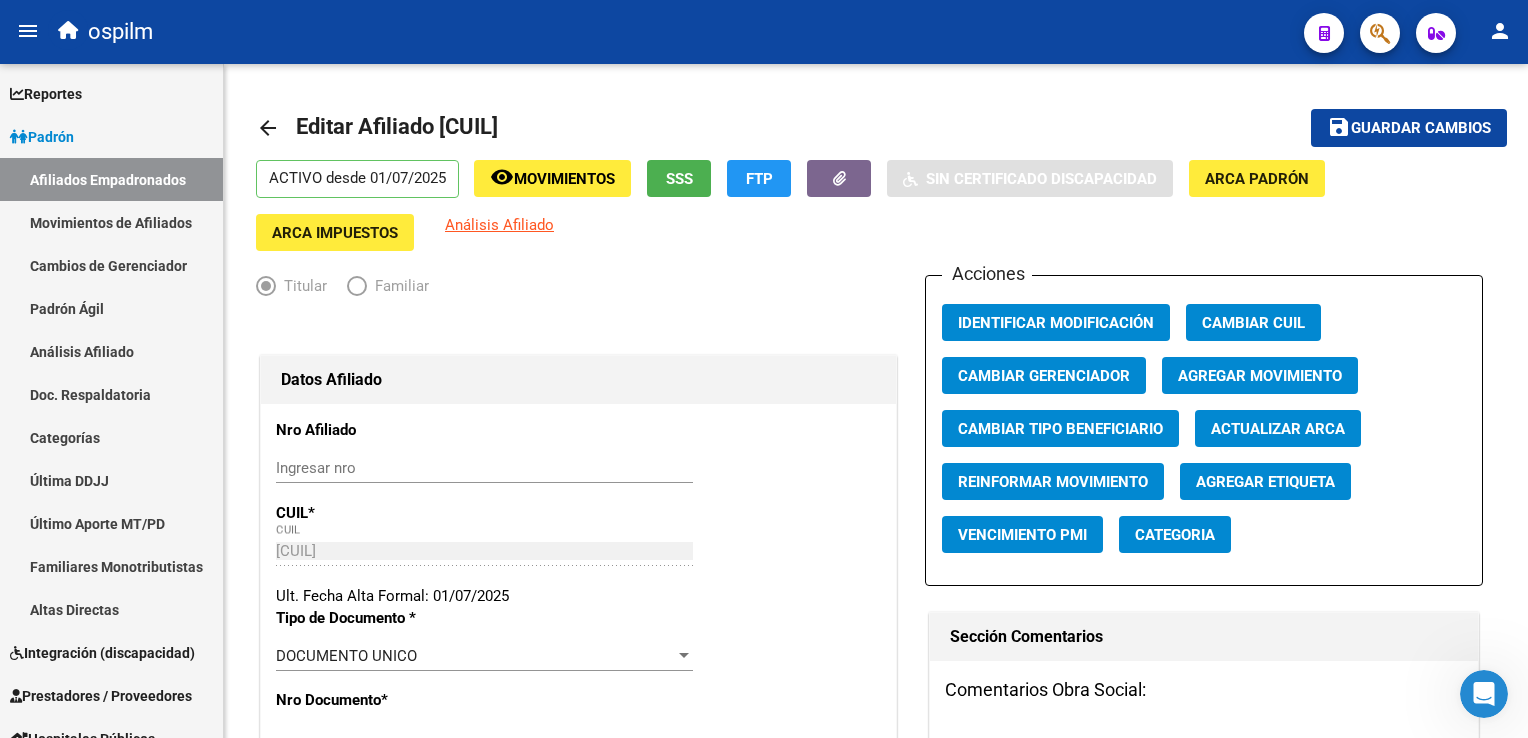 click 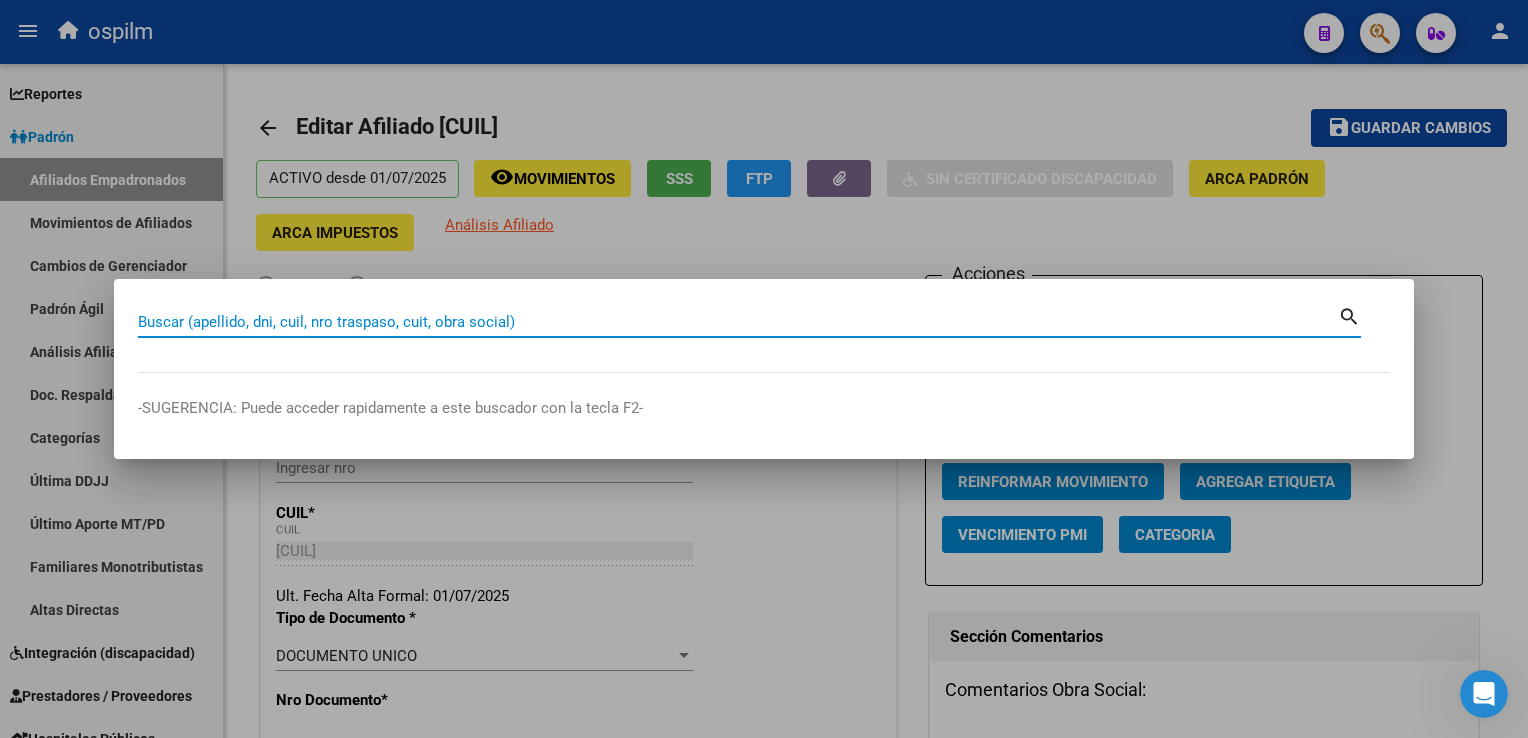 paste on "[CUIL]" 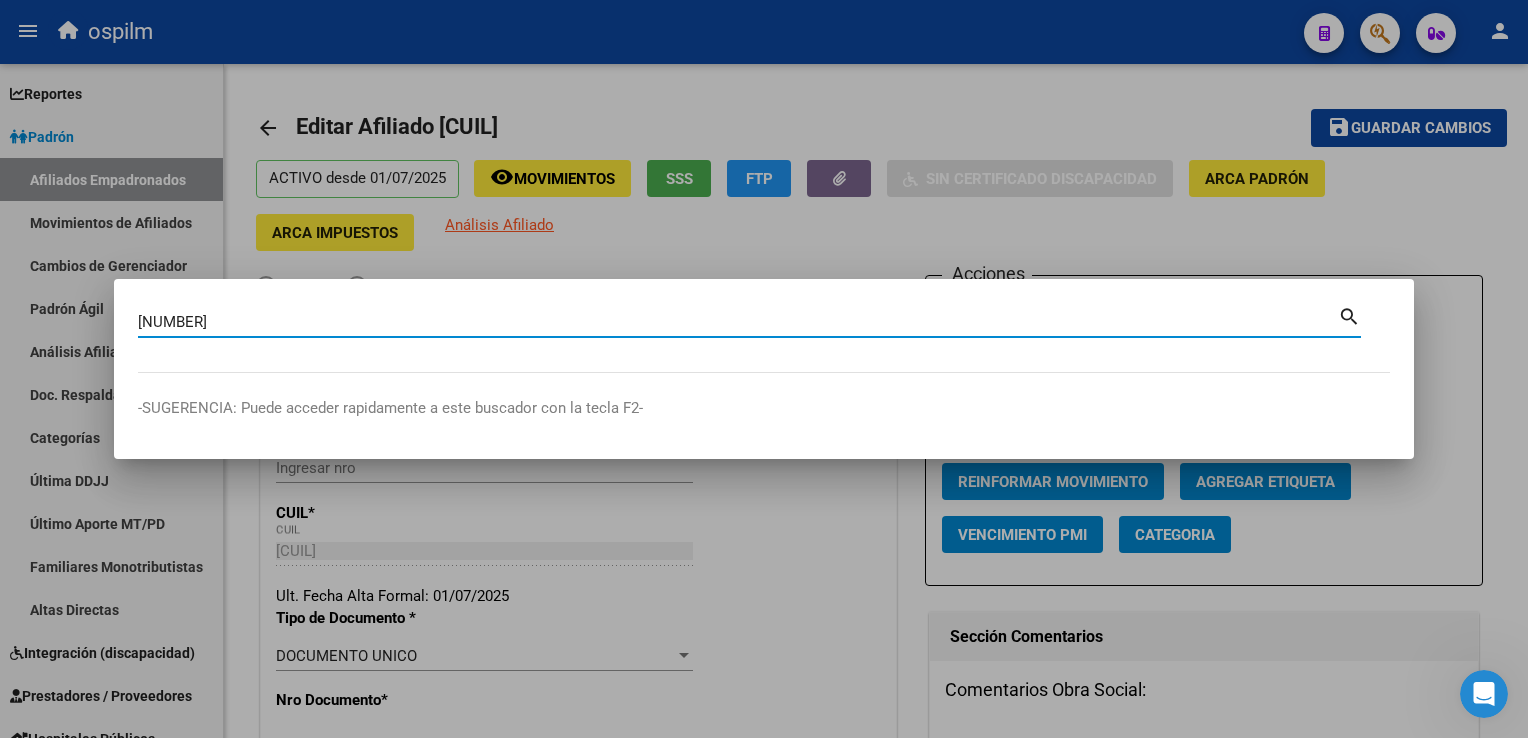 type on "[CUIL]" 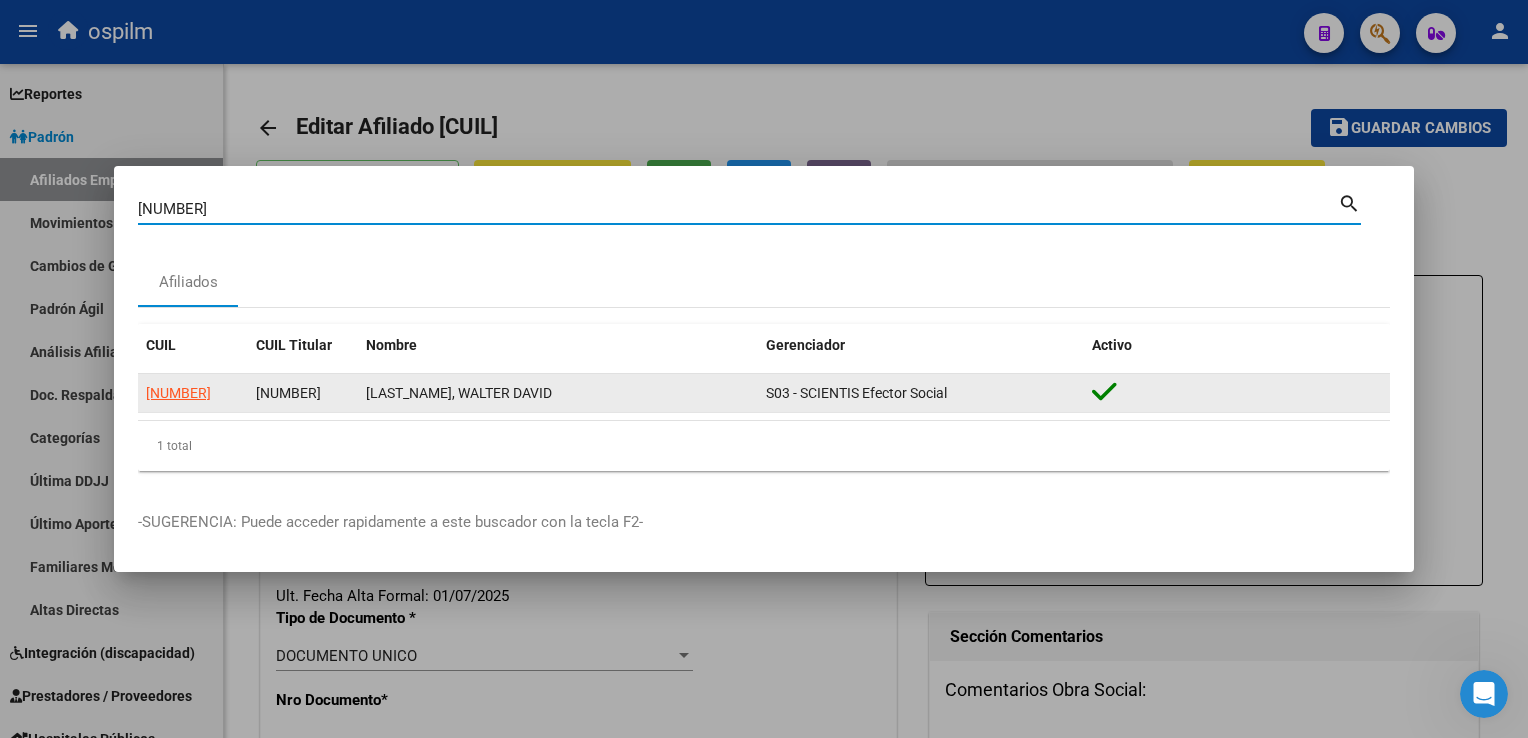 click on "[CUIL]" 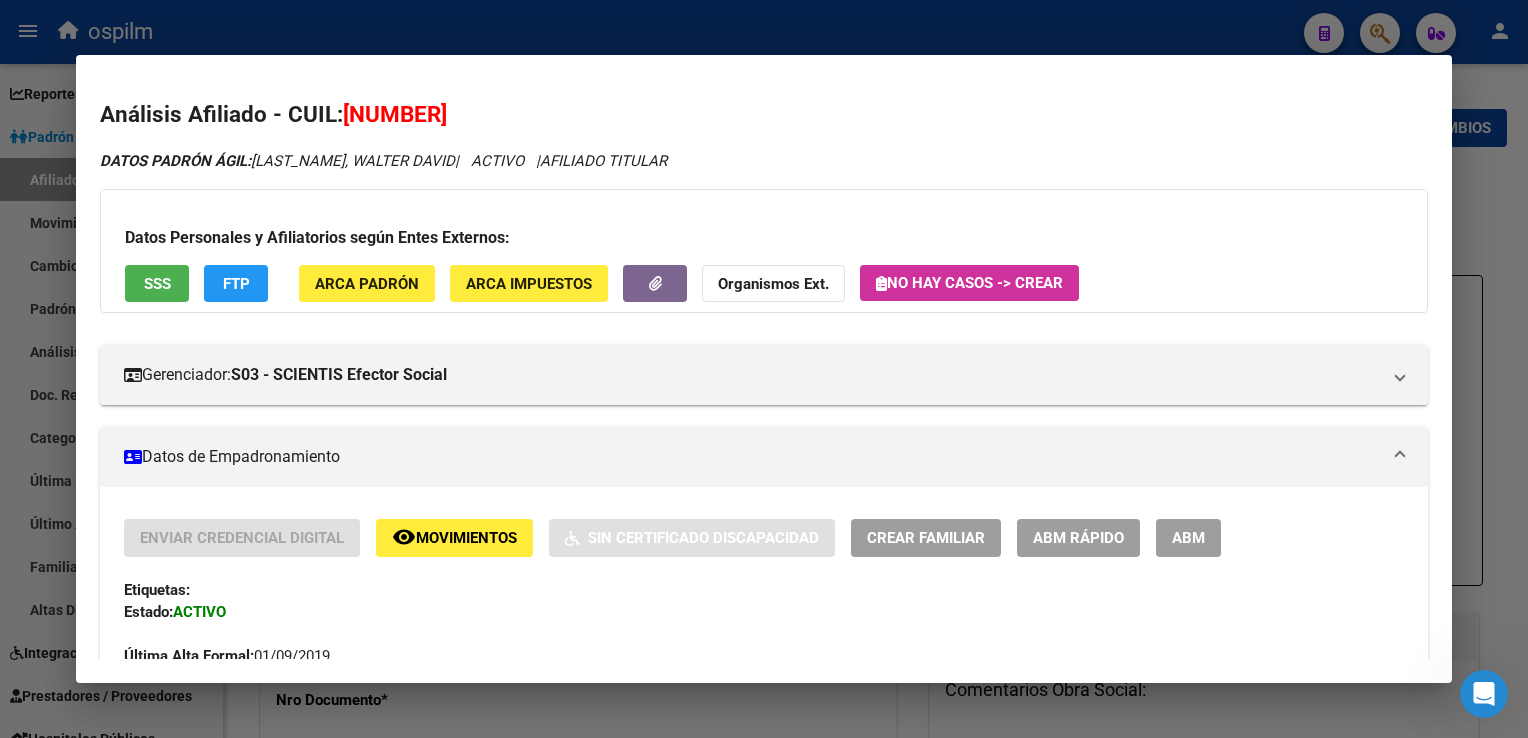 click on "SSS" at bounding box center (157, 284) 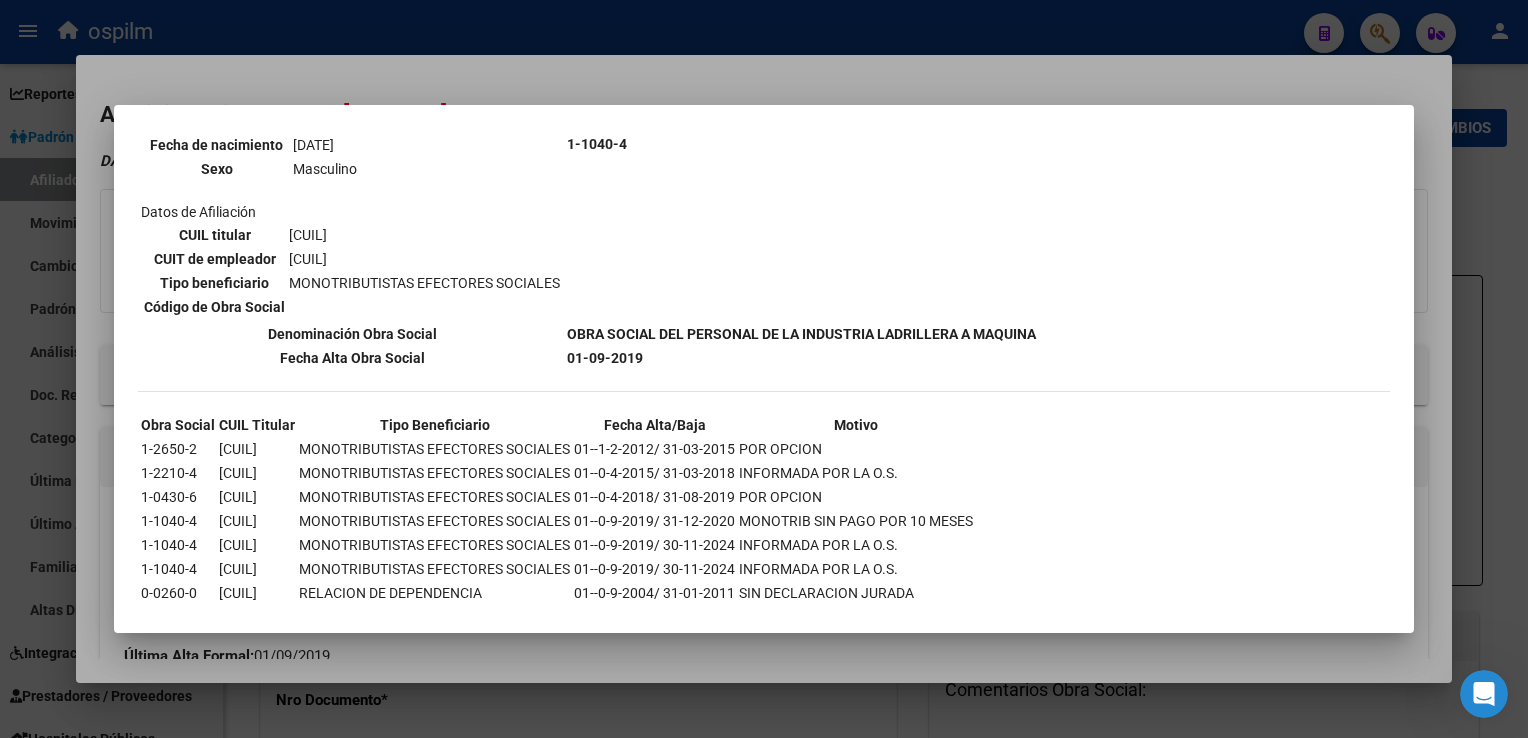 scroll, scrollTop: 290, scrollLeft: 0, axis: vertical 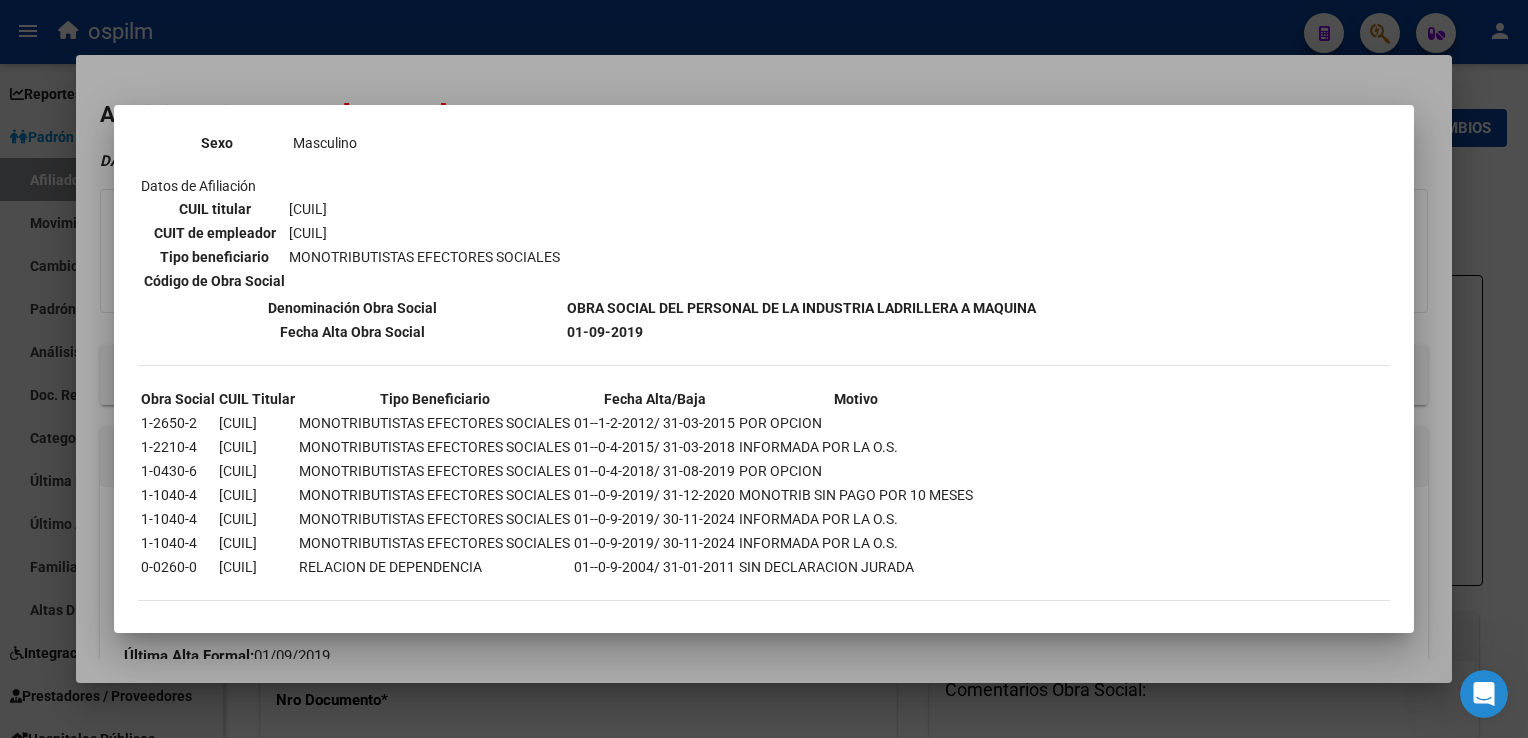 click at bounding box center [764, 369] 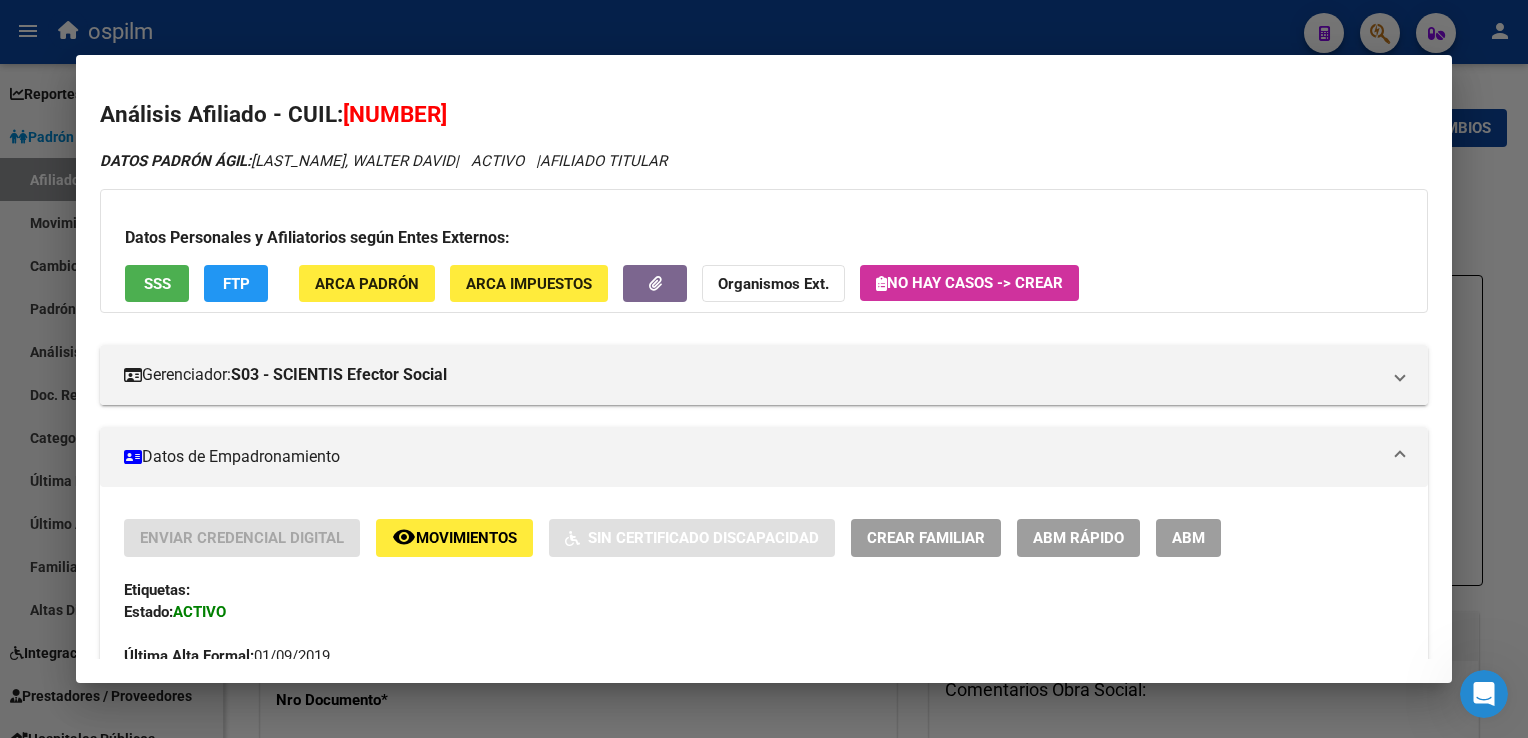 click on "FTP" 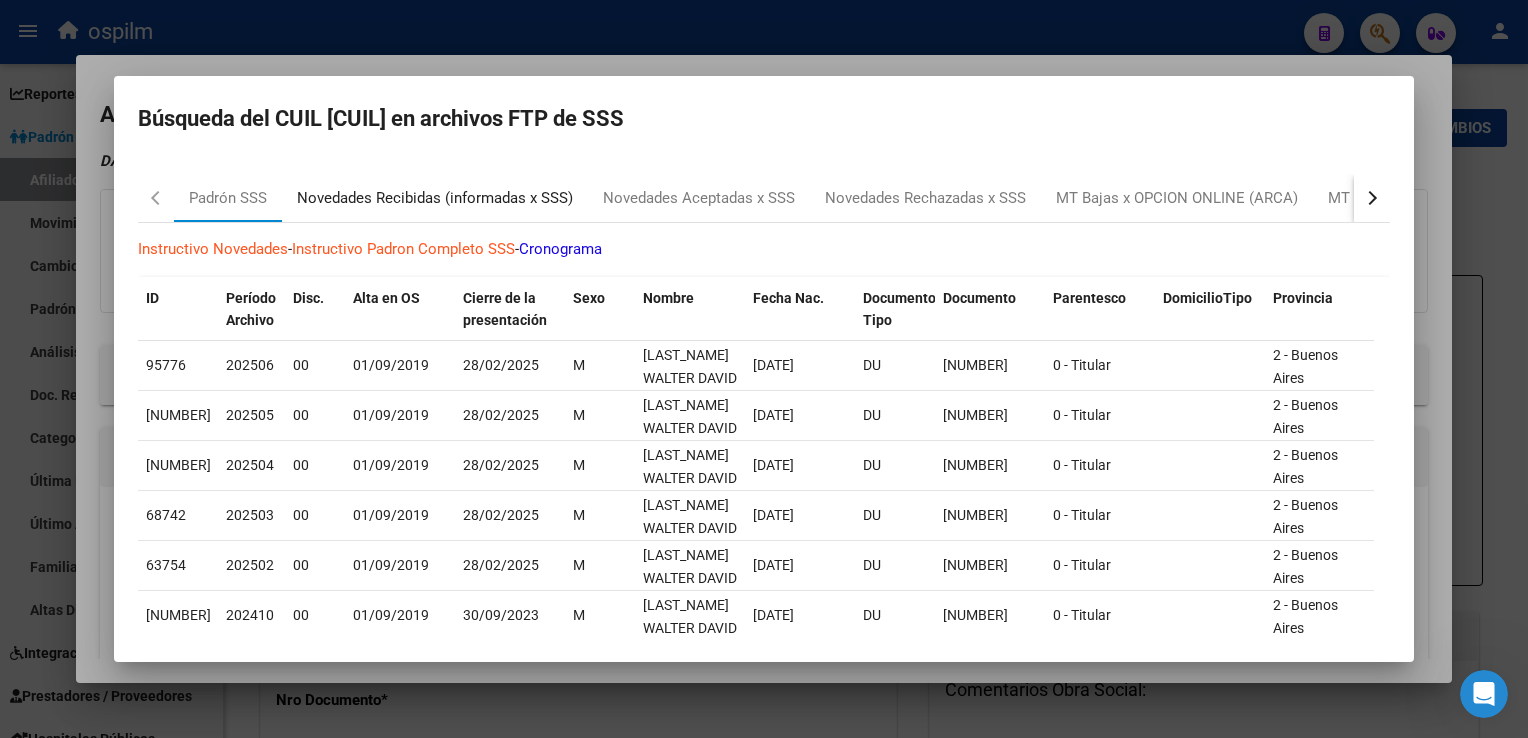 click on "Novedades Recibidas (informadas x SSS)" at bounding box center [435, 198] 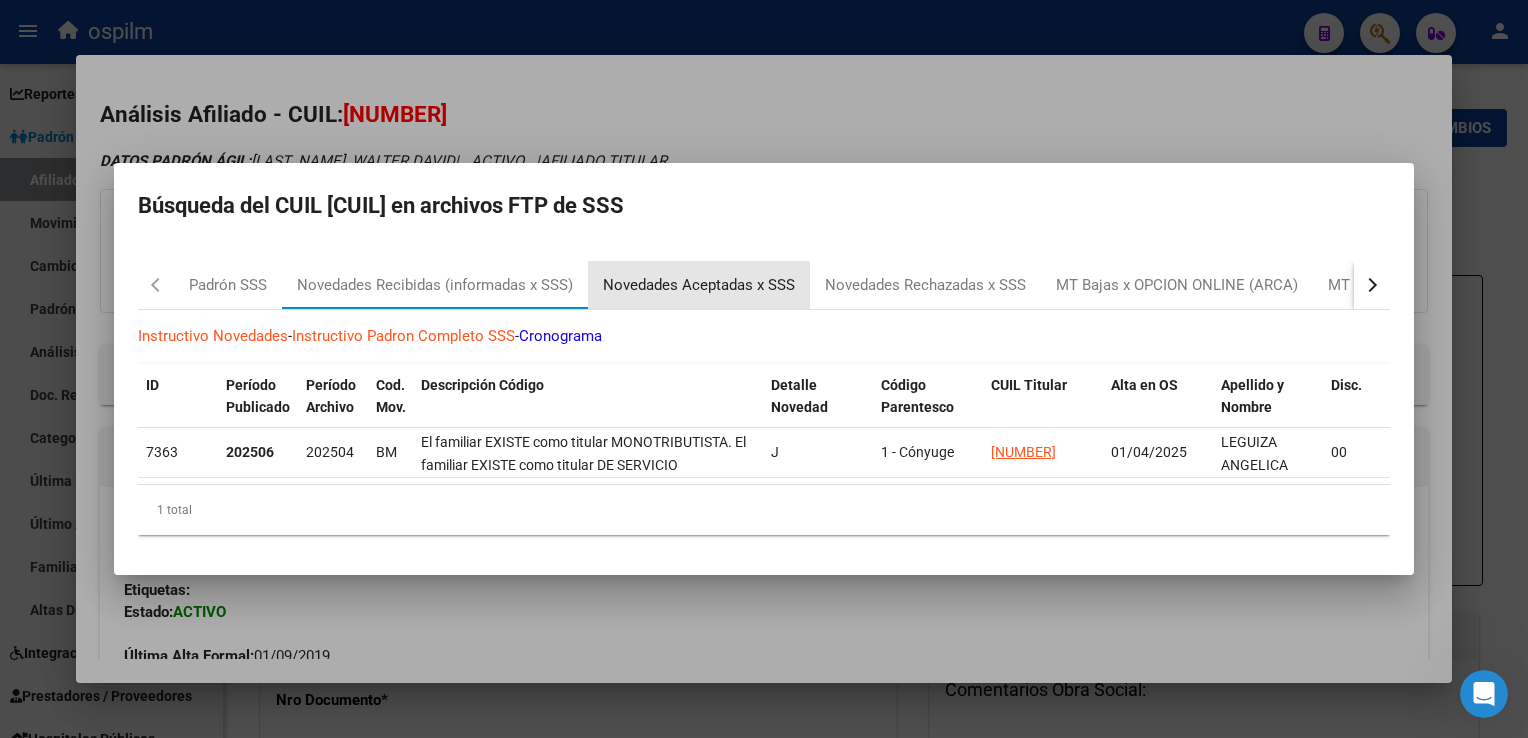 click on "Novedades Aceptadas x SSS" at bounding box center [699, 285] 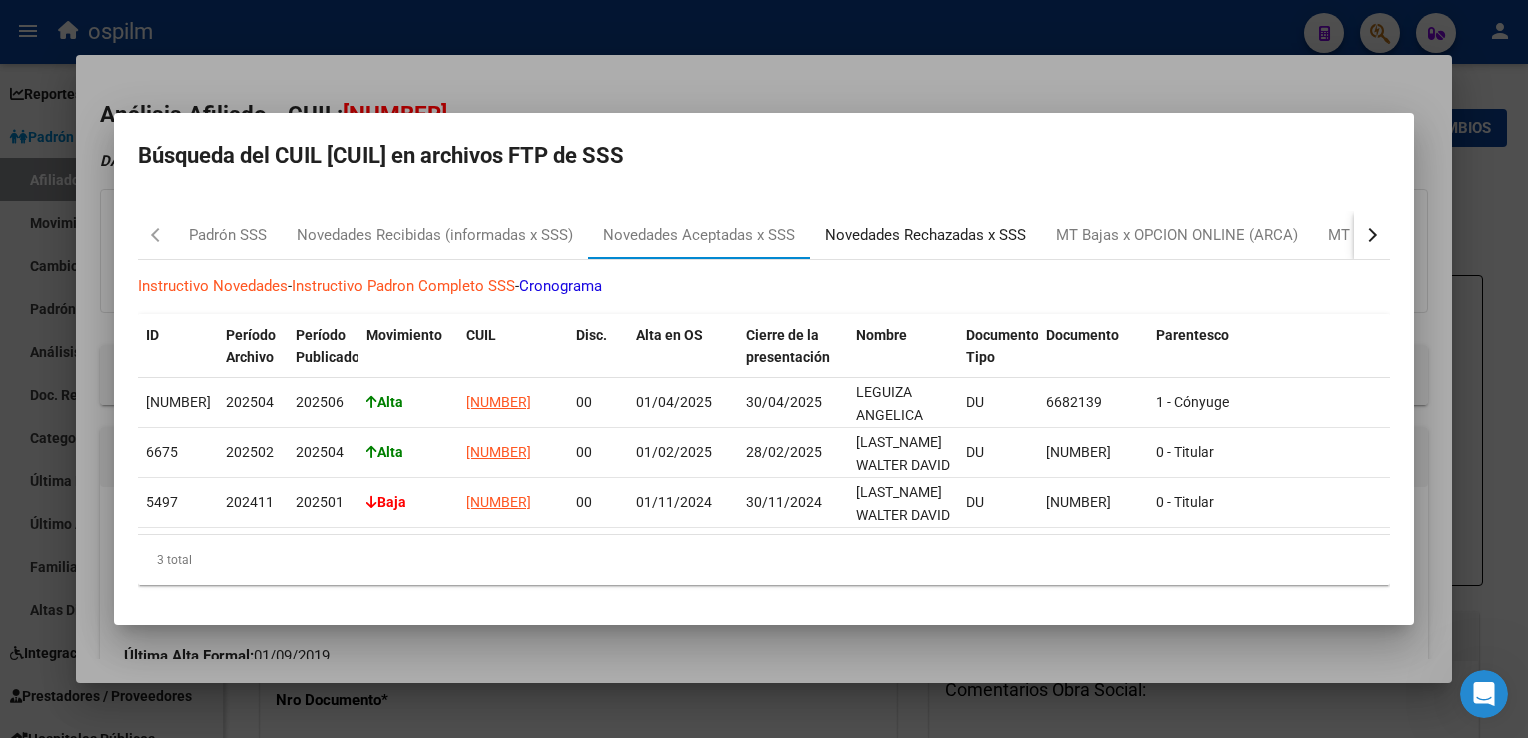 drag, startPoint x: 847, startPoint y: 224, endPoint x: 806, endPoint y: 228, distance: 41.19466 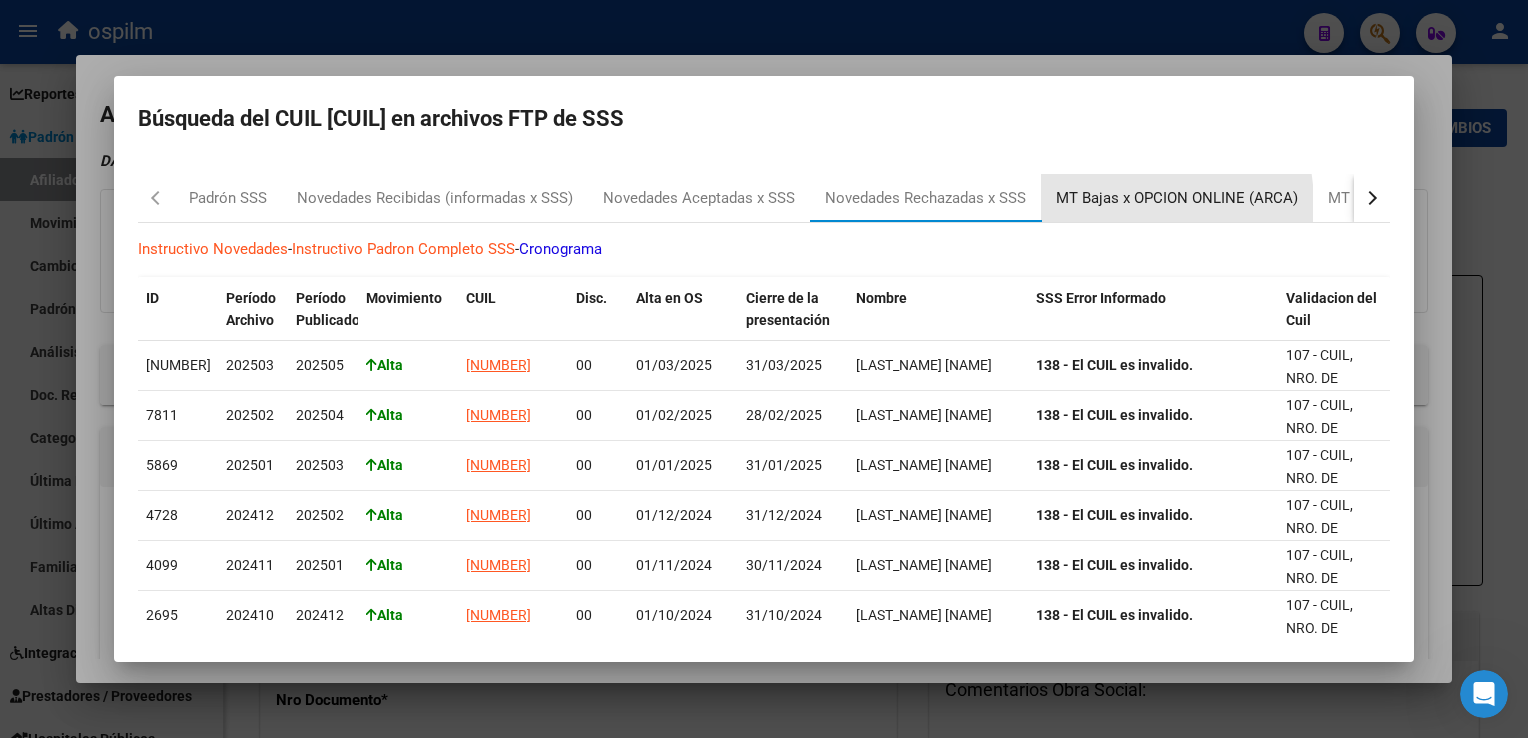 click on "MT Bajas x OPCION ONLINE (ARCA)" at bounding box center [1177, 198] 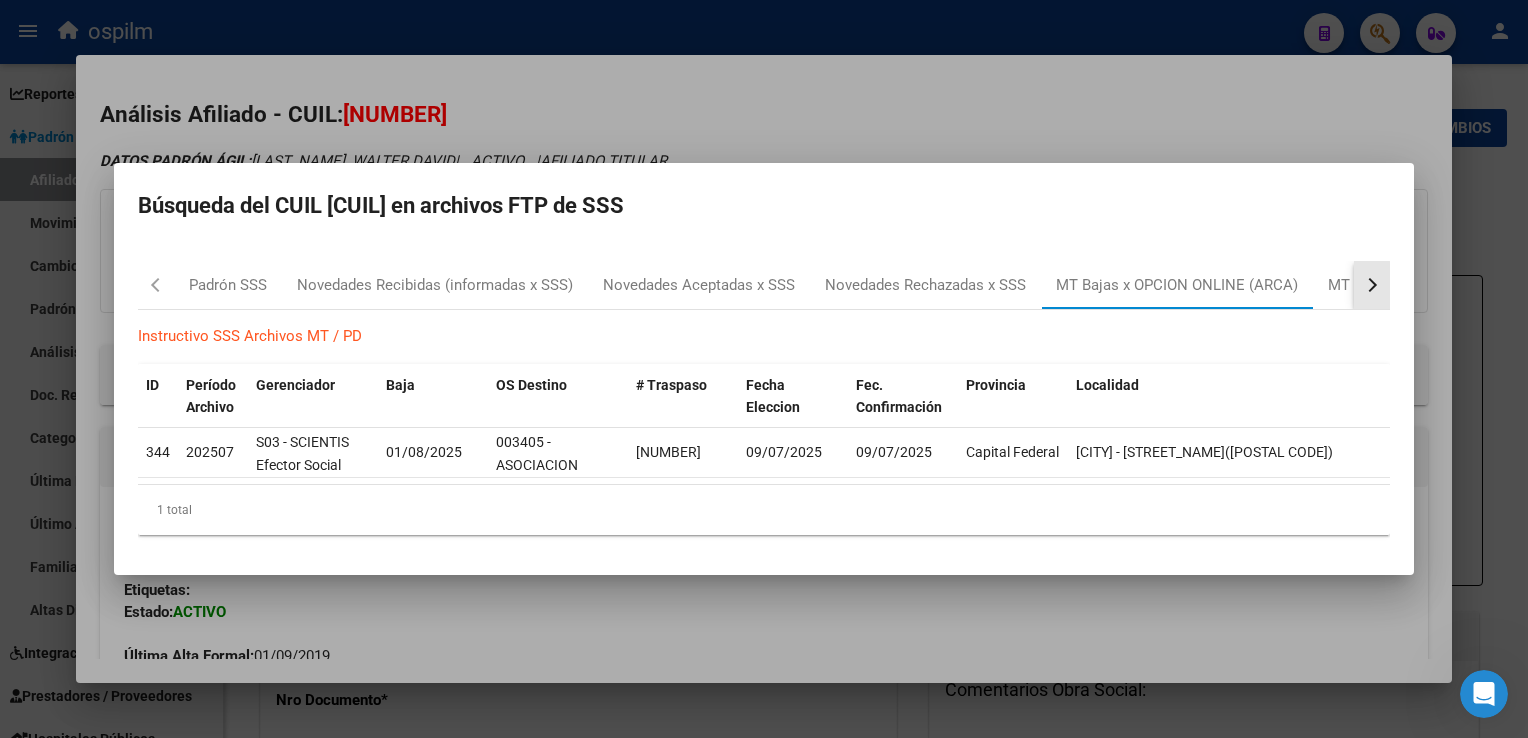 click at bounding box center [1370, 285] 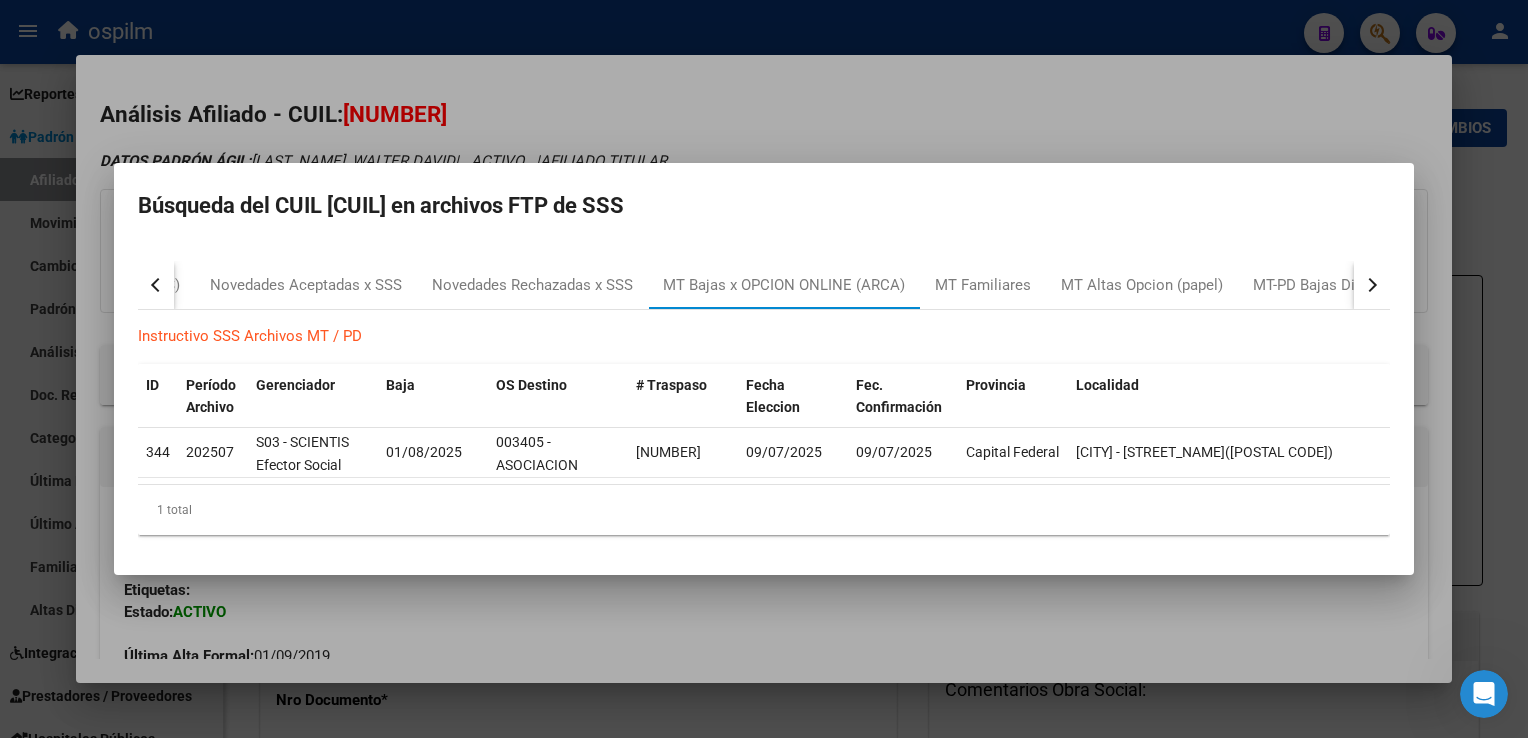 click at bounding box center [1370, 285] 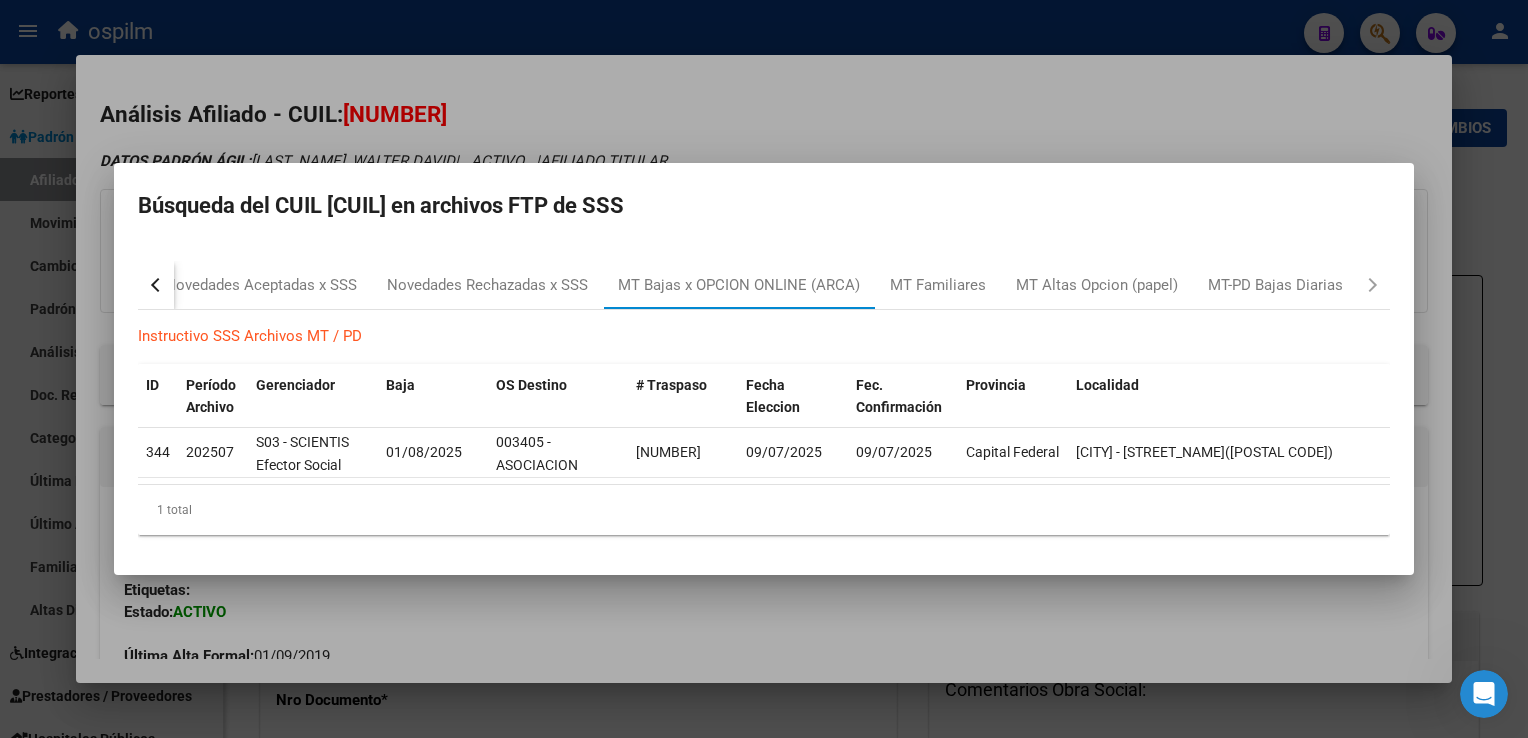 click at bounding box center [764, 369] 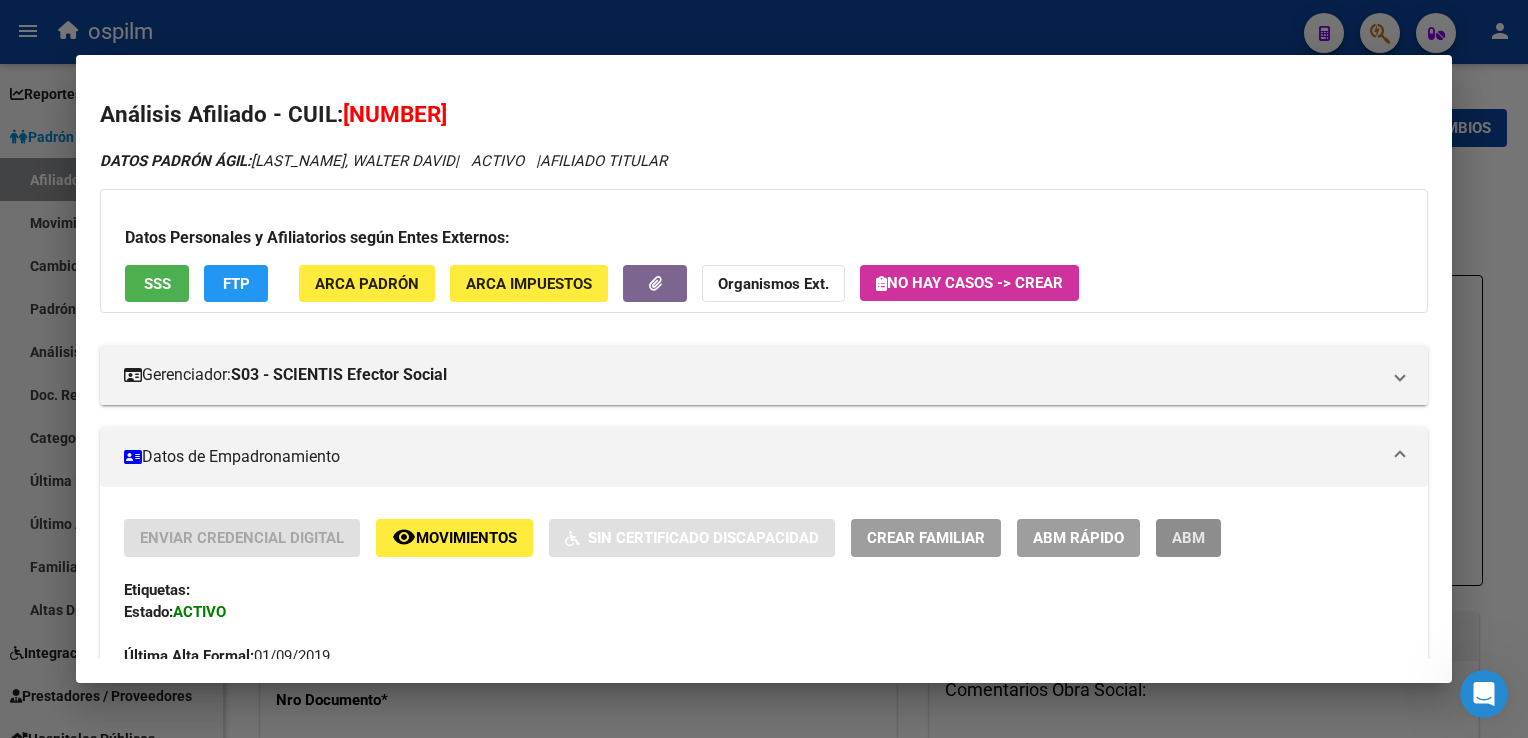 click on "ABM" at bounding box center [1188, 539] 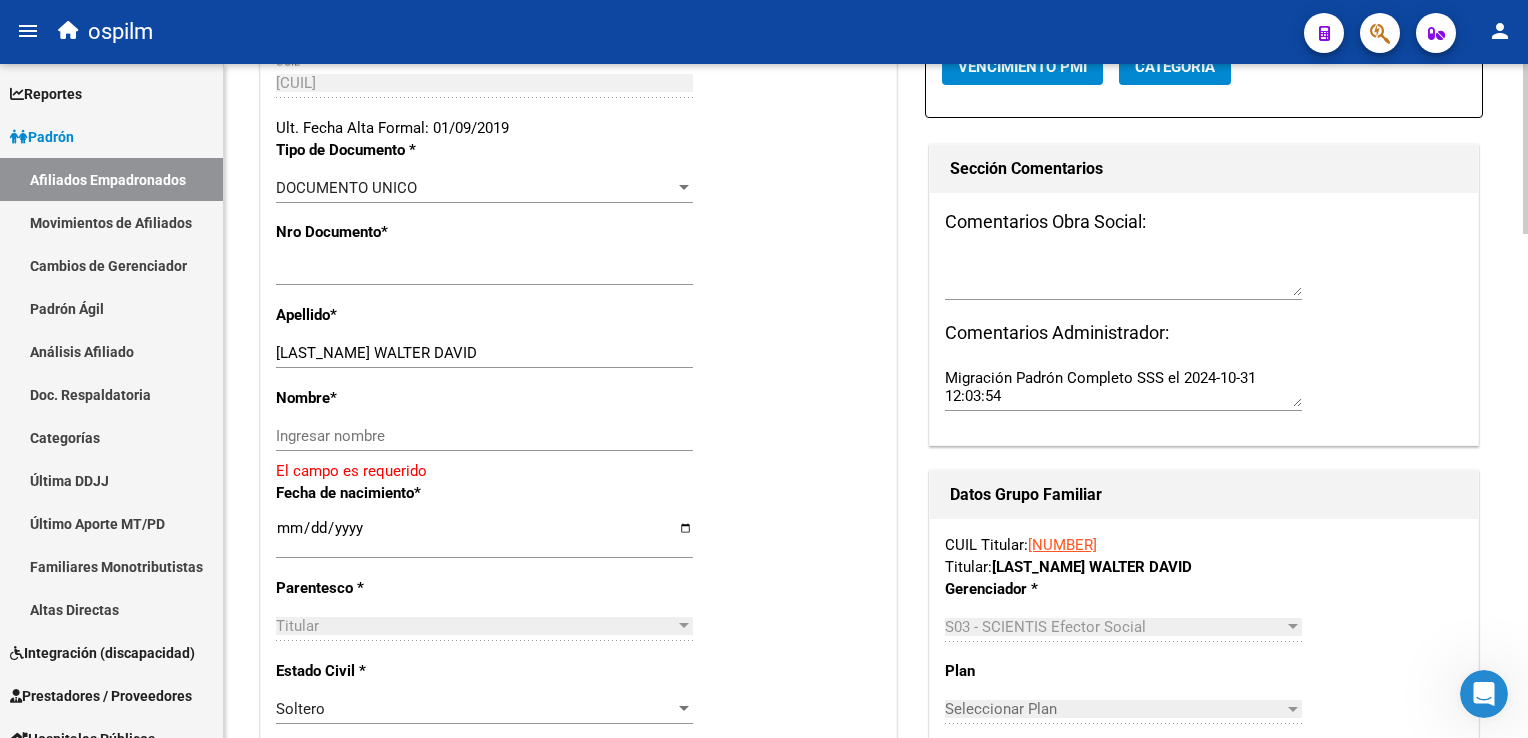 scroll, scrollTop: 478, scrollLeft: 0, axis: vertical 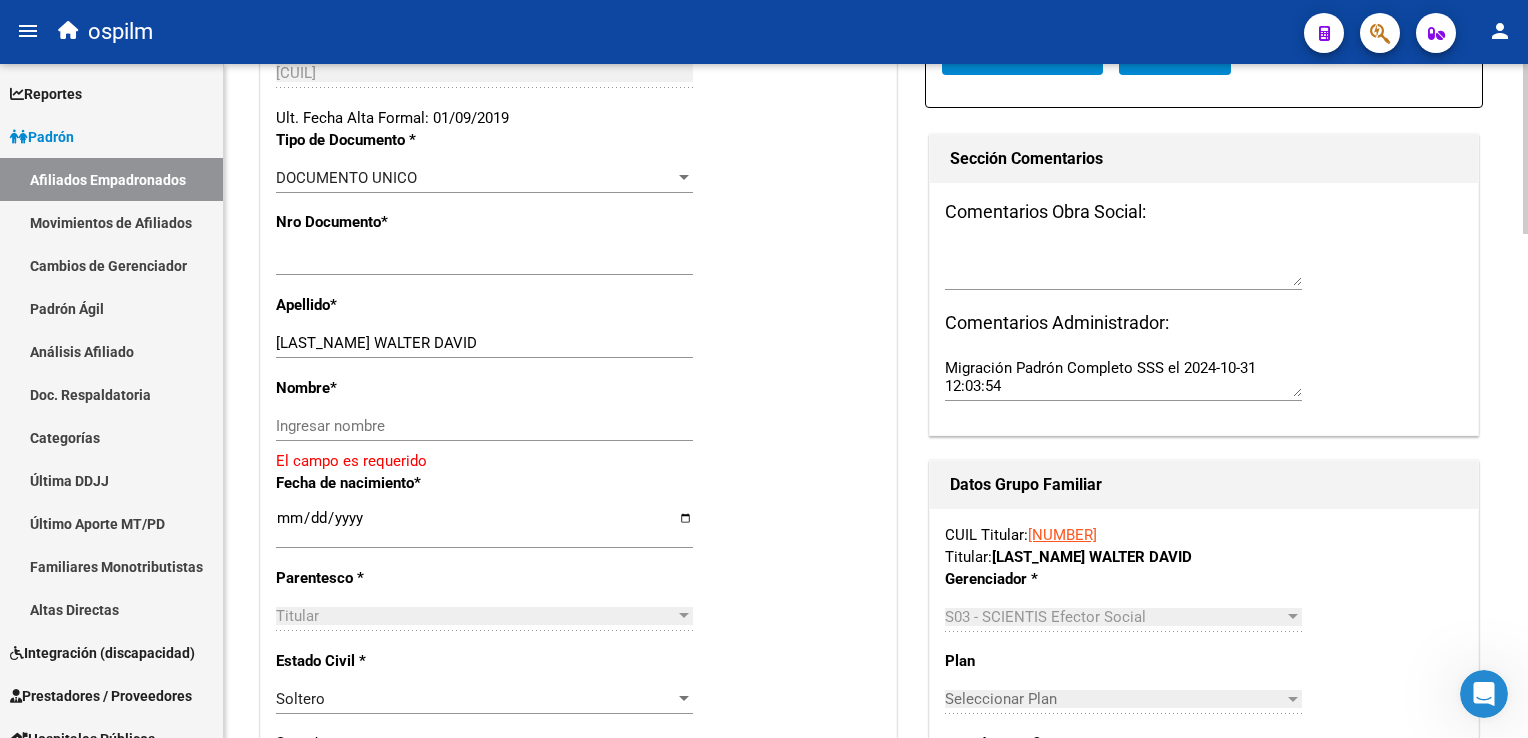 click on "menu   ospilm  person    Firma Express     Reportes Ingresos Devengados Análisis Histórico Detalles Transferencias RG sin DDJJ Detalles por CUIL RG Detalles - MT/PD MT morosos Egresos Devengados Comprobantes Recibidos Facturación Apócrifa Auditorías x Área Auditorías x Usuario Ítems de Auditorías x Usuario Padrón Traspasos x O.S. Traspasos x Gerenciador Traspasos x Provincia Nuevos Aportantes Métricas - Padrón SSS Métricas - Crecimiento Población    Padrón Afiliados Empadronados Movimientos de Afiliados Cambios de Gerenciador Padrón Ágil Análisis Afiliado Doc. Respaldatoria Categorías Última DDJJ Último Aporte MT/PD Familiares Monotributistas Altas Directas    Integración (discapacidad) Certificado Discapacidad    Prestadores / Proveedores Facturas - Listado/Carga Facturas Sin Auditar Facturas - Documentación Pagos x Transferencia Auditorías - Listado Auditorías - Comentarios Auditorías - Cambios Área Auditoría - Ítems Prestadores - Listado Prestadores - Docu. Actas" at bounding box center [764, 369] 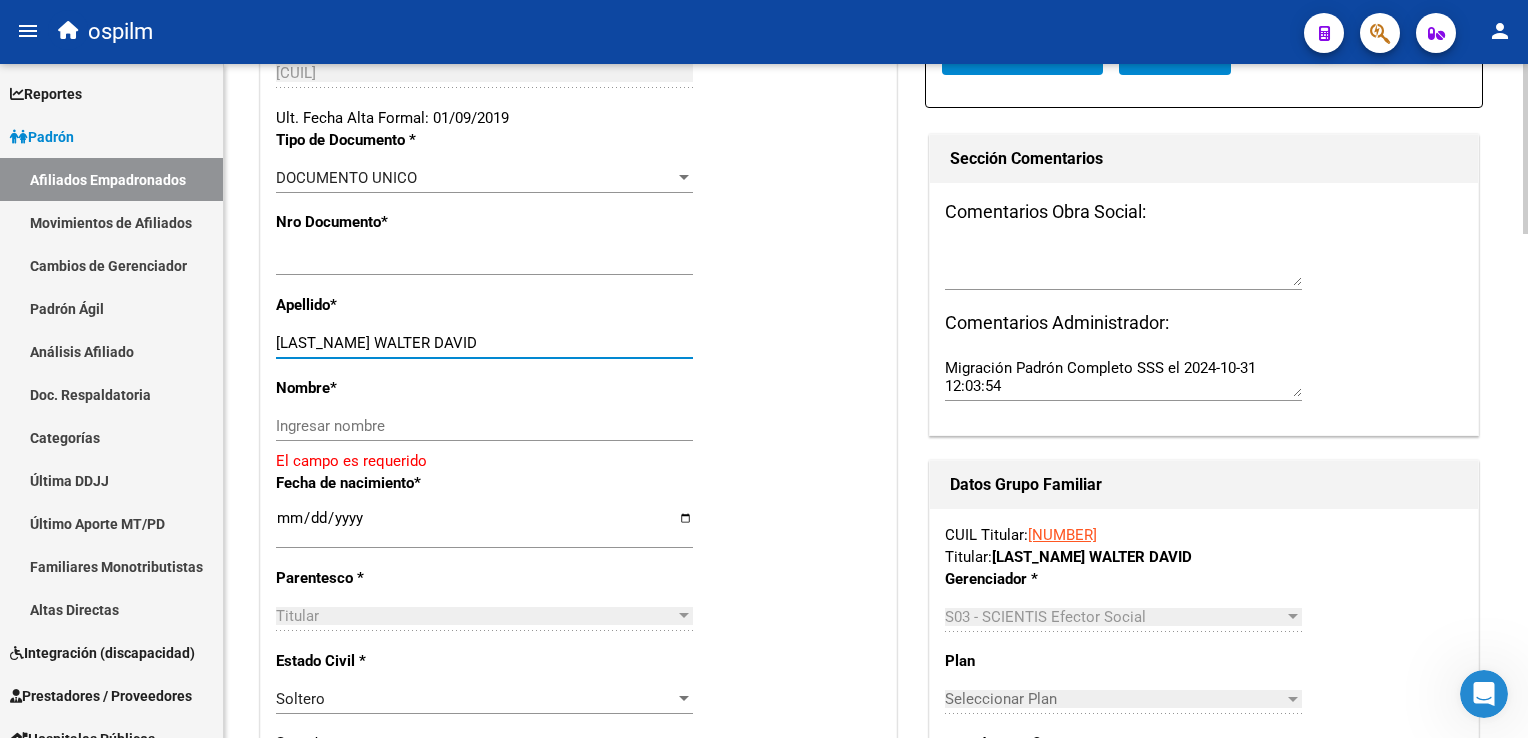 drag, startPoint x: 325, startPoint y: 342, endPoint x: 426, endPoint y: 342, distance: 101 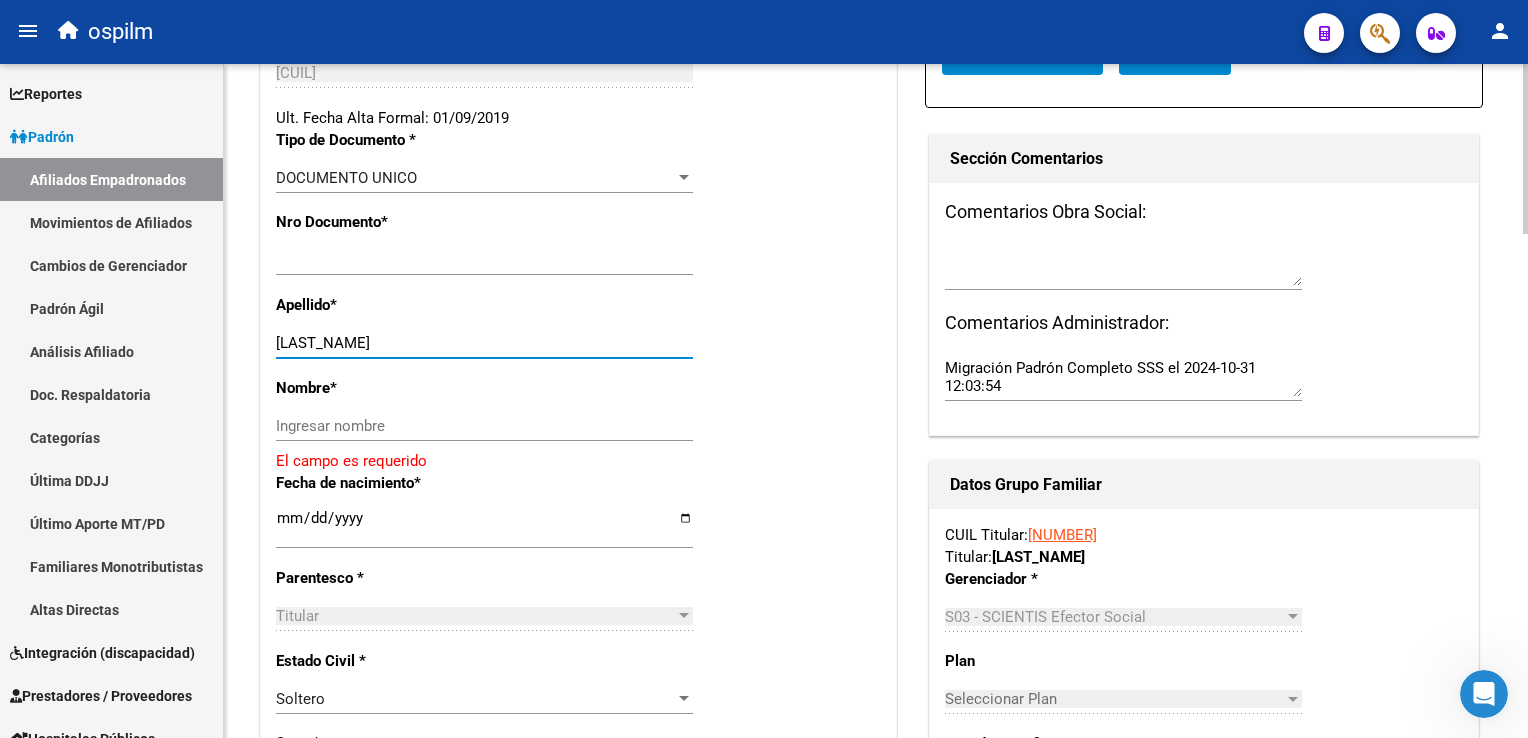 type on "NONIS" 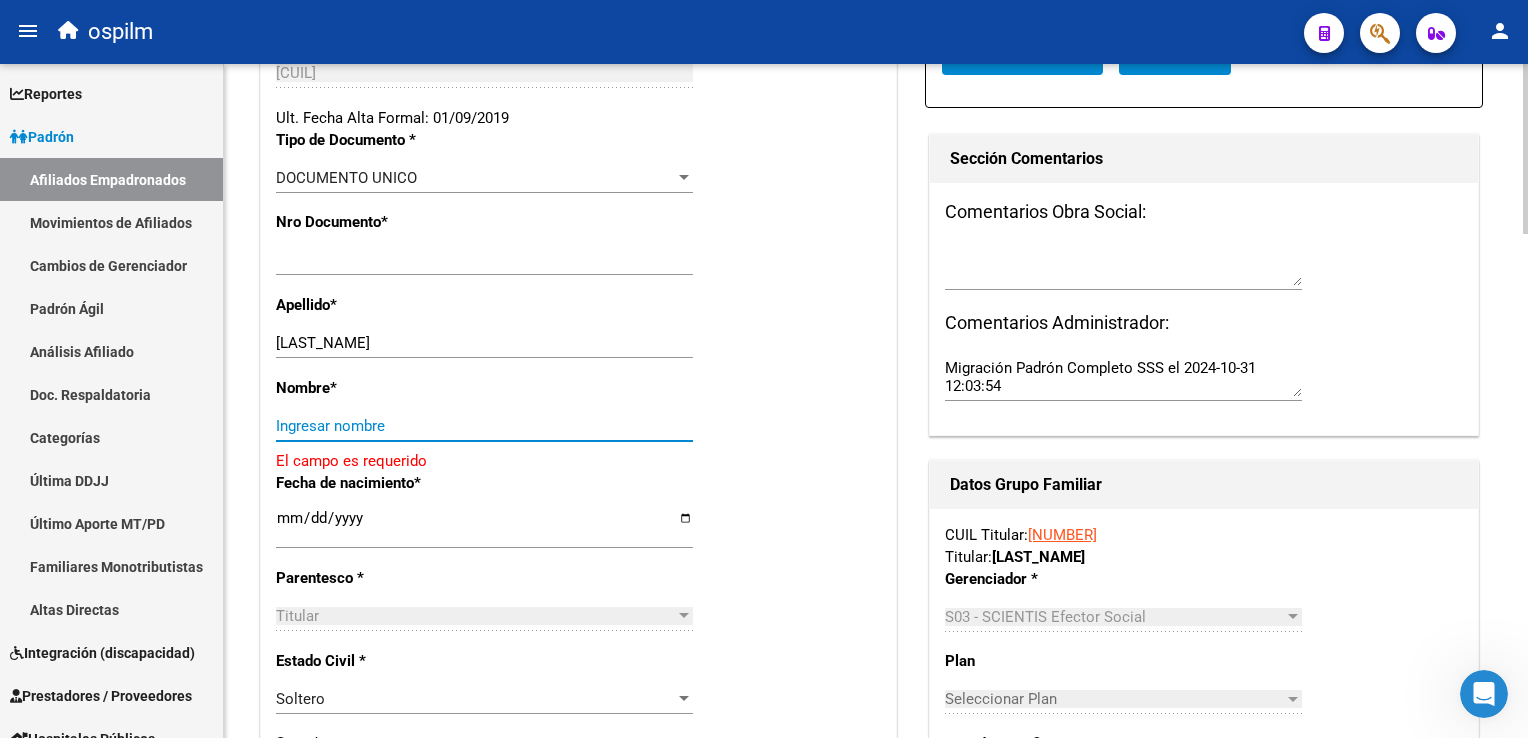paste on "WALTER DAVID" 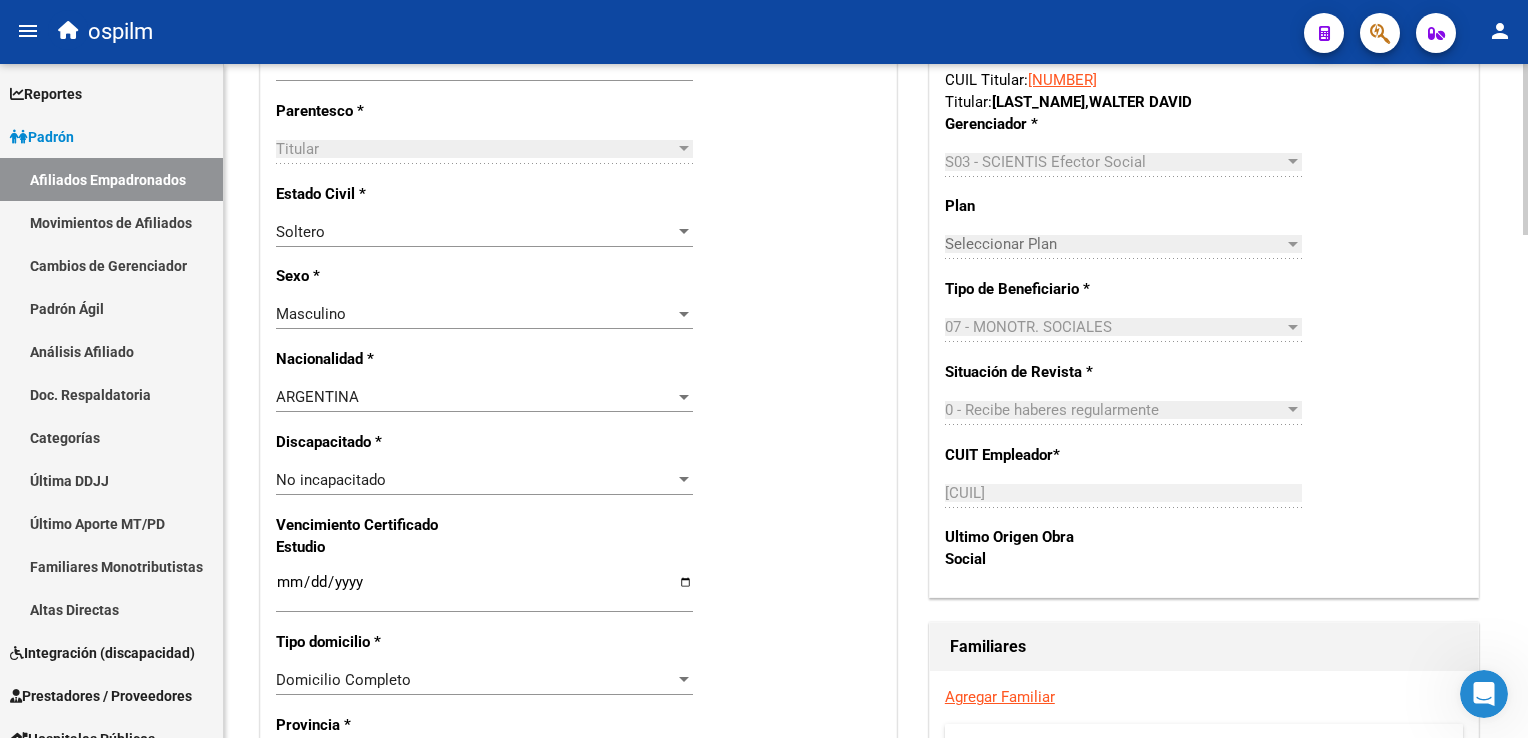 scroll, scrollTop: 0, scrollLeft: 0, axis: both 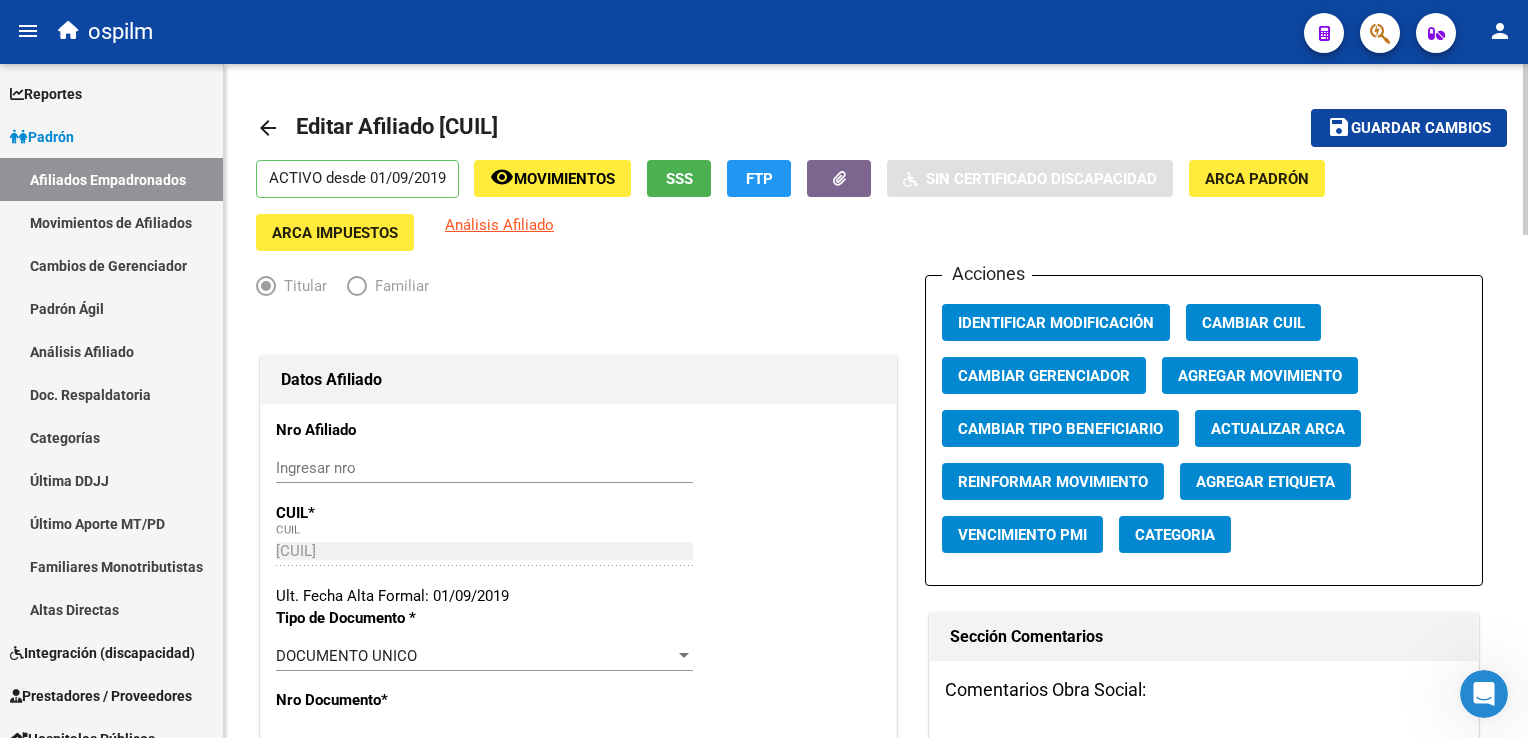 type on "WALTER DAVID" 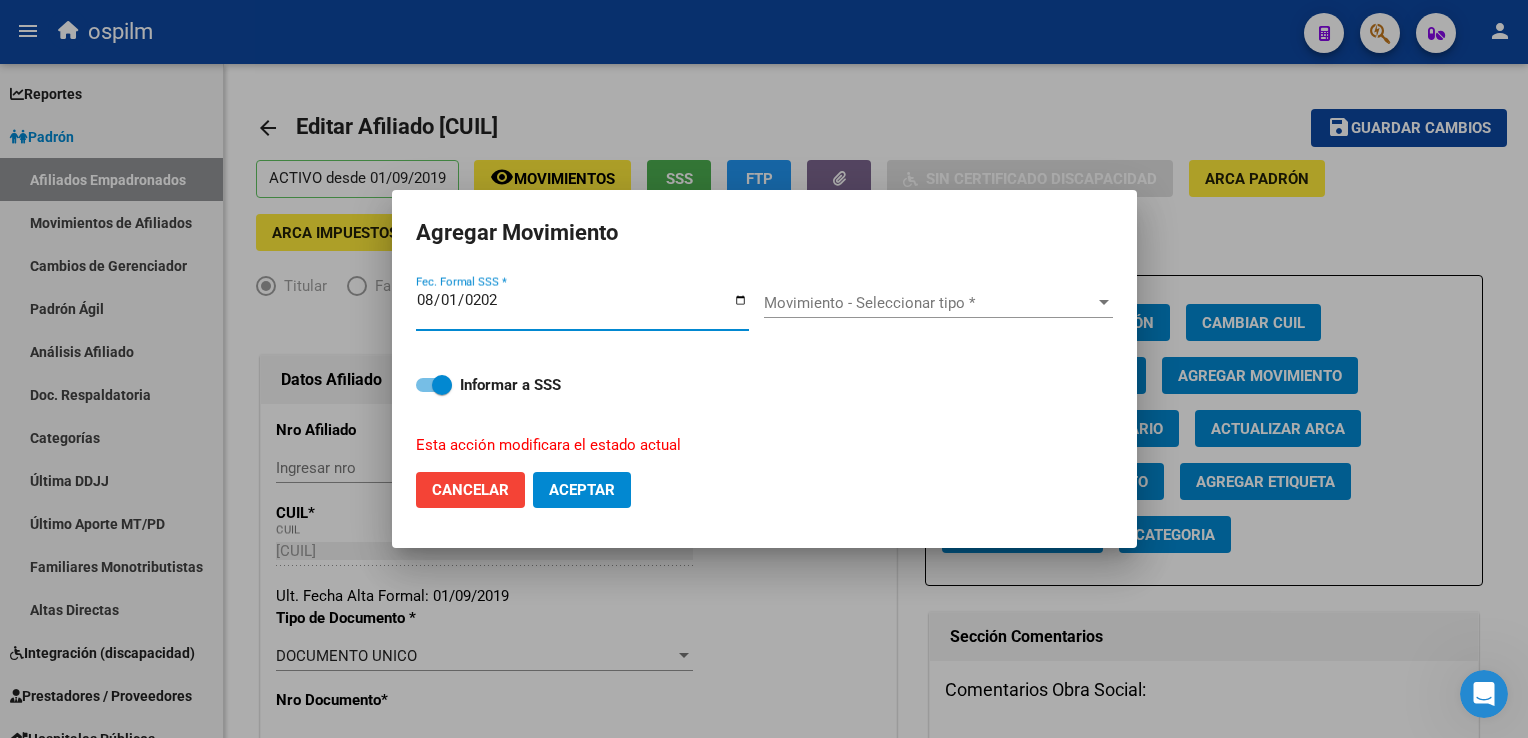 type on "2025-08-01" 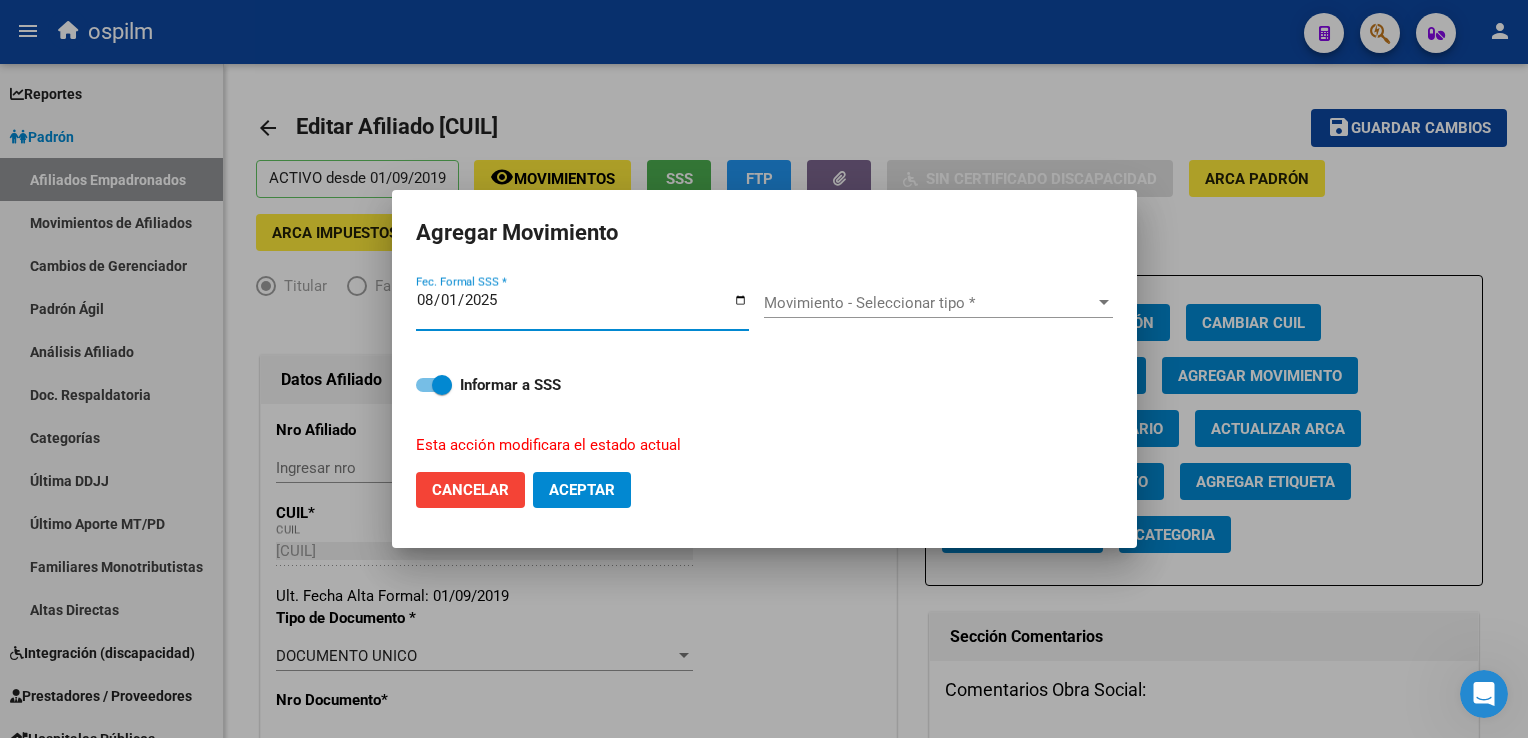 click on "Movimiento - Seleccionar tipo *" at bounding box center (929, 303) 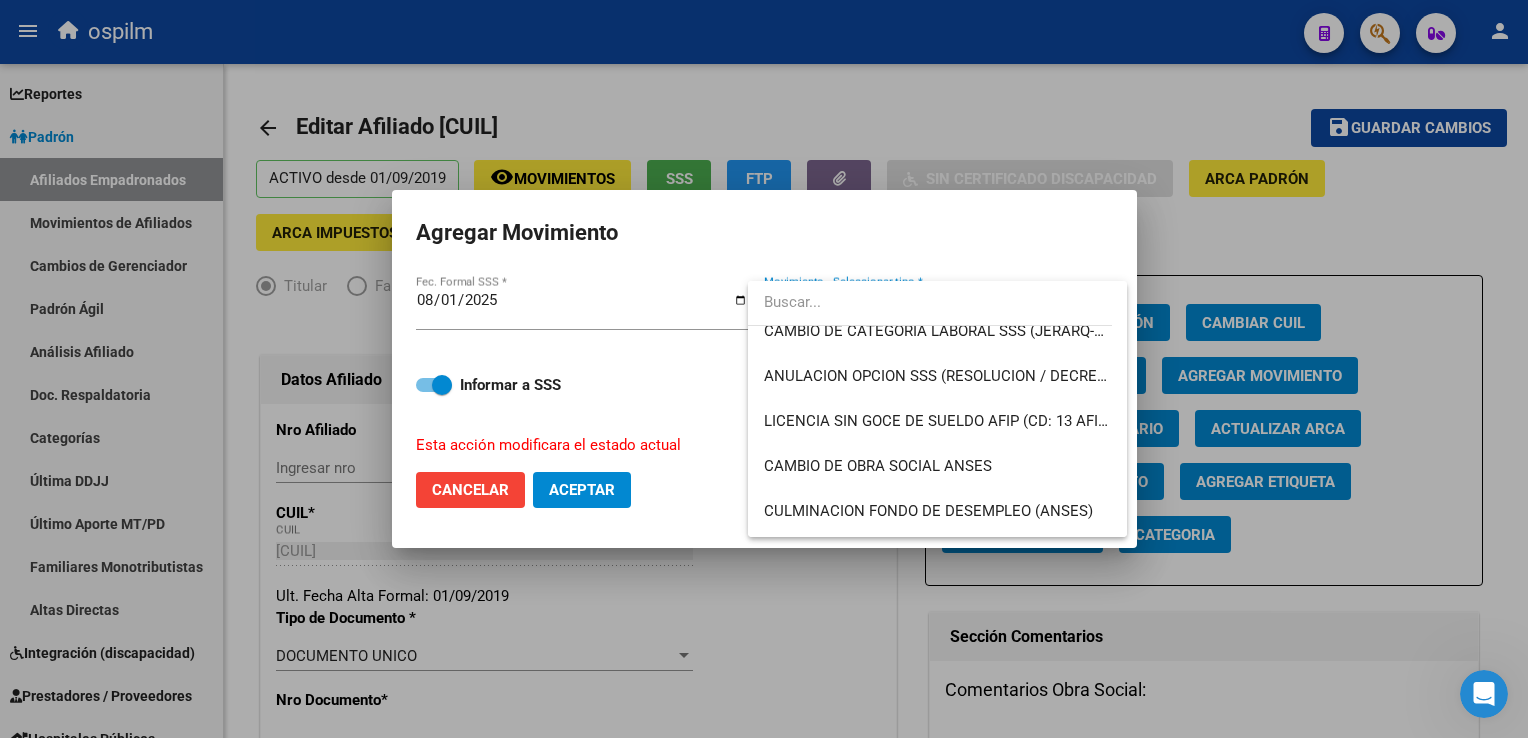 scroll, scrollTop: 345, scrollLeft: 0, axis: vertical 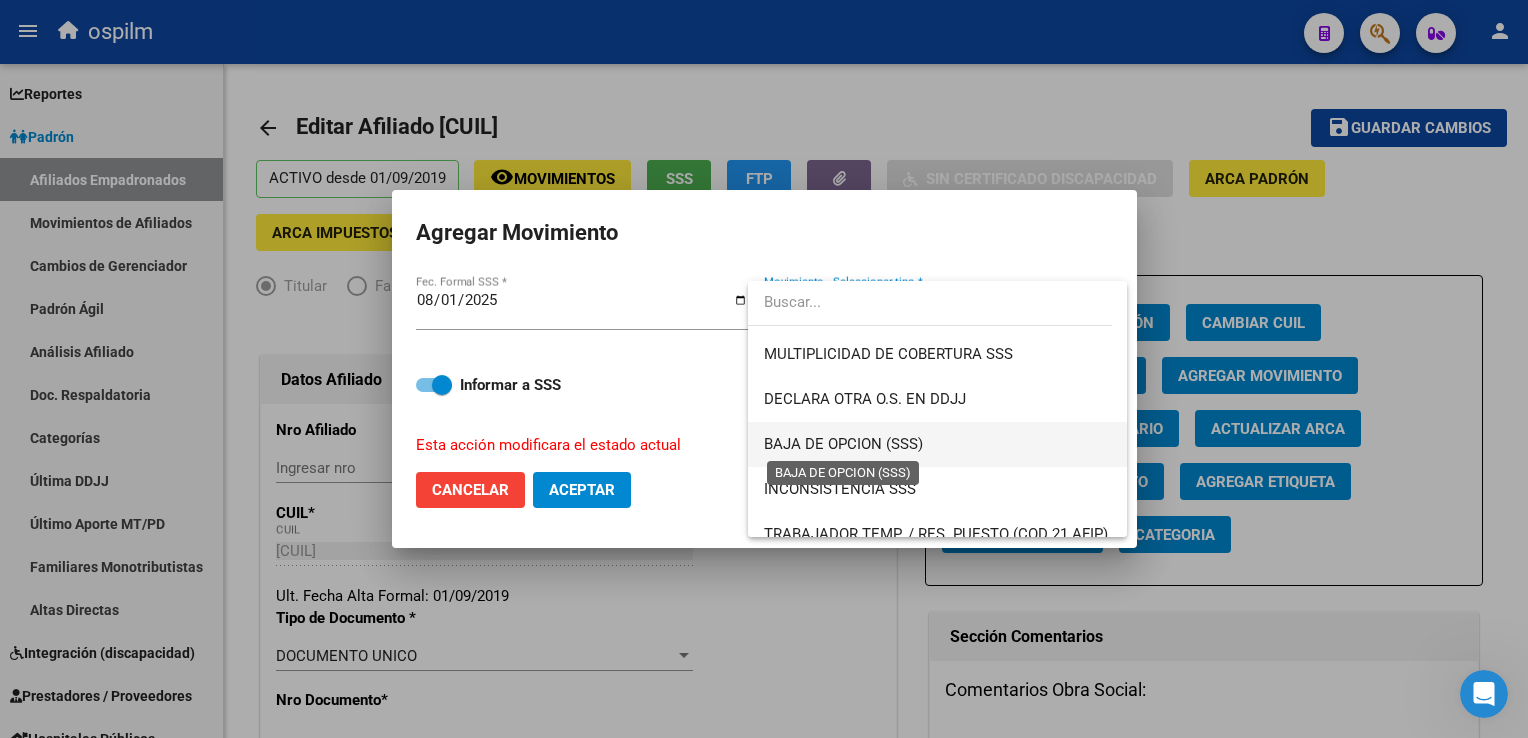 click on "BAJA DE OPCION (SSS)" at bounding box center [843, 444] 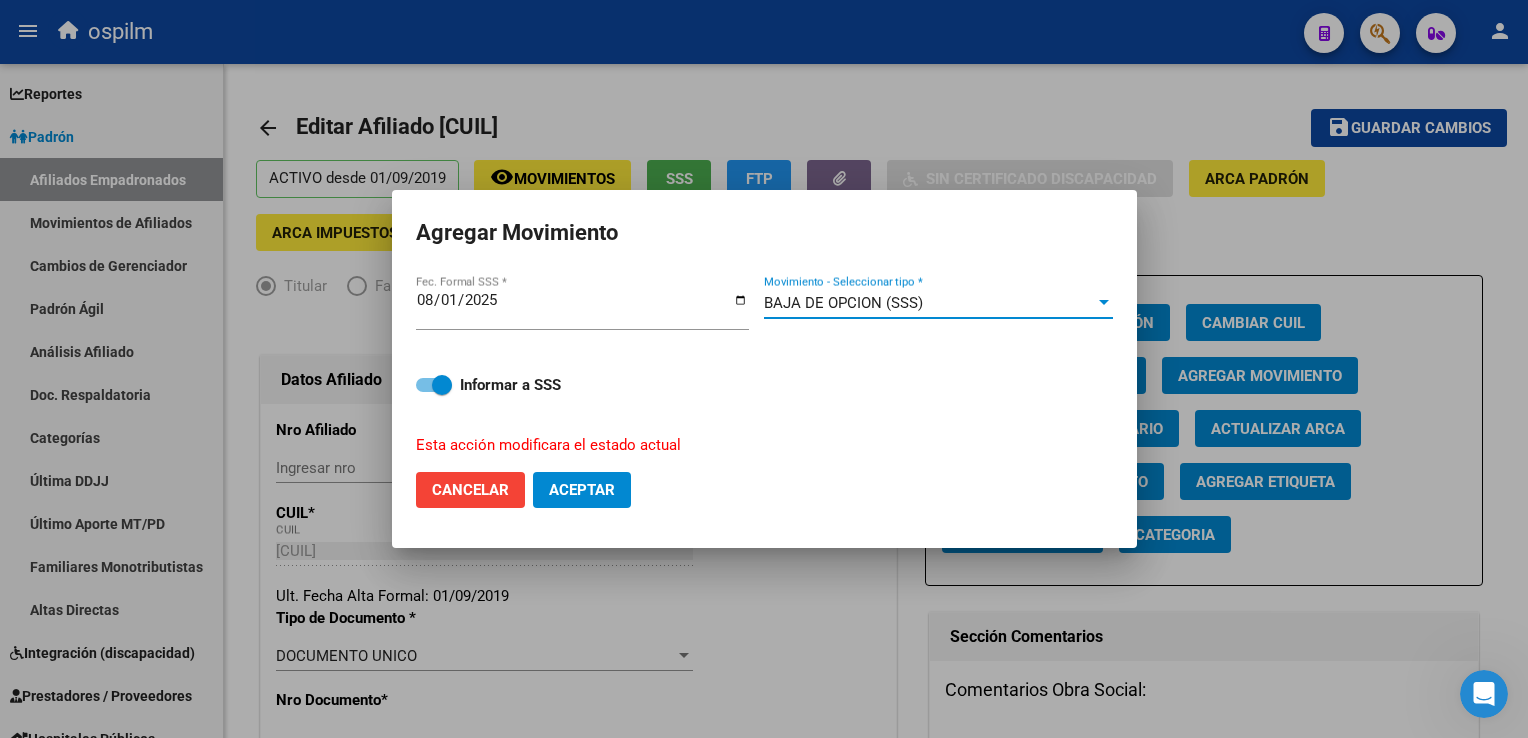 click on "Aceptar" 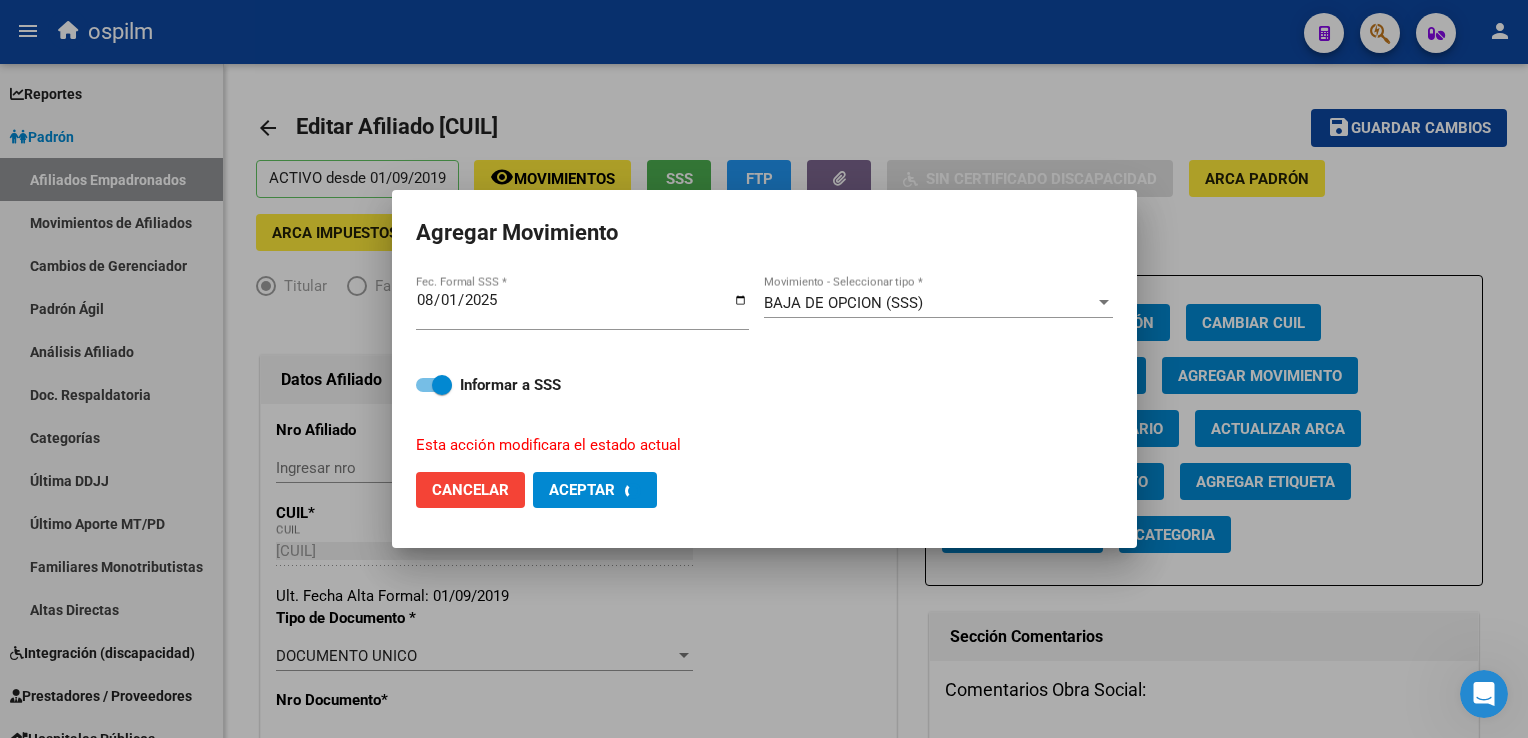 checkbox on "false" 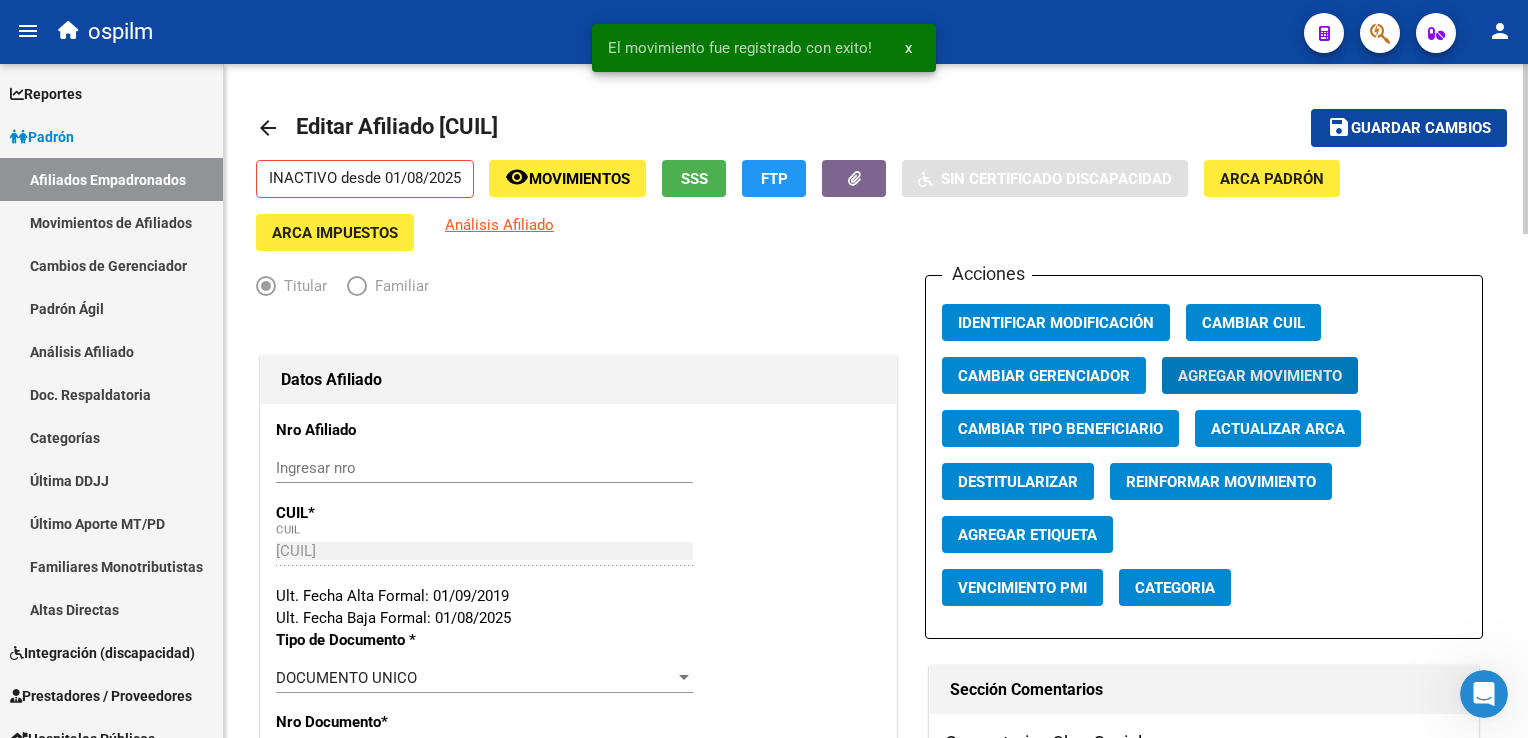 click on "Guardar cambios" 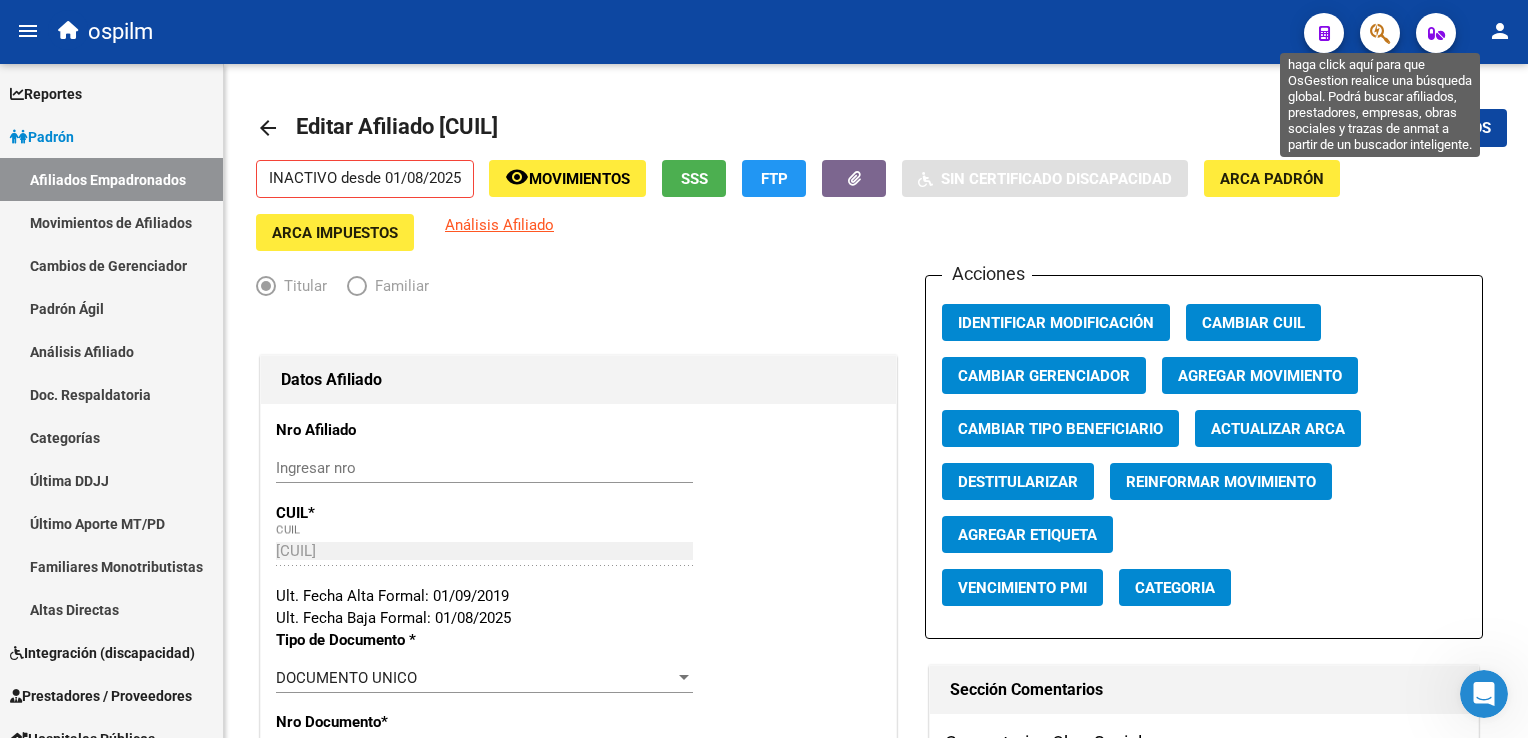 click 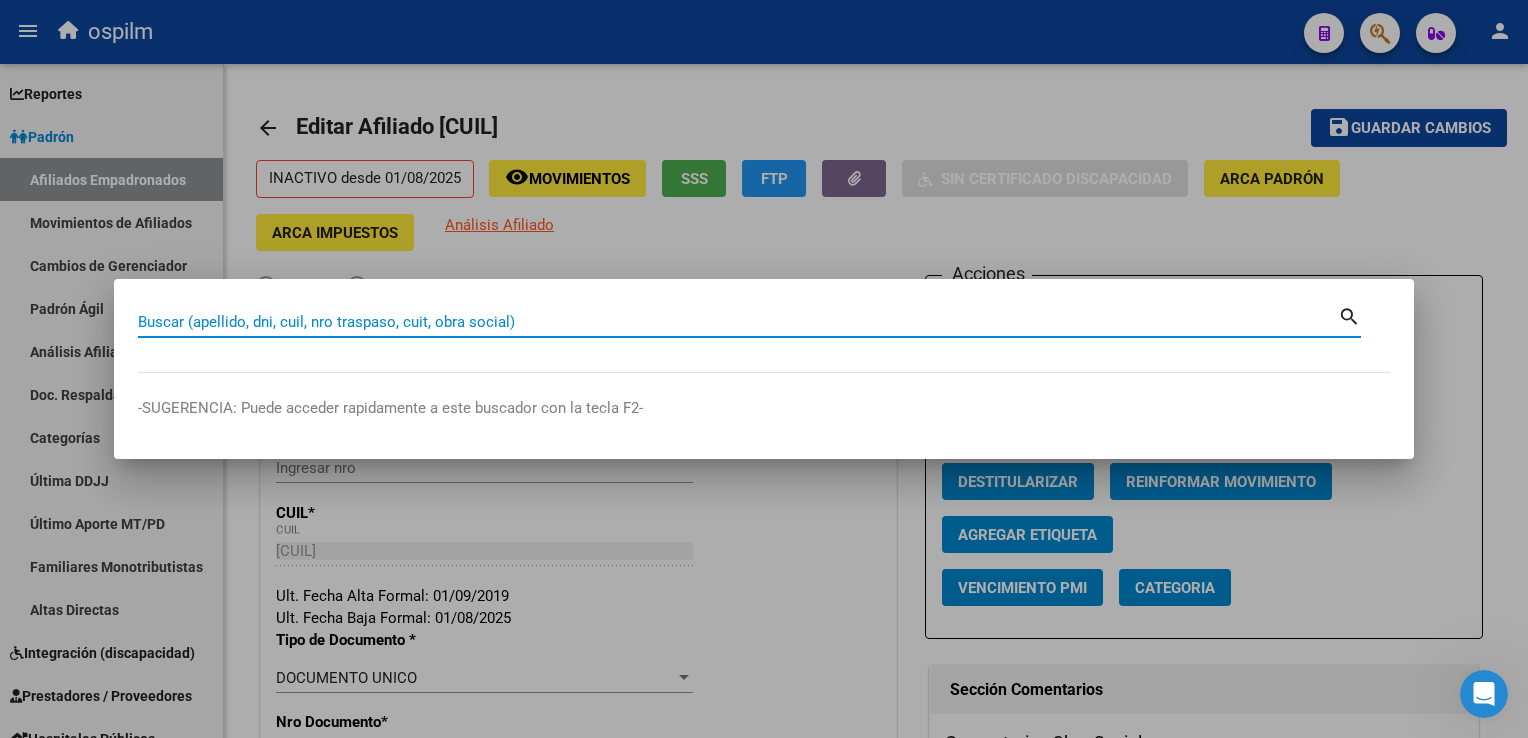 paste on "[CUIL]" 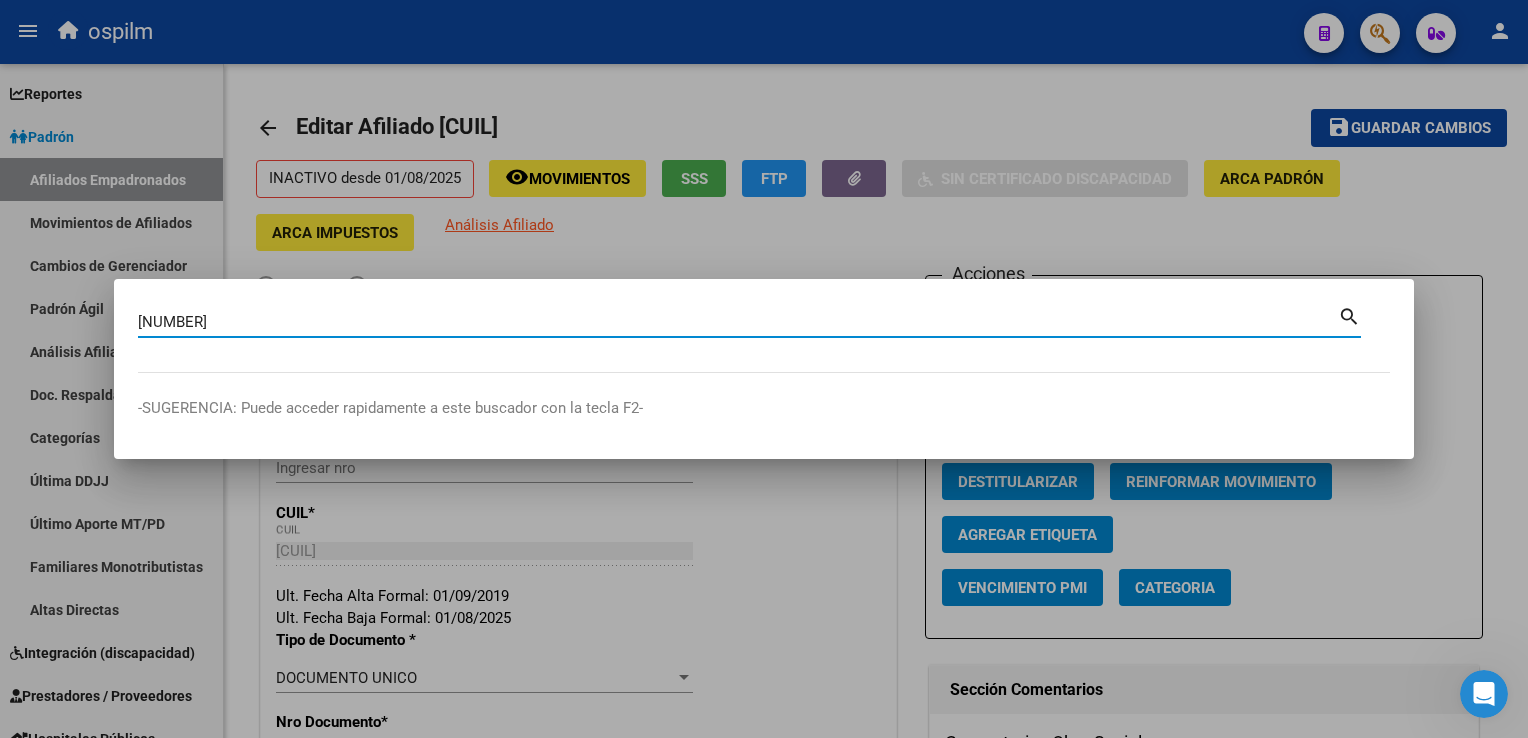 type on "[CUIL]" 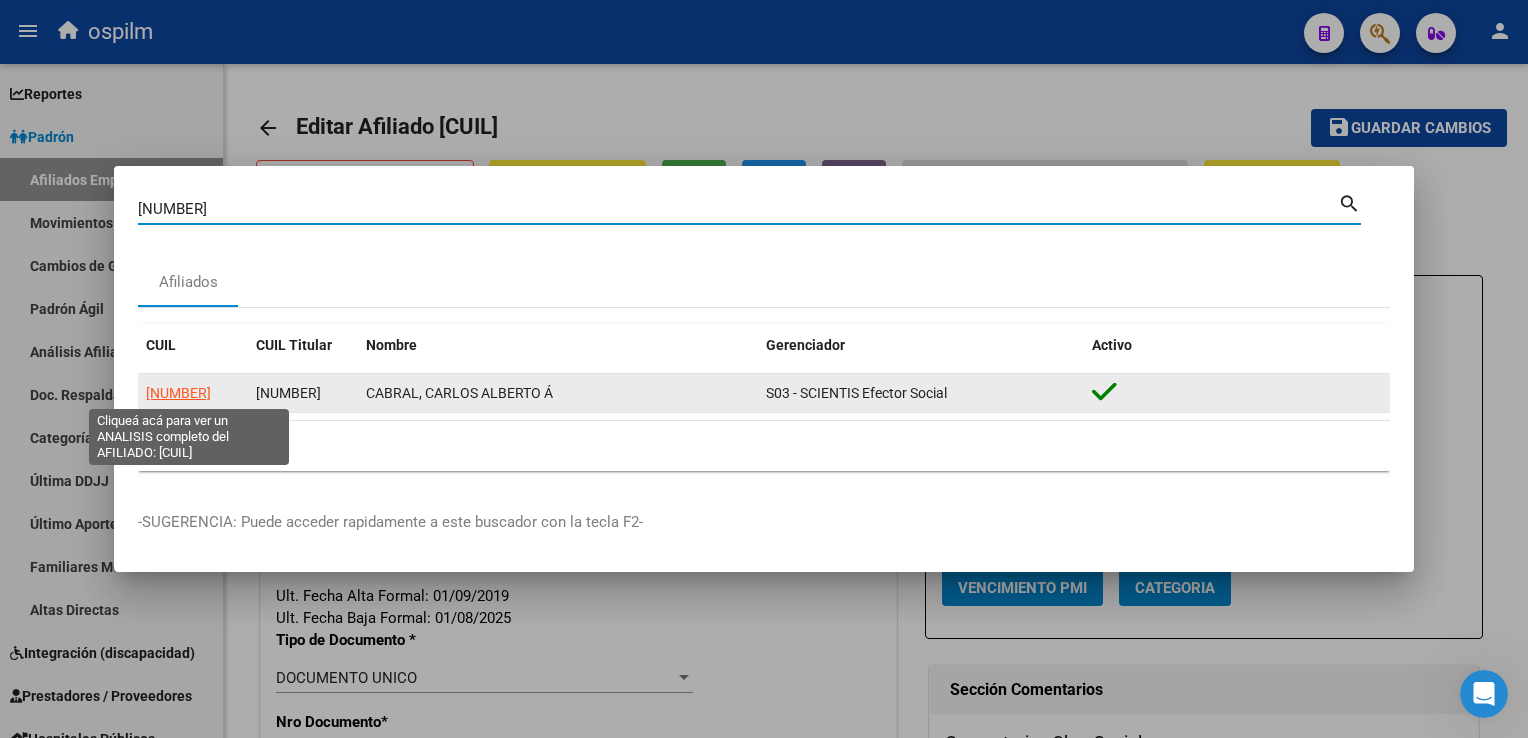 click on "[CUIL]" 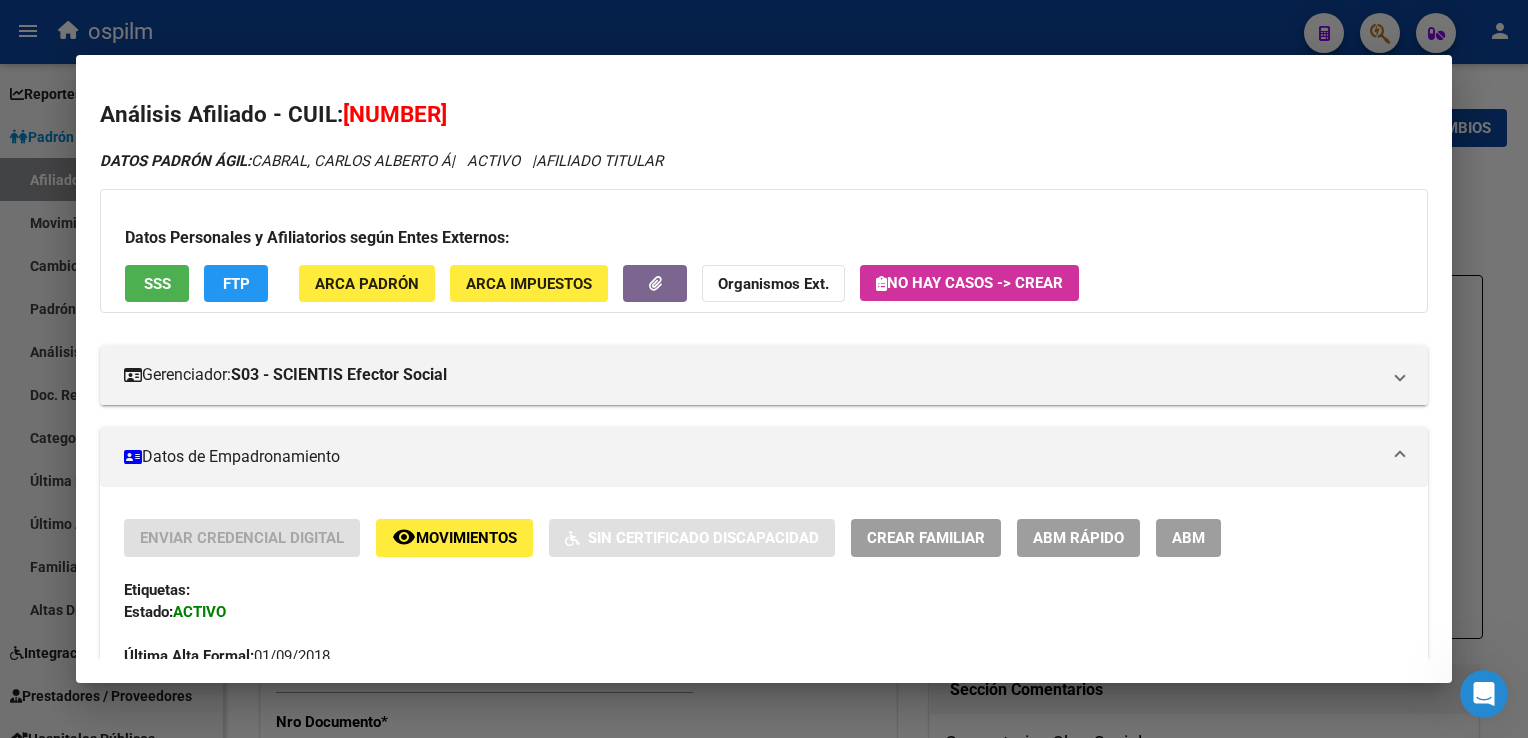 click on "SSS" at bounding box center [157, 284] 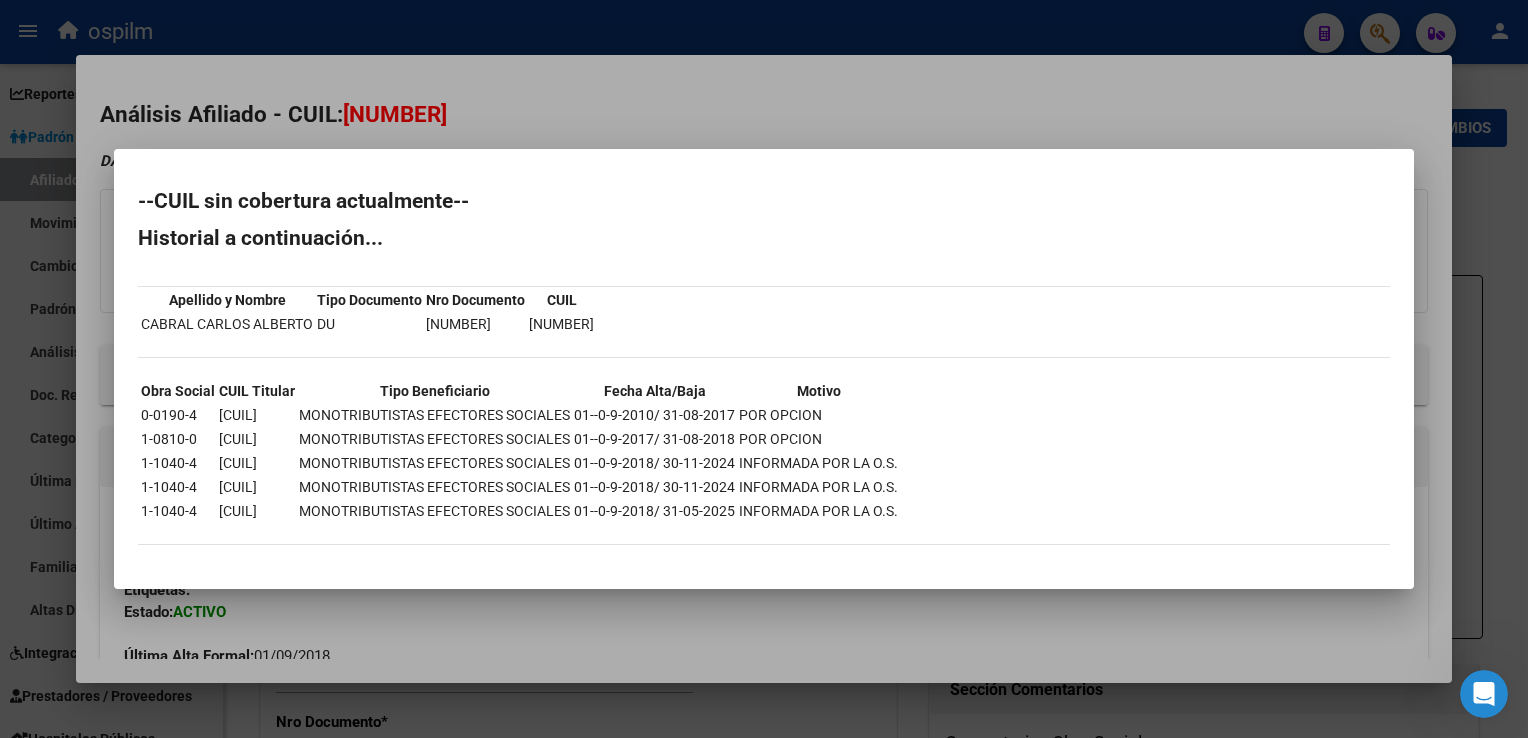 click at bounding box center (764, 369) 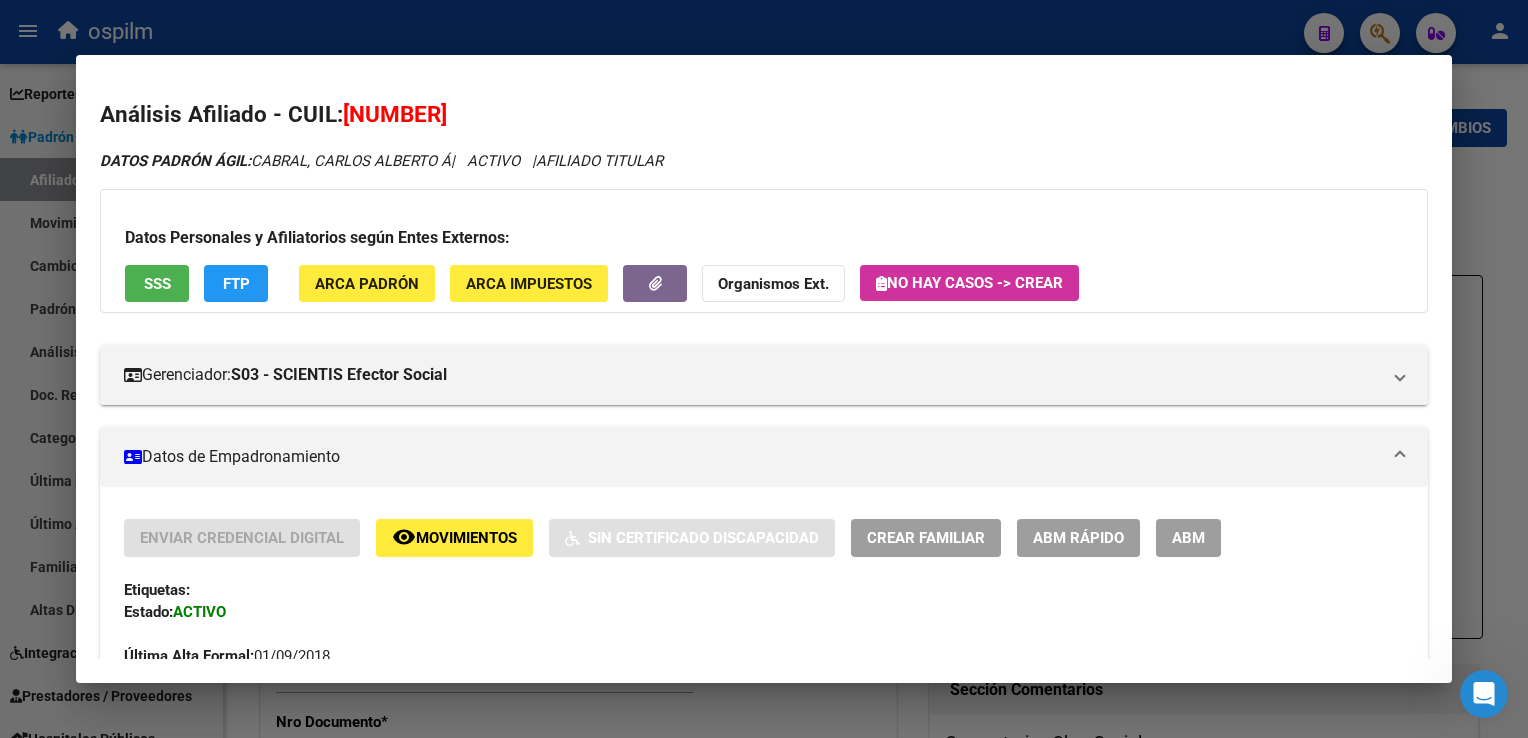 click on "FTP" 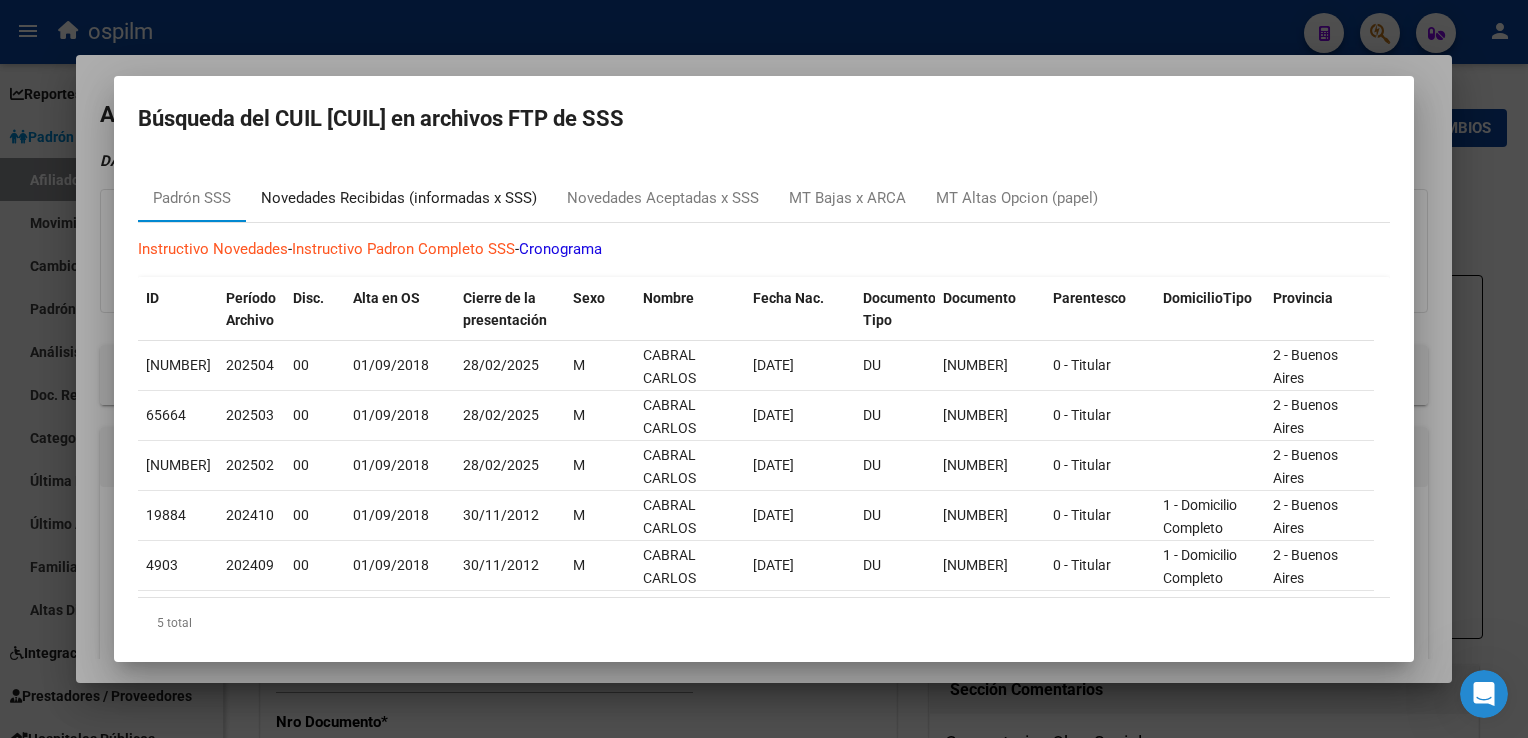click on "Novedades Recibidas (informadas x SSS)" at bounding box center (399, 198) 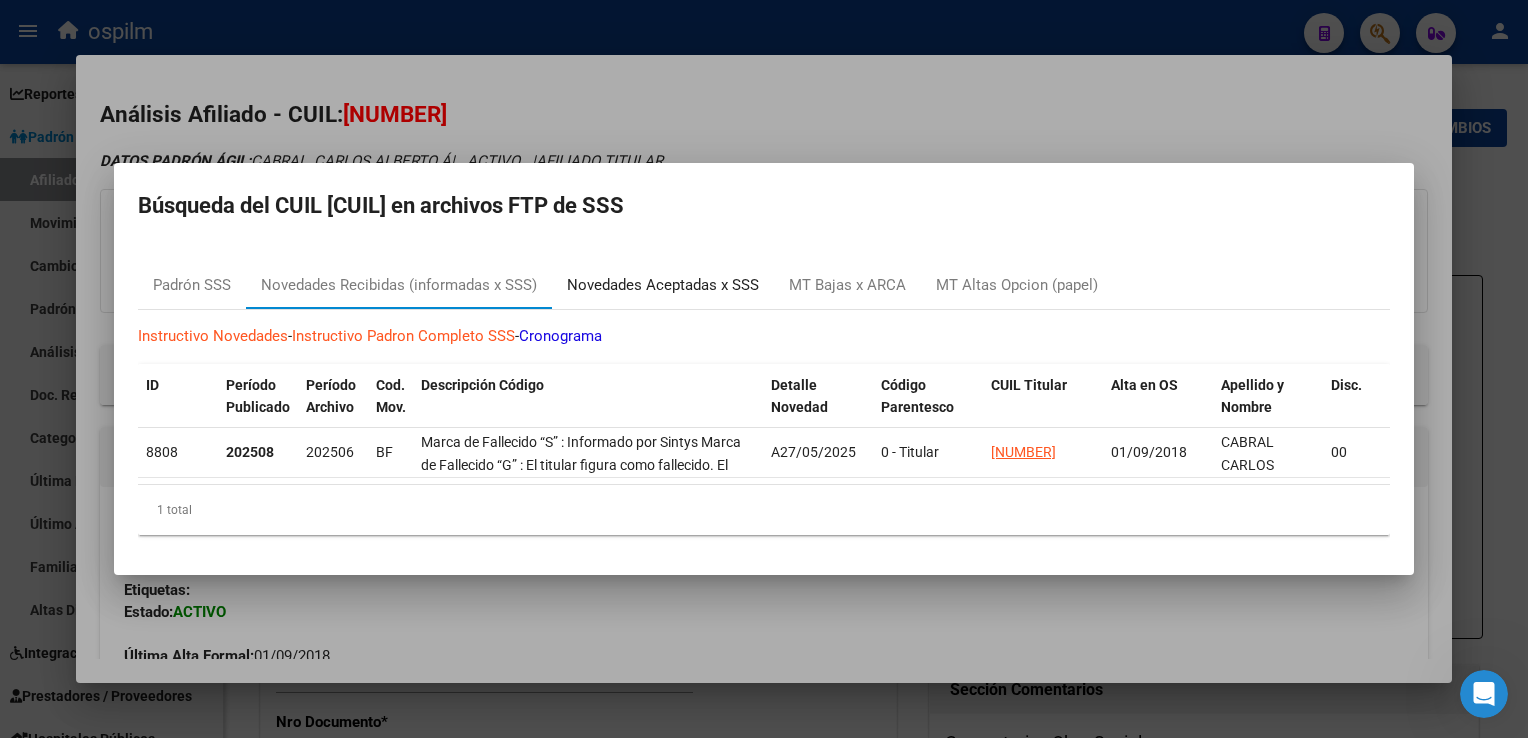 click on "Novedades Aceptadas x SSS" at bounding box center (663, 285) 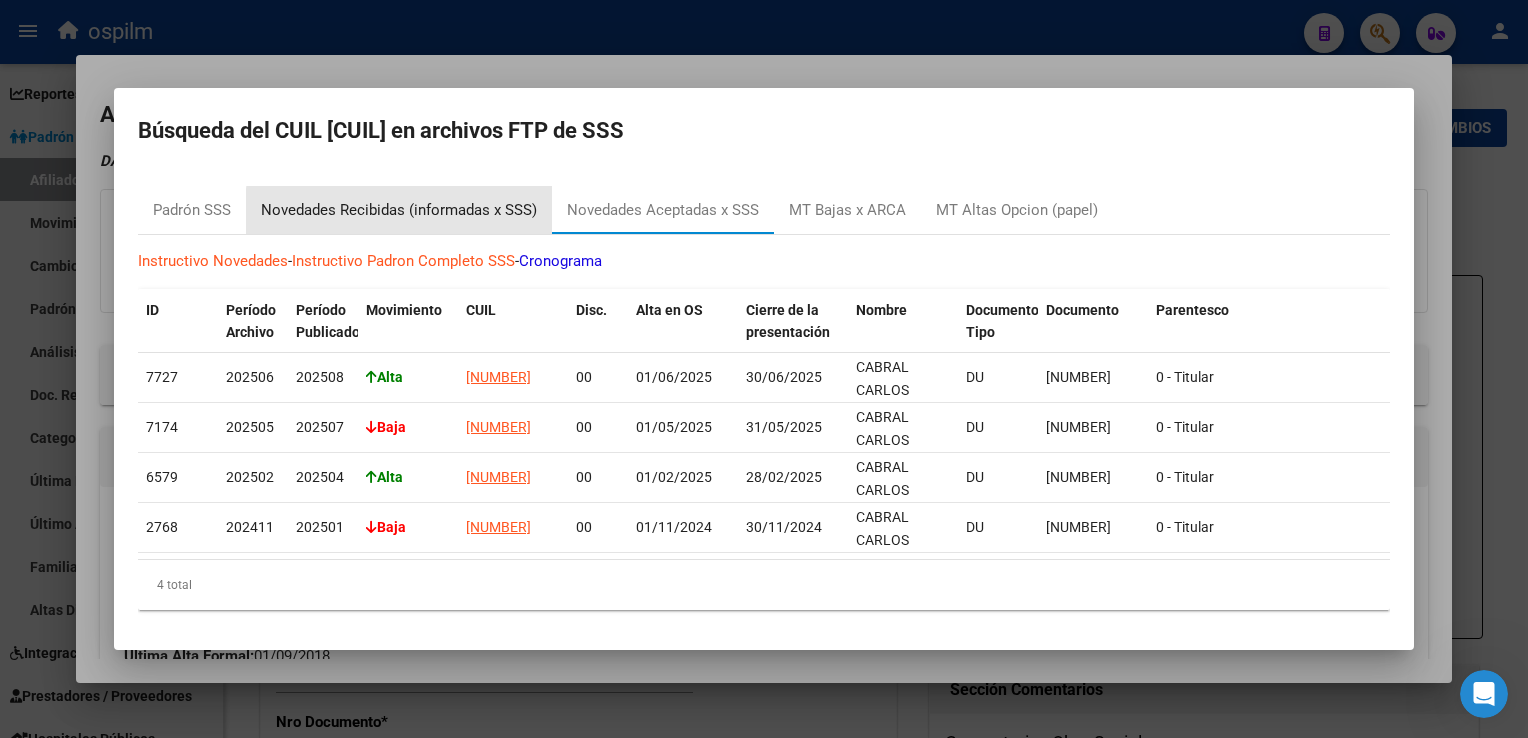 click on "Novedades Recibidas (informadas x SSS)" at bounding box center (399, 210) 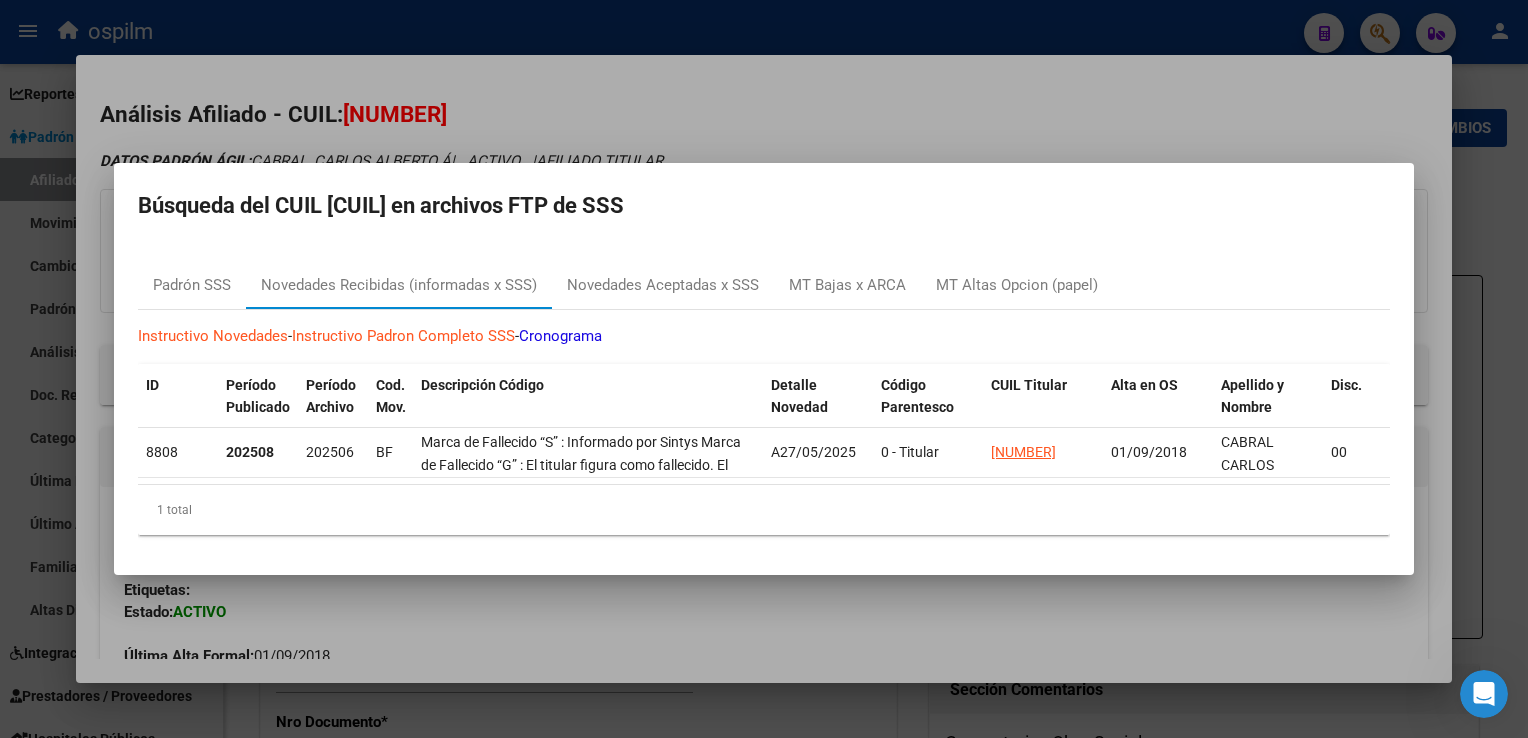 click at bounding box center (764, 369) 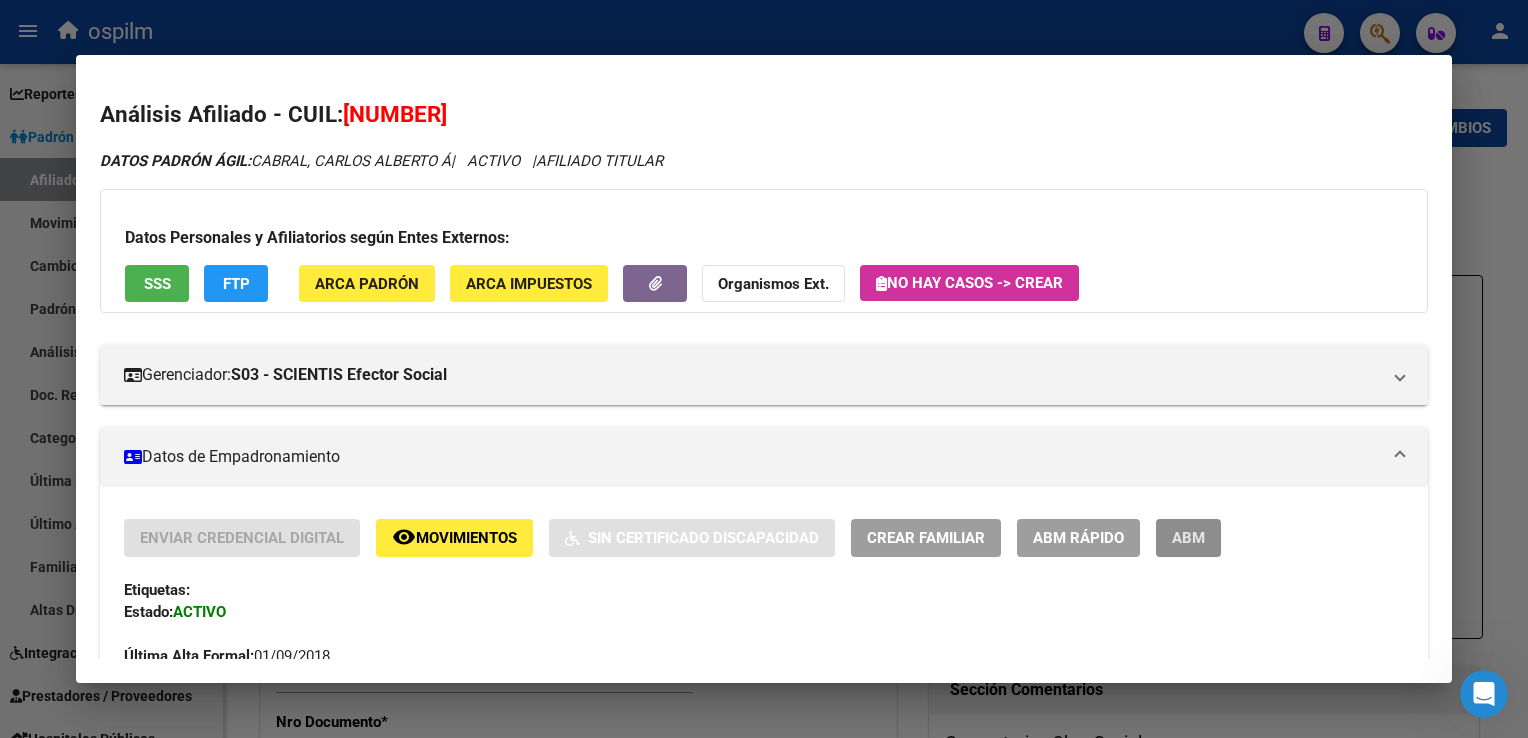 click on "ABM" at bounding box center [1188, 539] 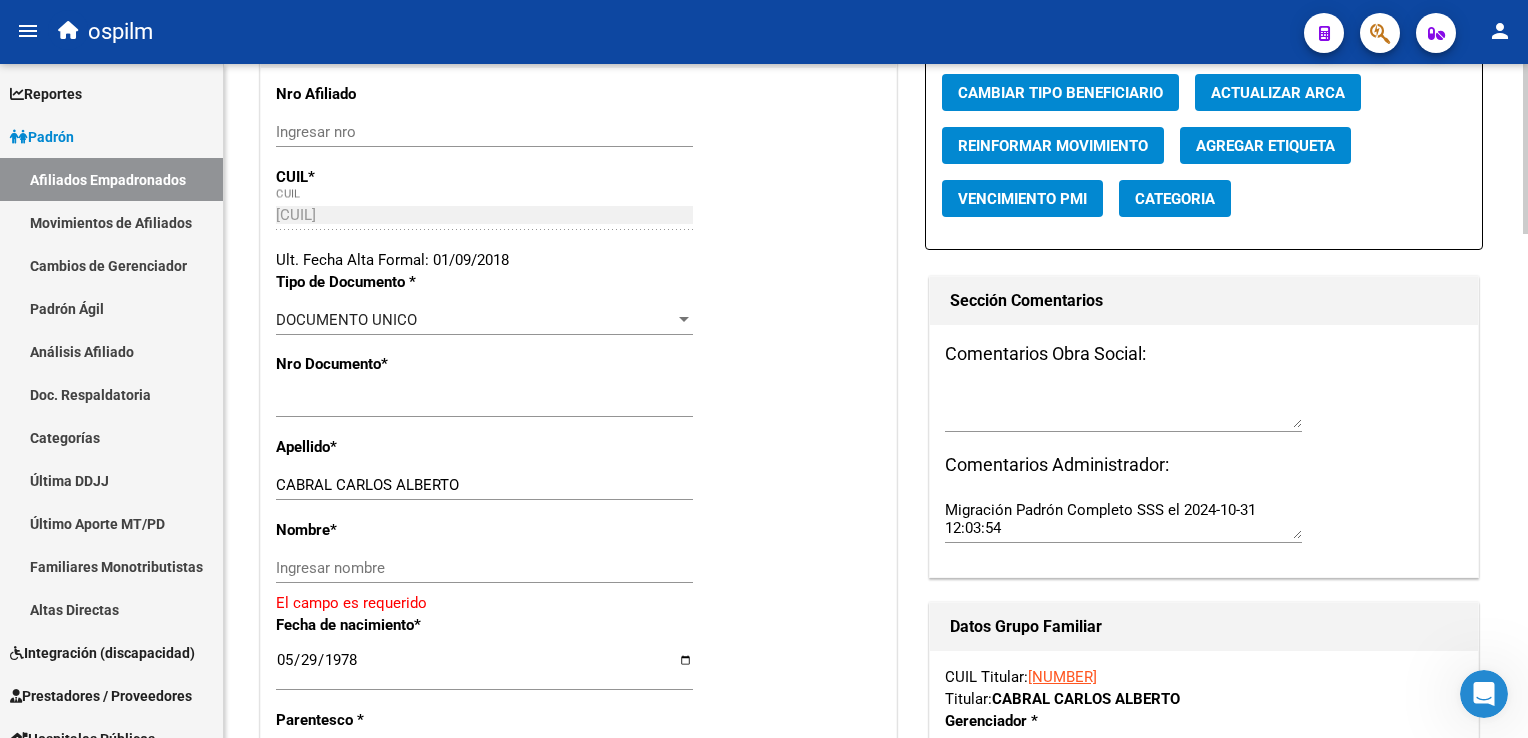 scroll, scrollTop: 475, scrollLeft: 0, axis: vertical 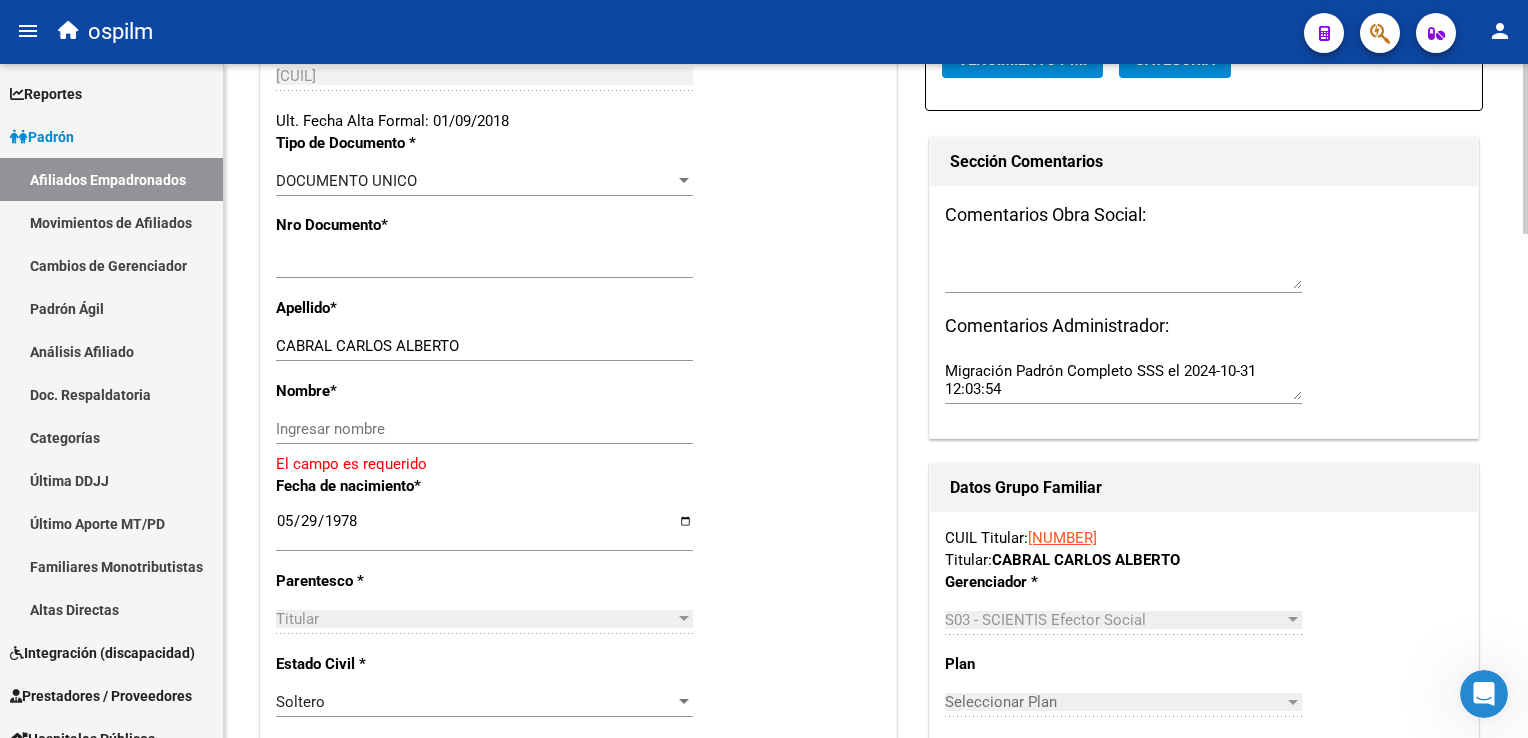 click on "menu   ospilm  person    Firma Express     Reportes Ingresos Devengados Análisis Histórico Detalles Transferencias RG sin DDJJ Detalles por CUIL RG Detalles - MT/PD MT morosos Egresos Devengados Comprobantes Recibidos Facturación Apócrifa Auditorías x Área Auditorías x Usuario Ítems de Auditorías x Usuario Padrón Traspasos x O.S. Traspasos x Gerenciador Traspasos x Provincia Nuevos Aportantes Métricas - Padrón SSS Métricas - Crecimiento Población    Padrón Afiliados Empadronados Movimientos de Afiliados Cambios de Gerenciador Padrón Ágil Análisis Afiliado Doc. Respaldatoria Categorías Última DDJJ Último Aporte MT/PD Familiares Monotributistas Altas Directas    Integración (discapacidad) Certificado Discapacidad    Prestadores / Proveedores Facturas - Listado/Carga Facturas Sin Auditar Facturas - Documentación Pagos x Transferencia Auditorías - Listado Auditorías - Comentarios Auditorías - Cambios Área Auditoría - Ítems Prestadores - Listado Prestadores - Docu. Actas" at bounding box center [764, 369] 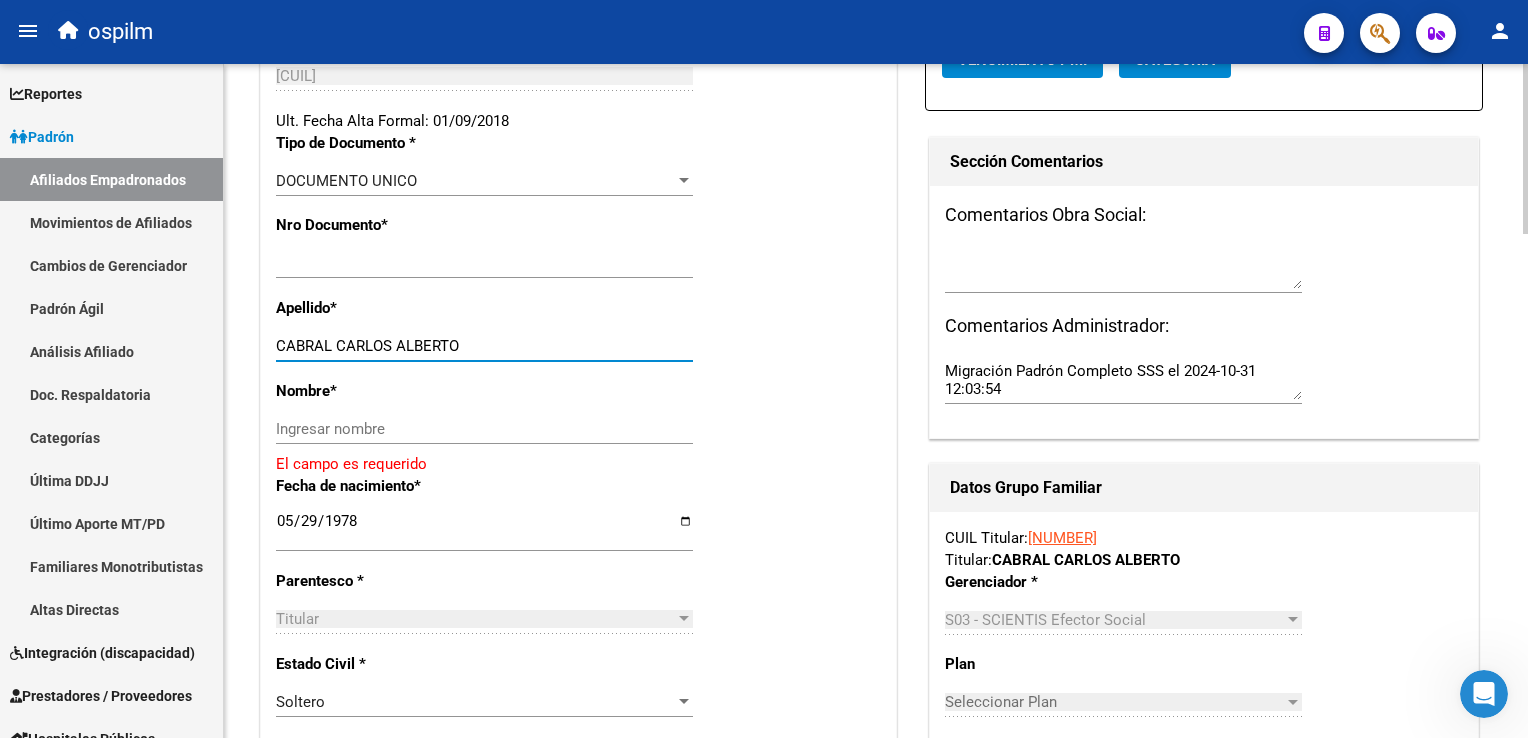 drag, startPoint x: 336, startPoint y: 342, endPoint x: 402, endPoint y: 340, distance: 66.0303 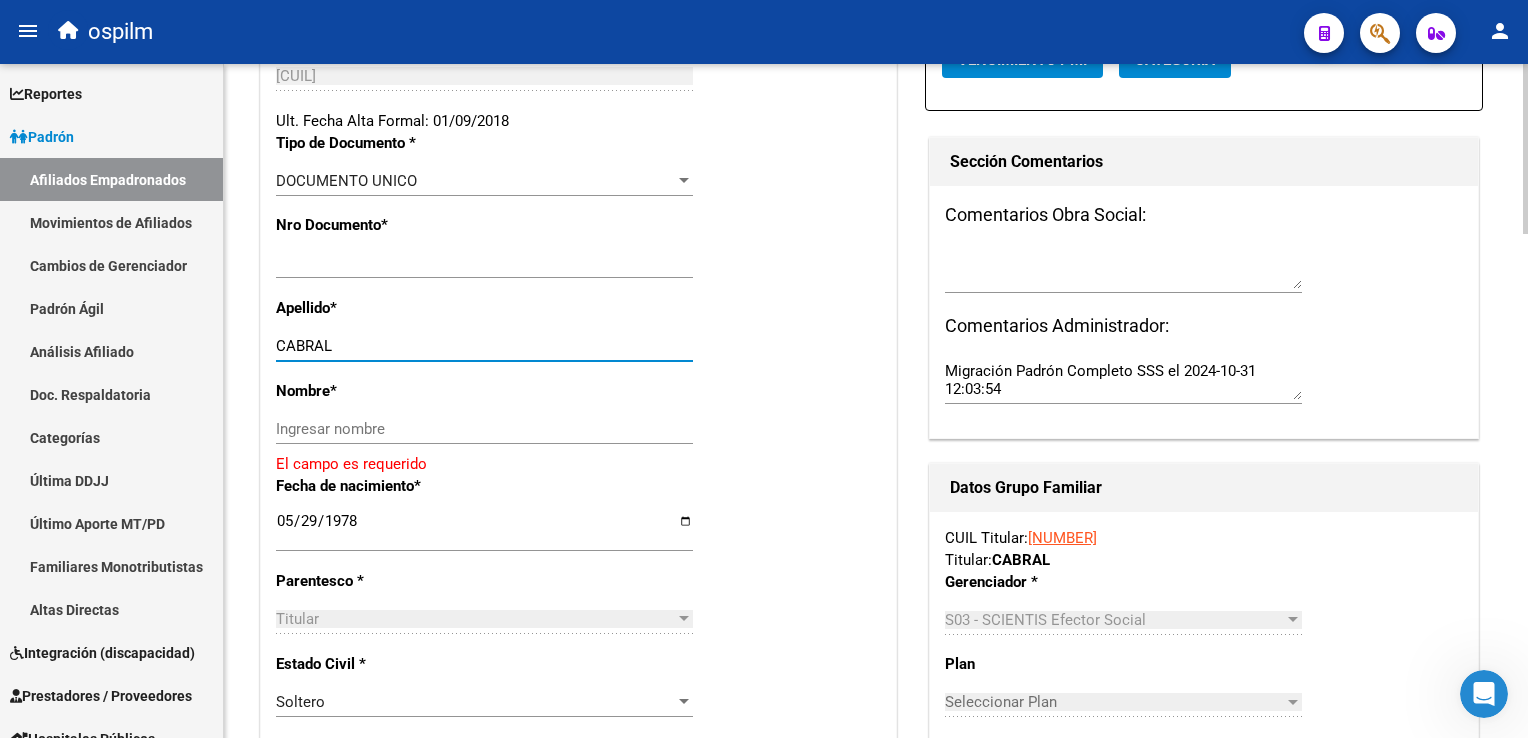 type on "CABRAL" 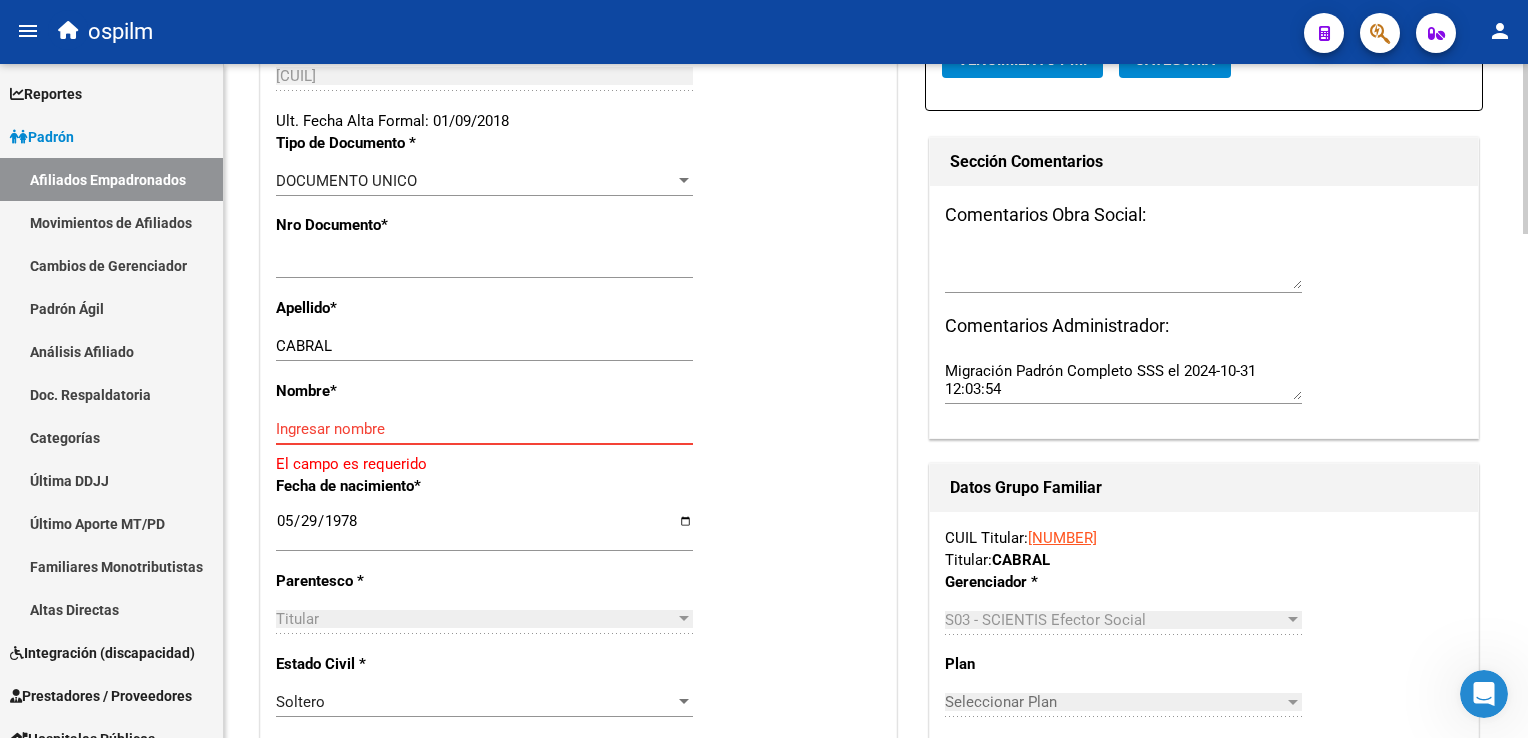 drag, startPoint x: 321, startPoint y: 418, endPoint x: 284, endPoint y: 433, distance: 39.92493 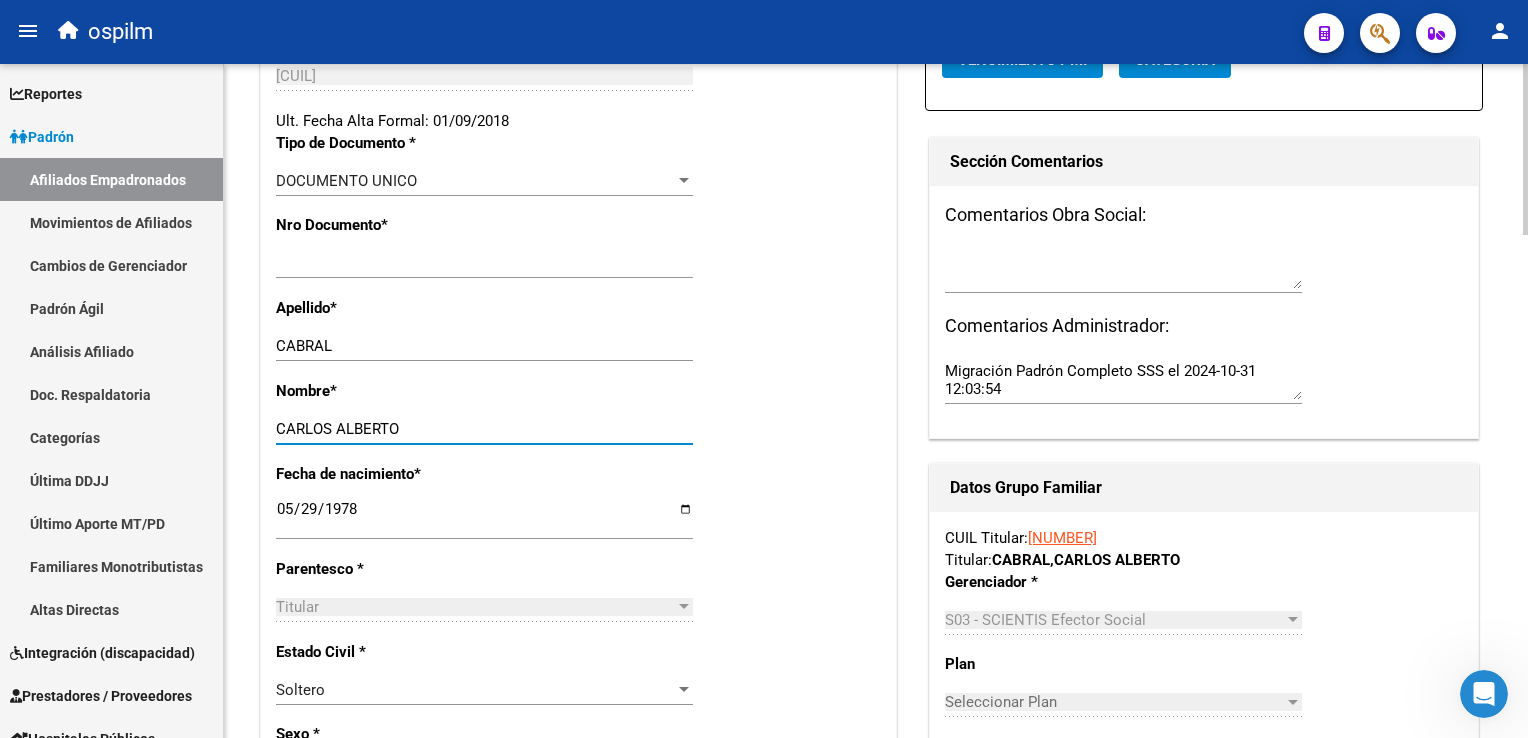 scroll, scrollTop: 0, scrollLeft: 0, axis: both 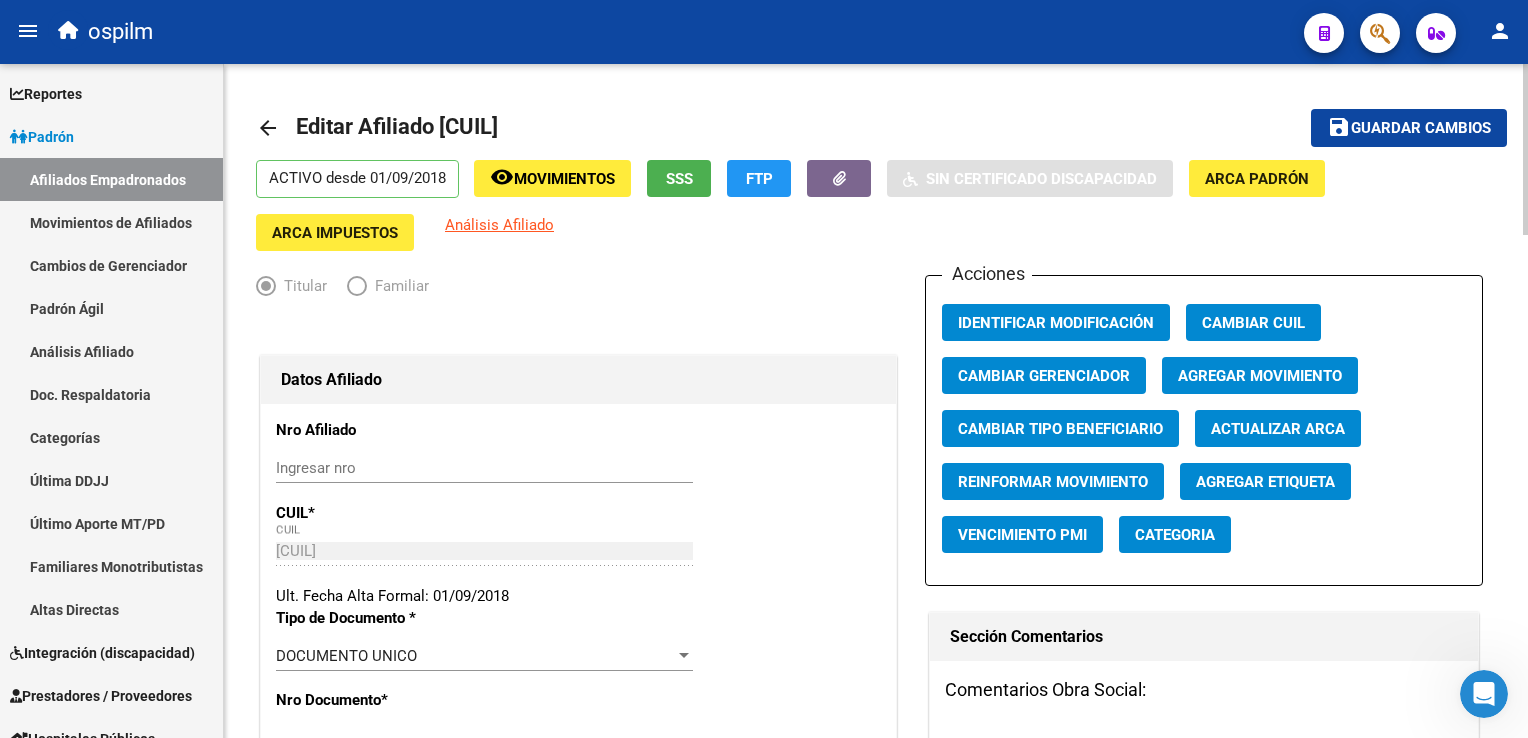 type on "CARLOS ALBERTO" 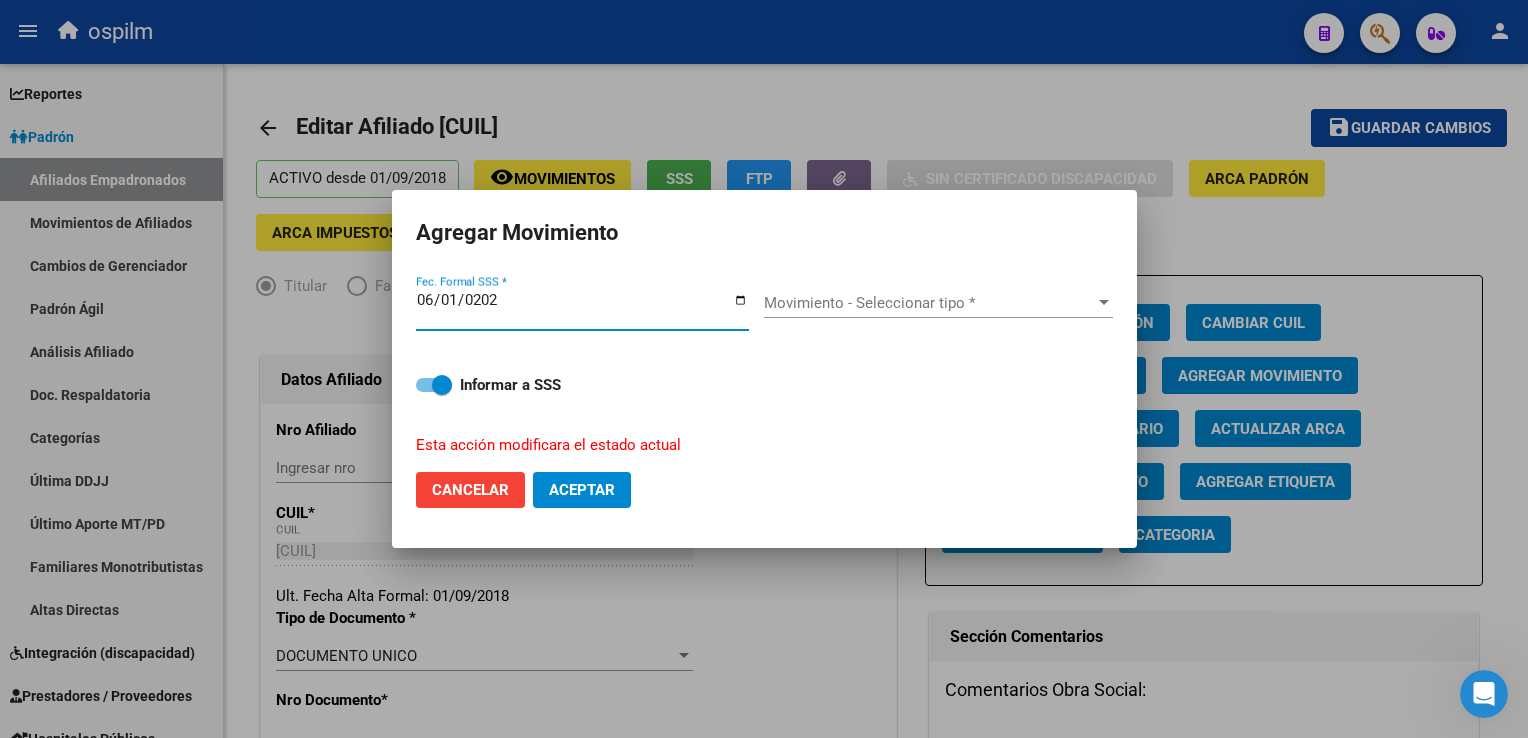 type on "2025-06-01" 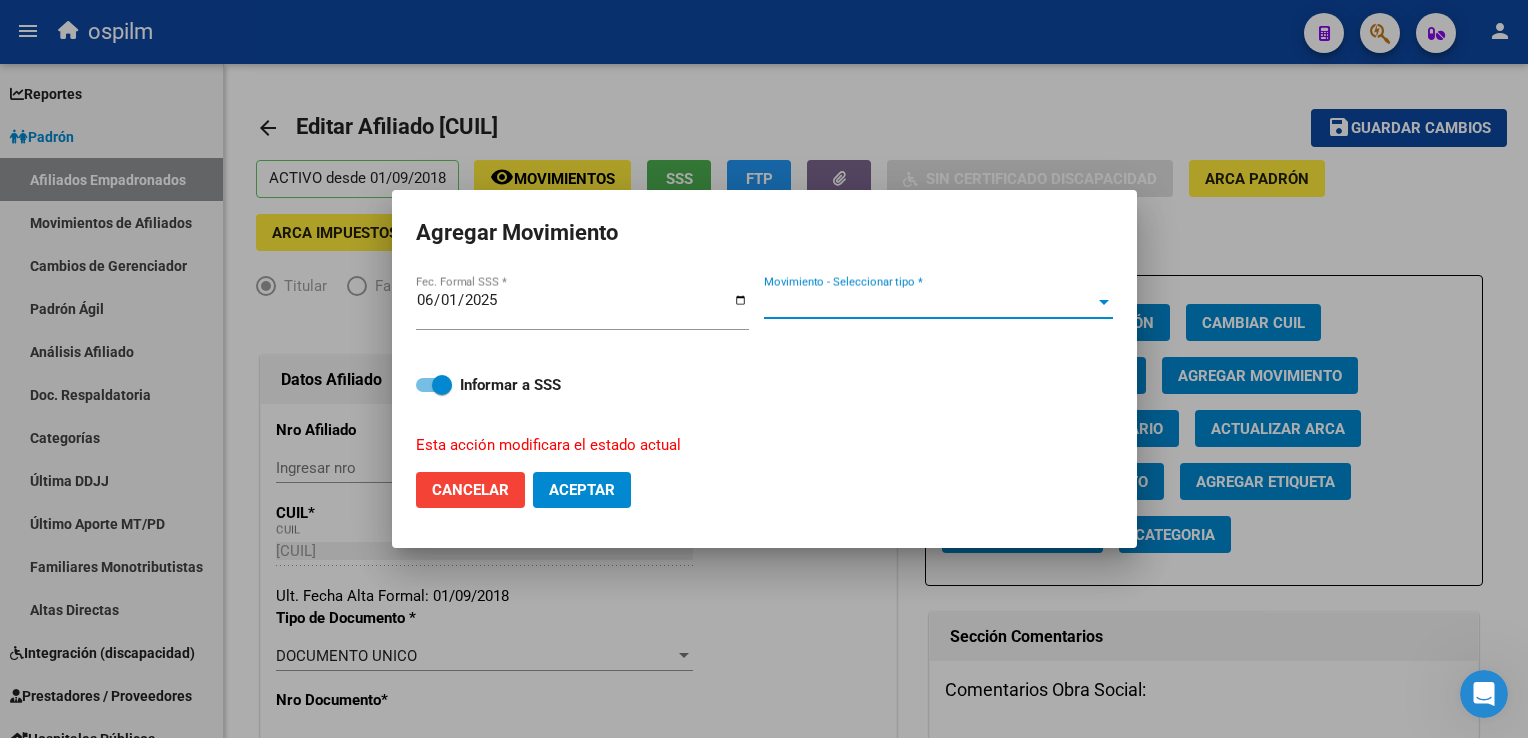 click on "Movimiento - Seleccionar tipo *" at bounding box center (929, 303) 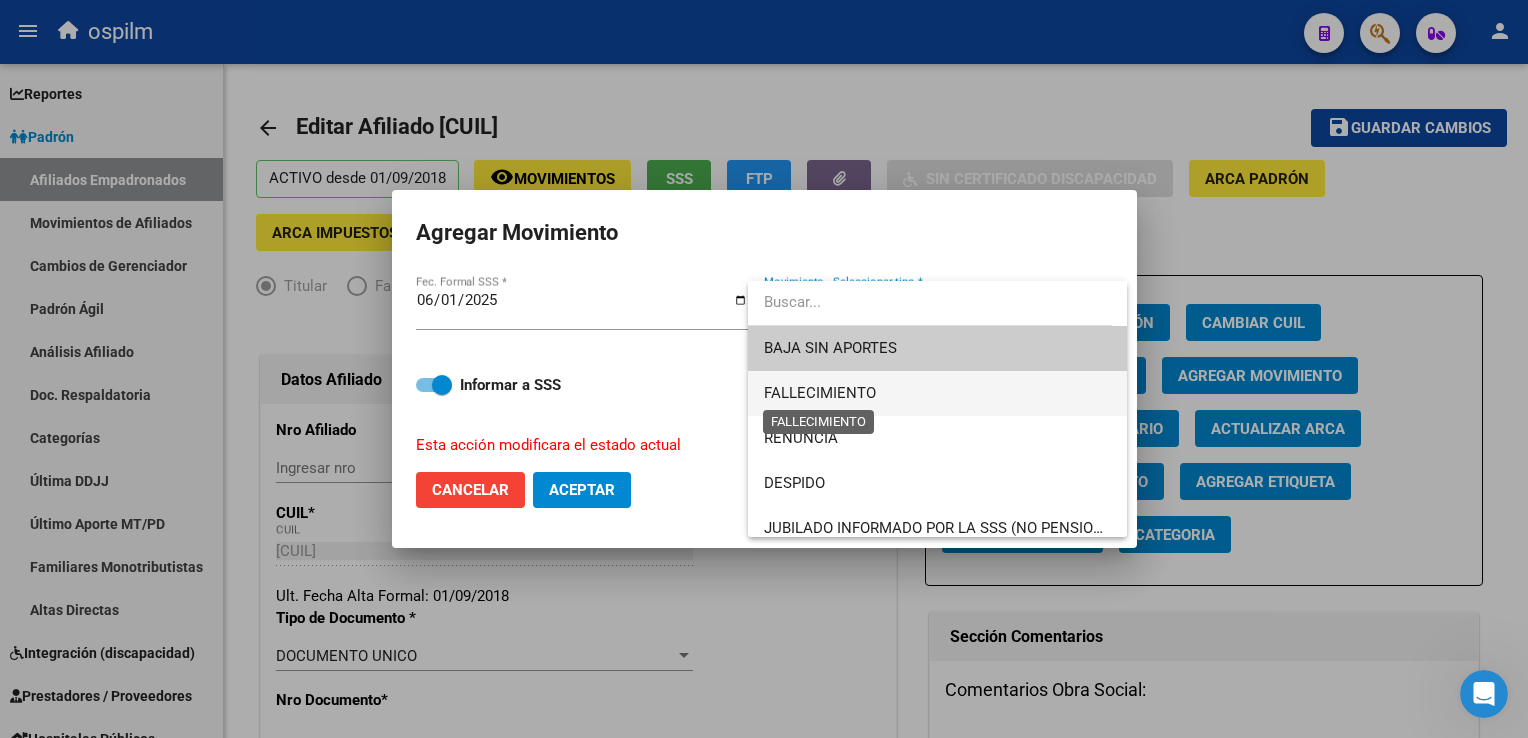 drag, startPoint x: 862, startPoint y: 383, endPoint x: 807, endPoint y: 389, distance: 55.326305 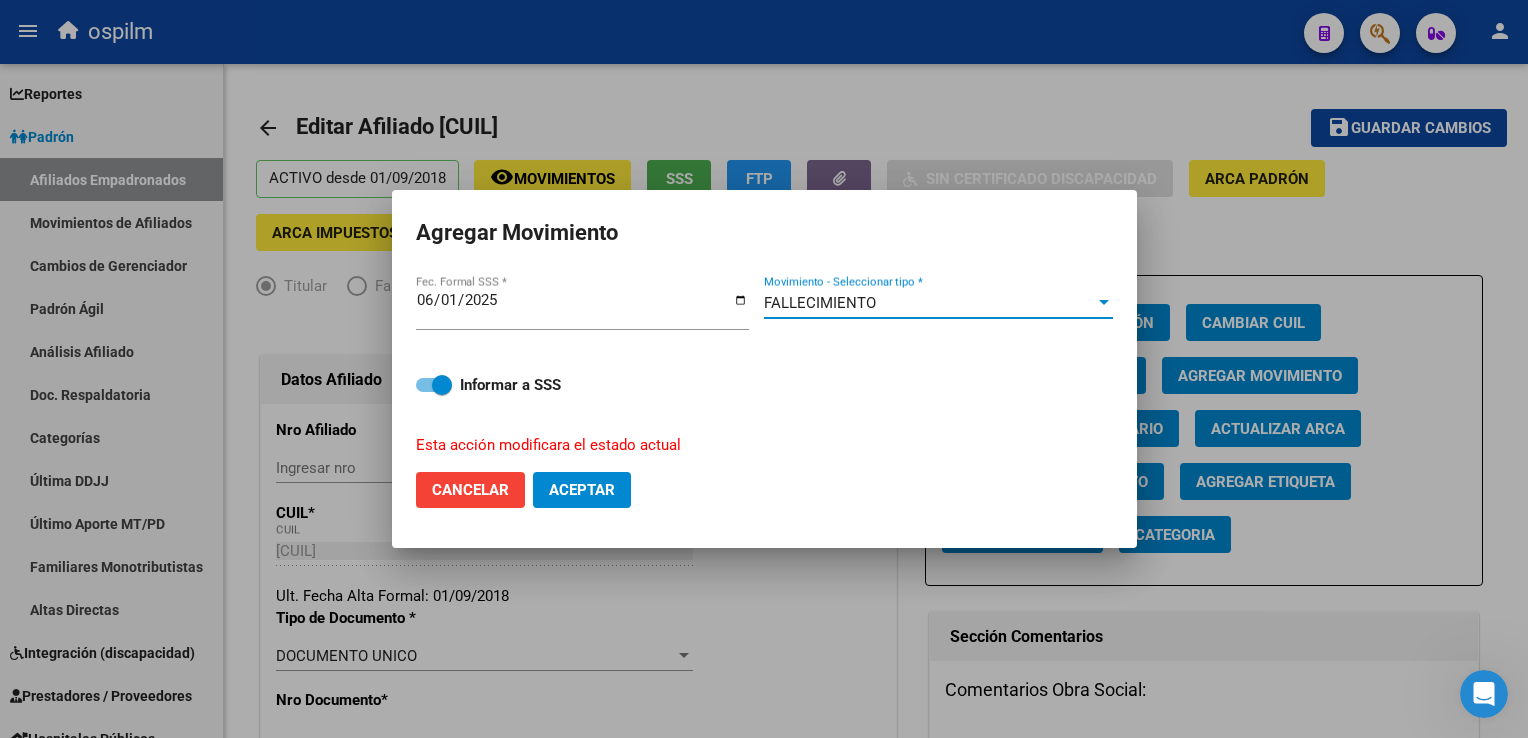 drag, startPoint x: 604, startPoint y: 489, endPoint x: 618, endPoint y: 474, distance: 20.518284 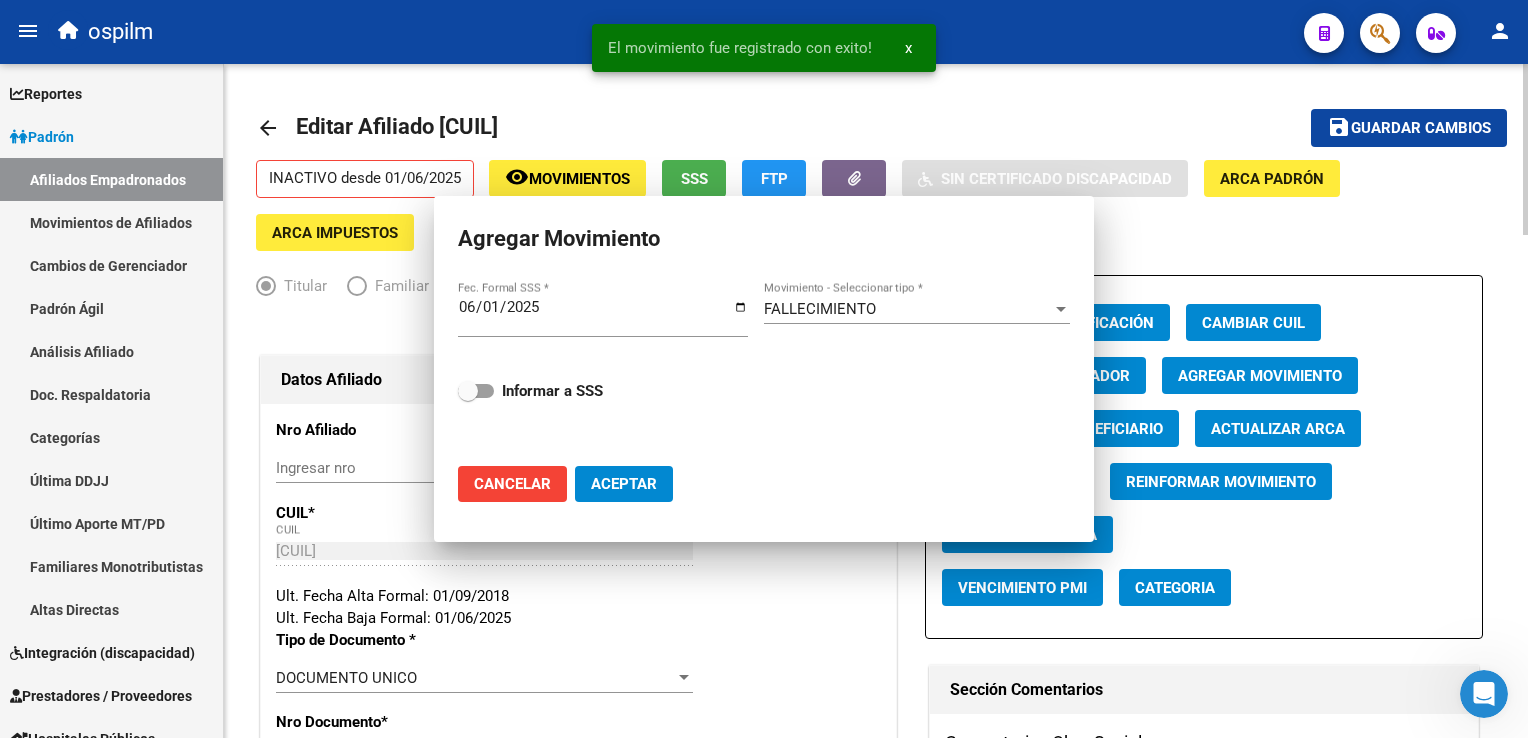 checkbox on "false" 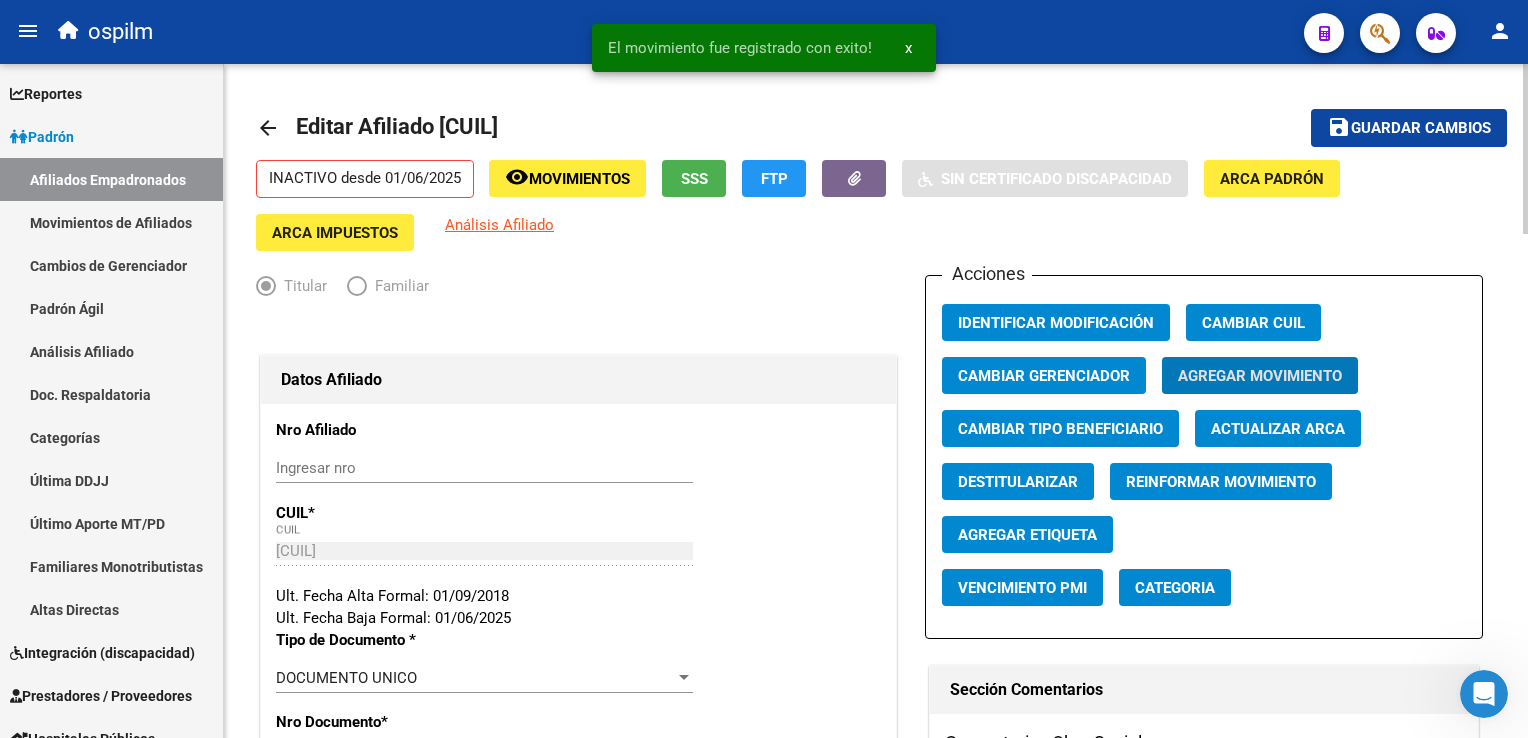 drag, startPoint x: 1412, startPoint y: 134, endPoint x: 1281, endPoint y: 154, distance: 132.51793 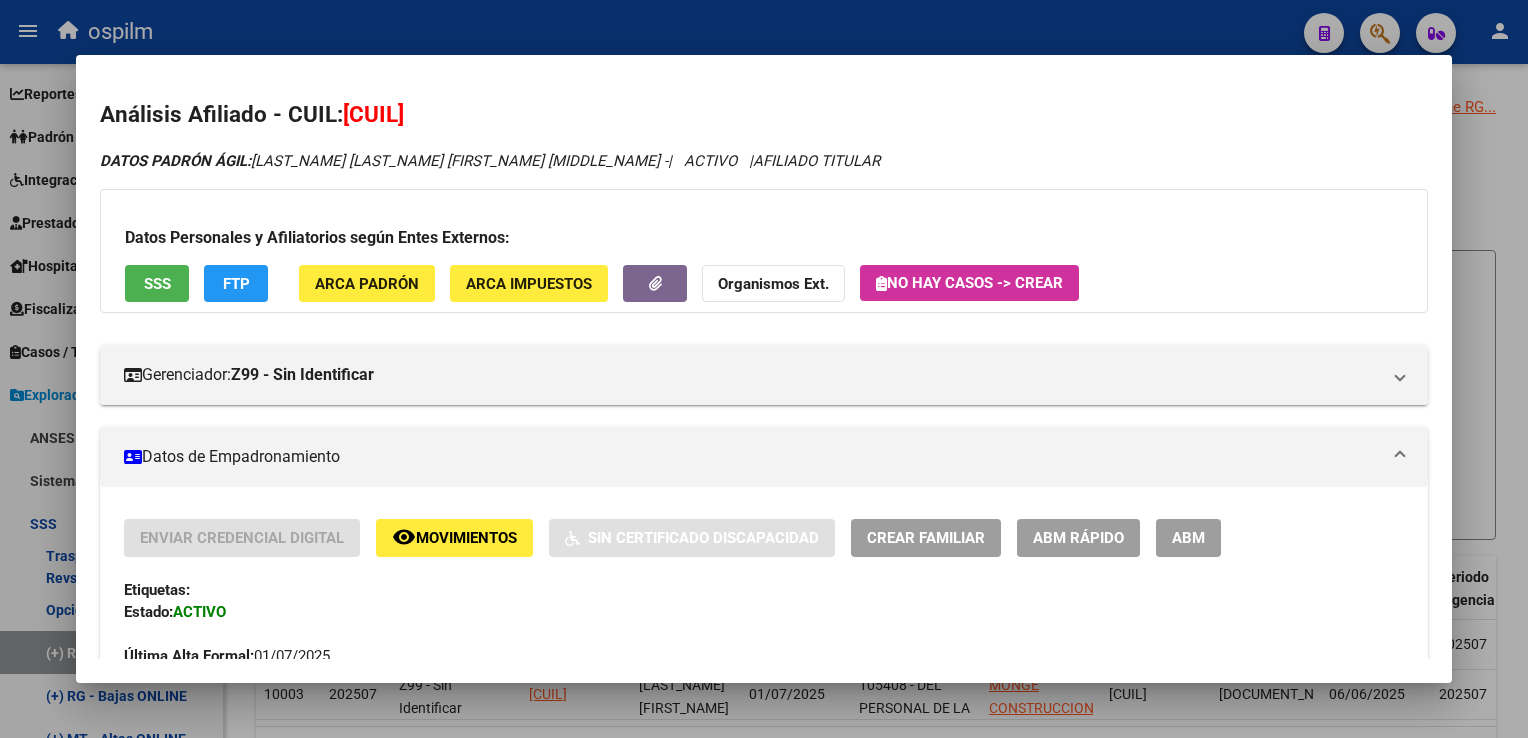 scroll, scrollTop: 0, scrollLeft: 0, axis: both 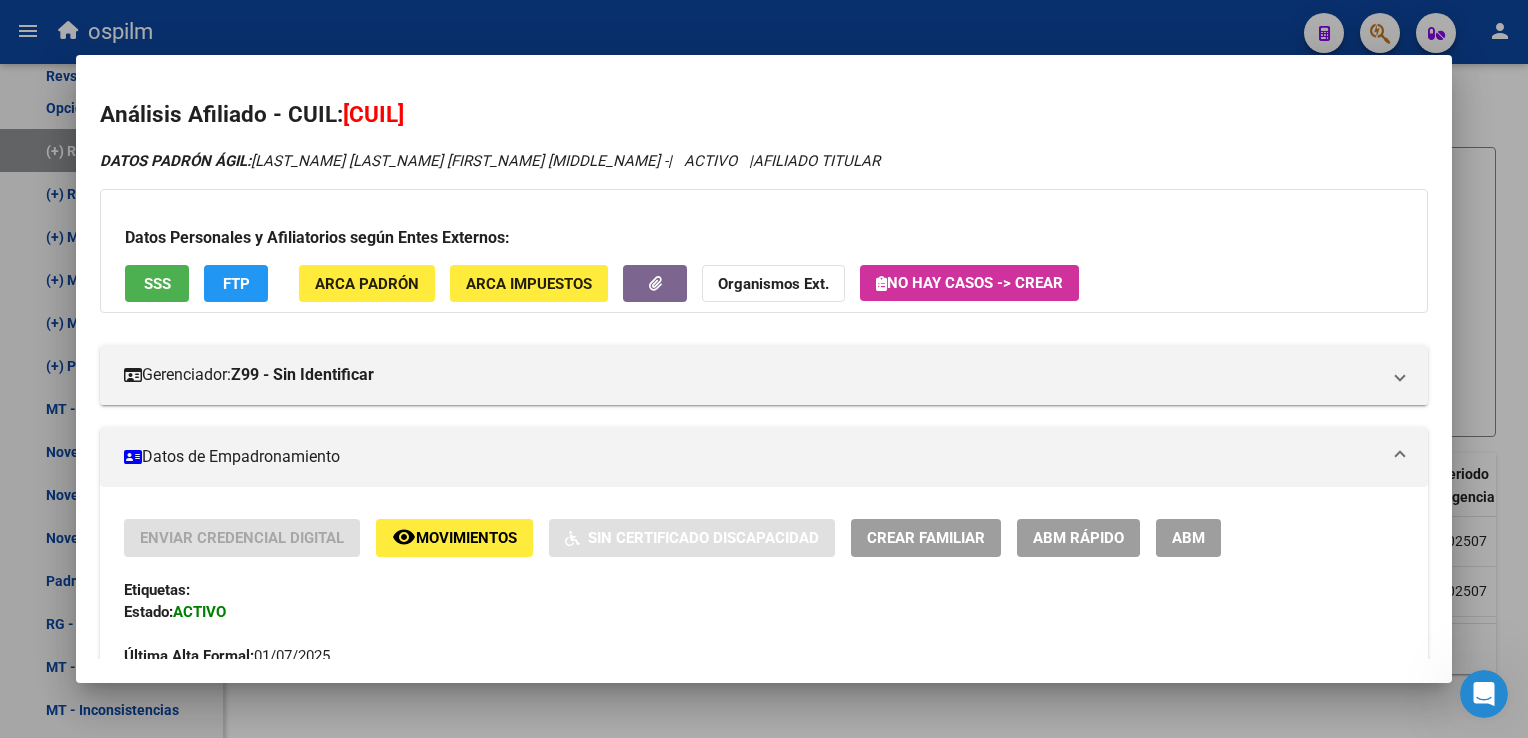 click at bounding box center [764, 369] 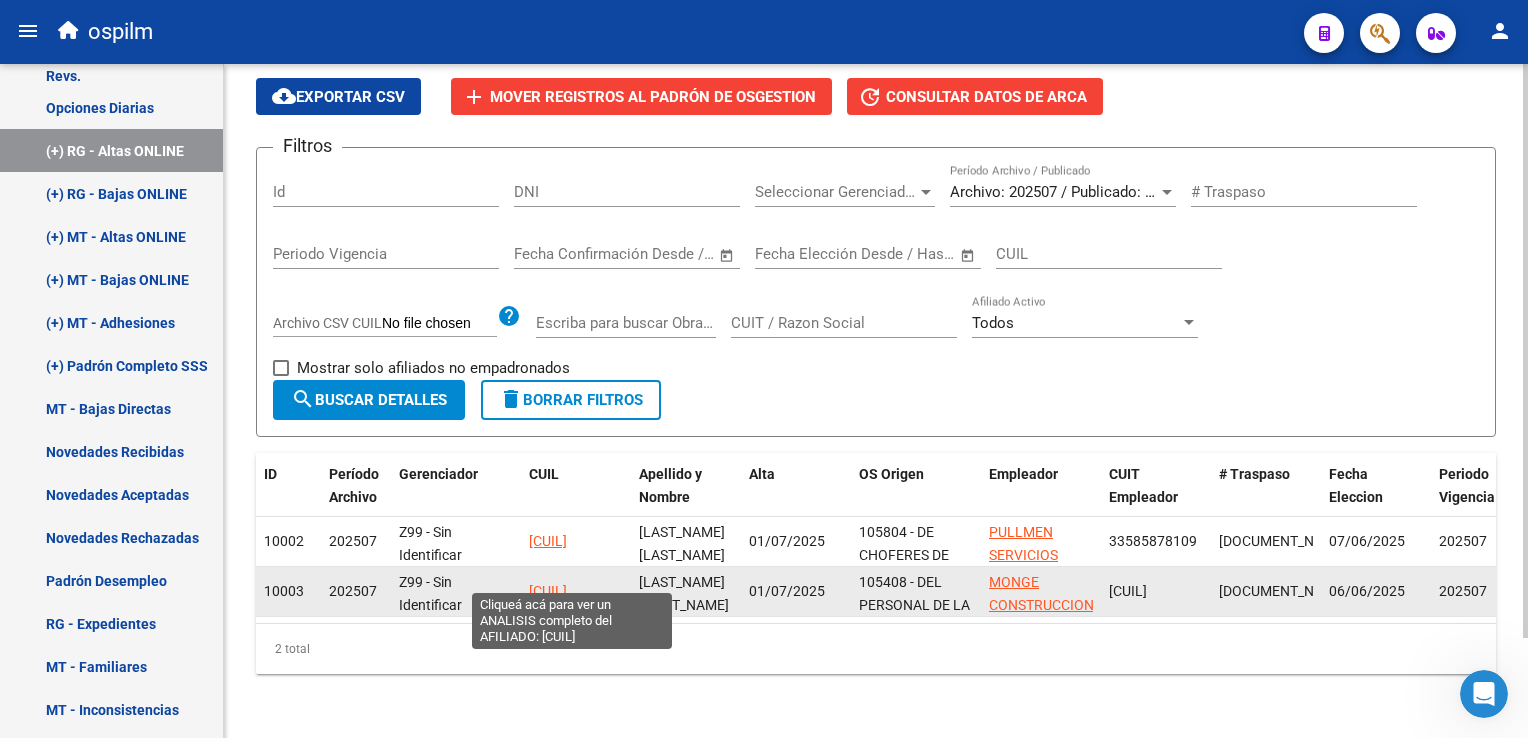 click on "[CUIL]" 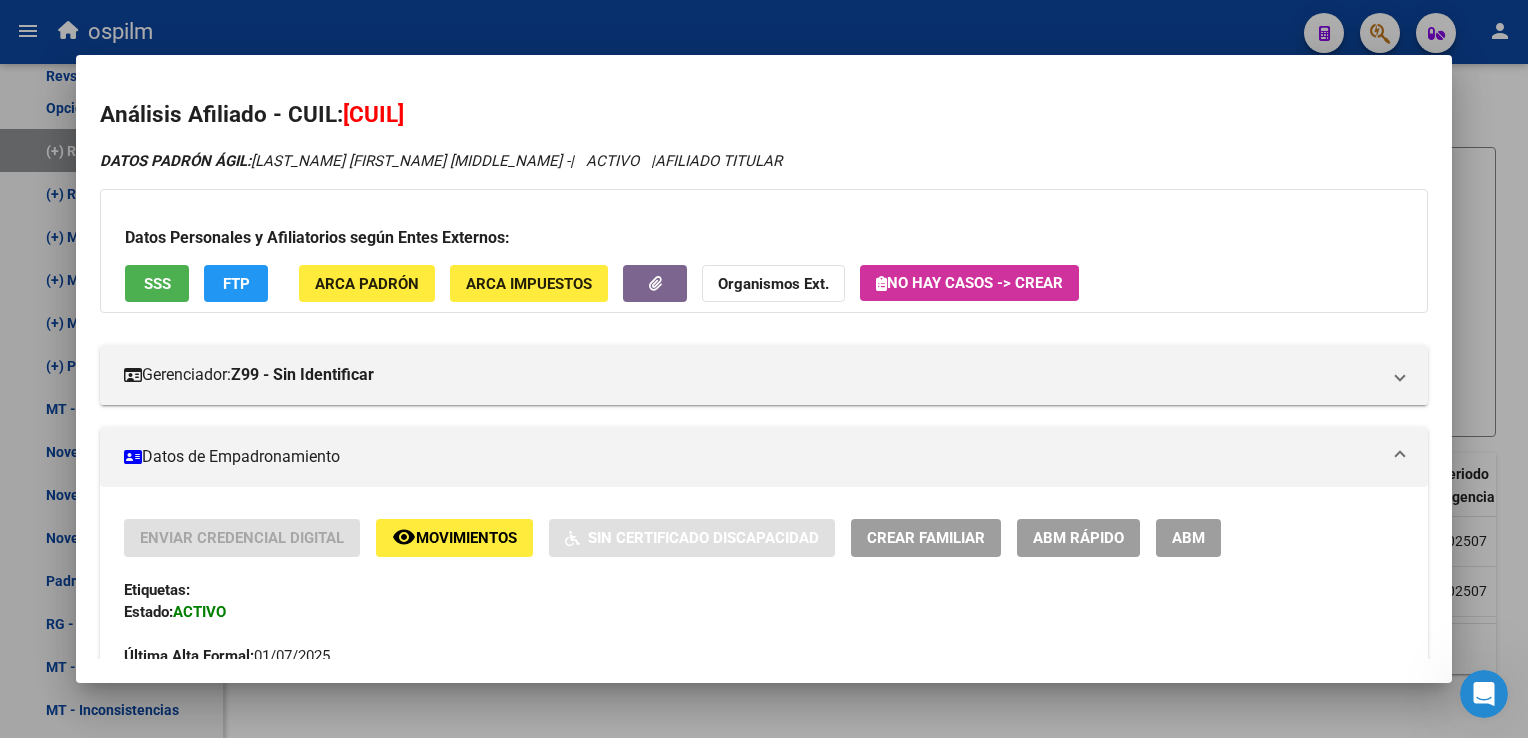 drag, startPoint x: 496, startPoint y: 114, endPoint x: 427, endPoint y: 118, distance: 69.115845 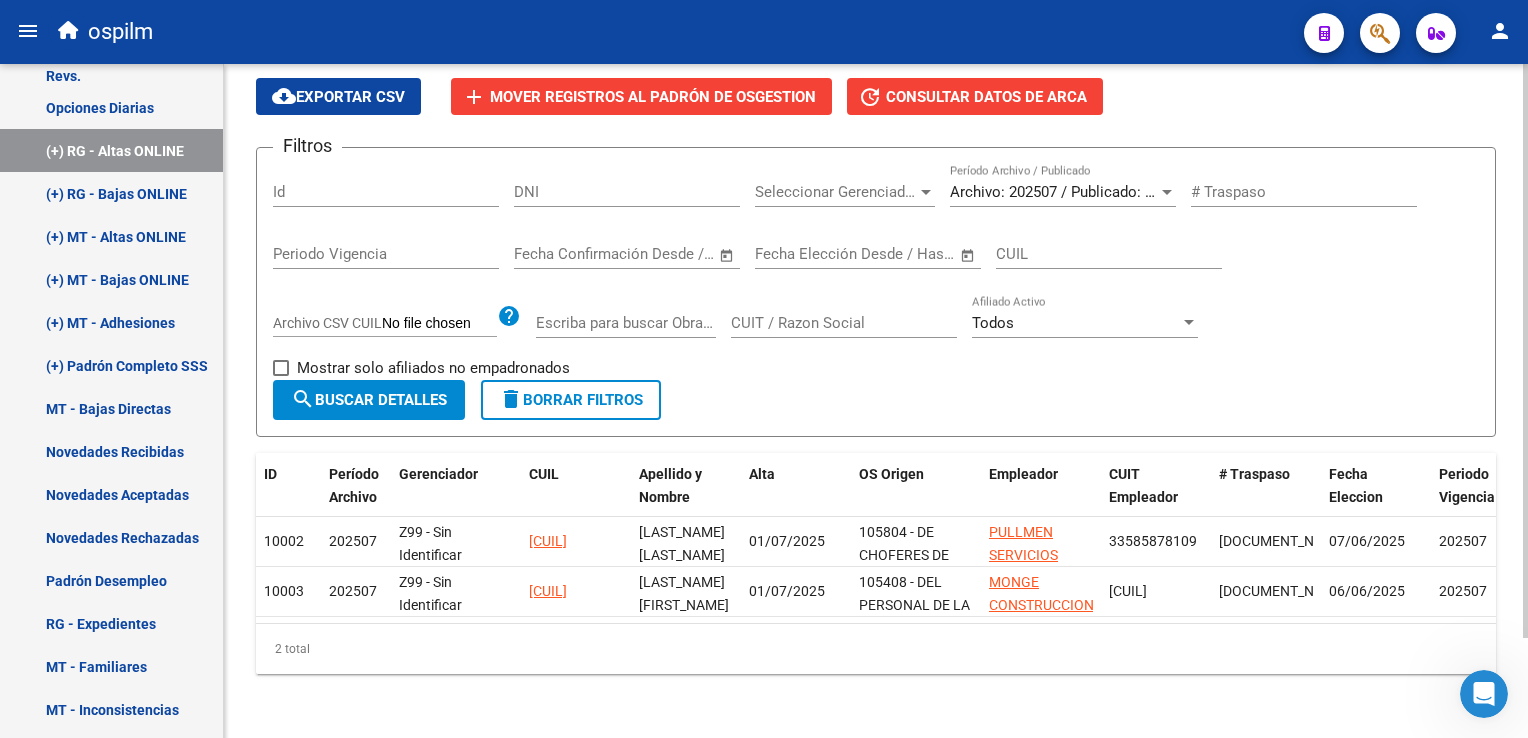 click on "search  Buscar Detalles" 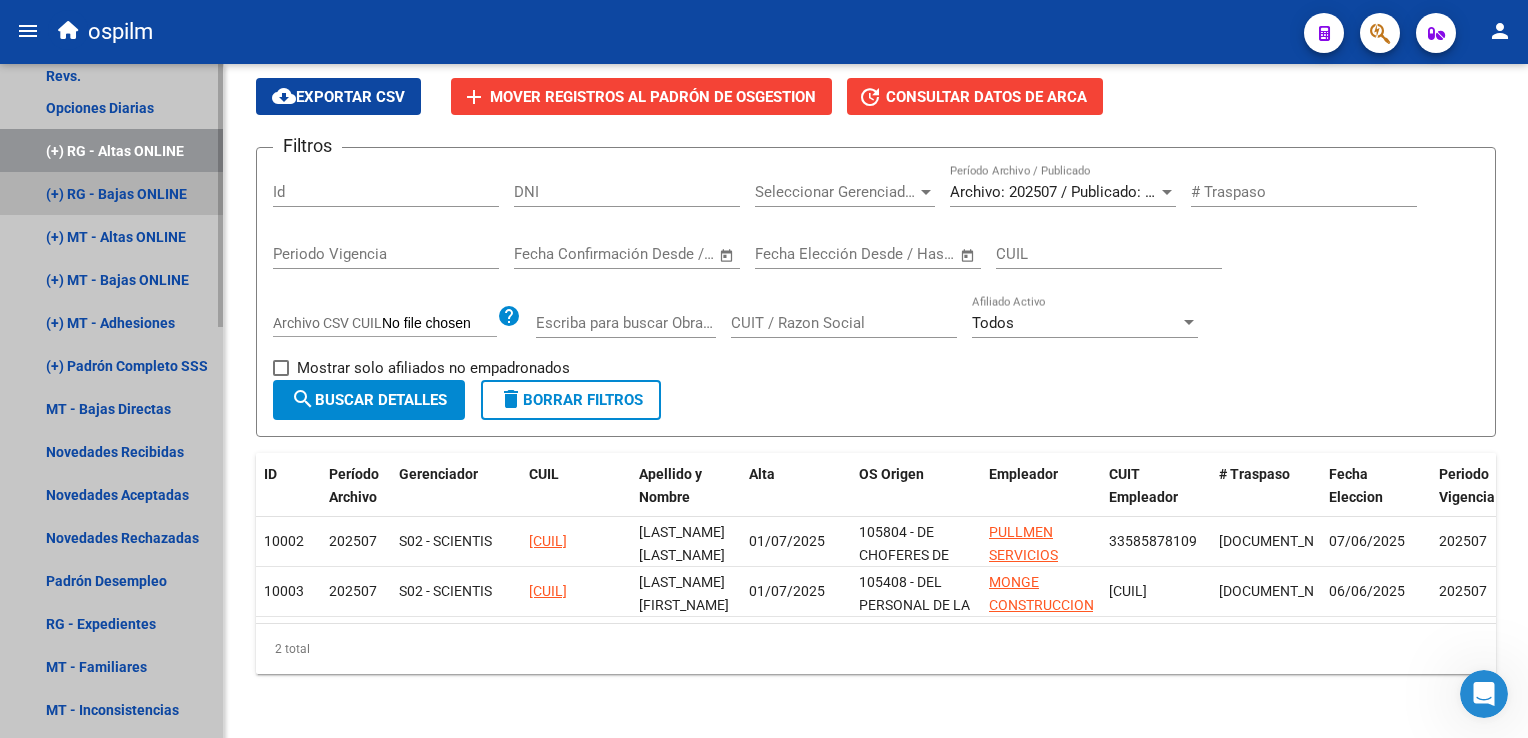 click on "(+) RG - Bajas ONLINE" at bounding box center (111, 193) 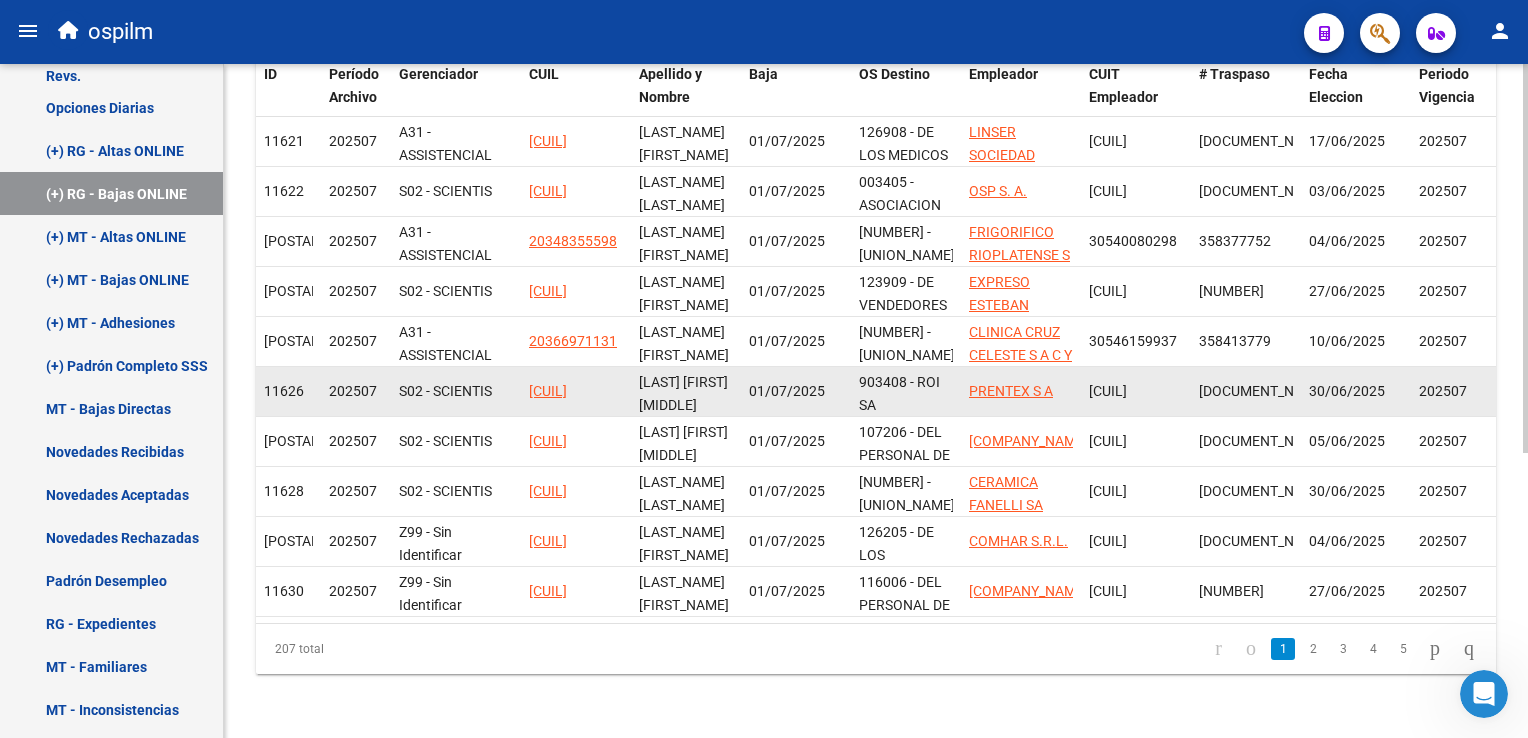 scroll, scrollTop: 0, scrollLeft: 0, axis: both 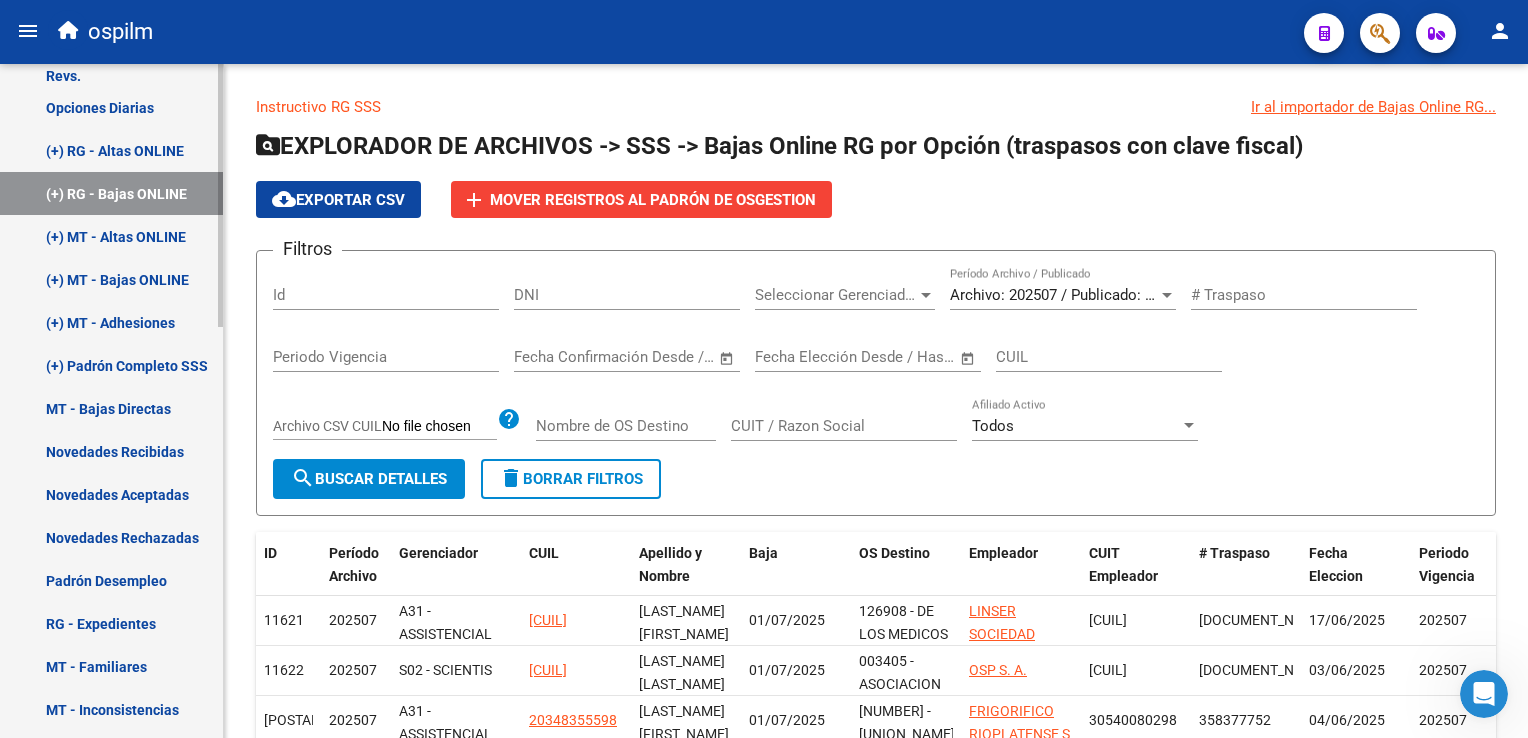 click on "(+) MT - Altas ONLINE" at bounding box center (111, 236) 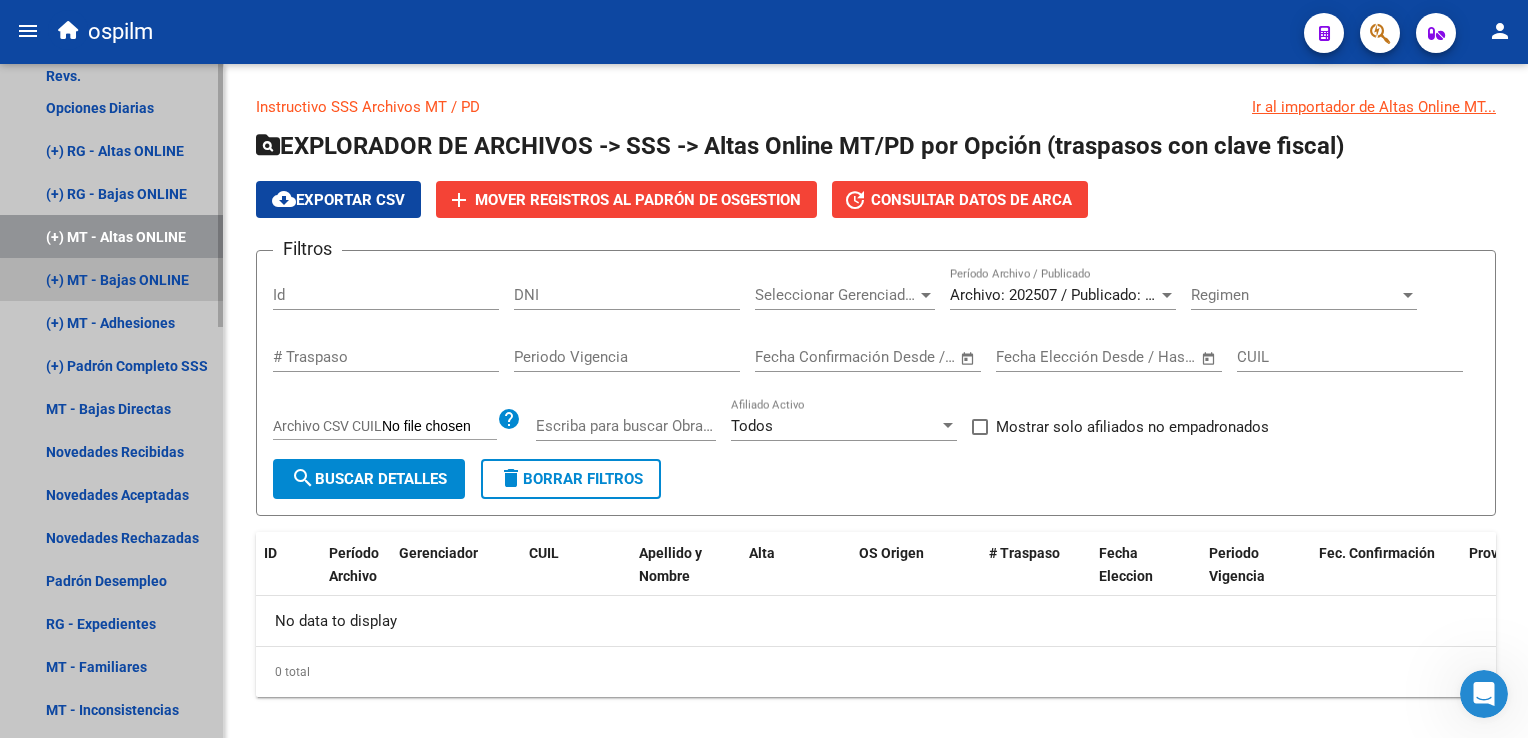 click on "(+) MT - Bajas ONLINE" at bounding box center [111, 279] 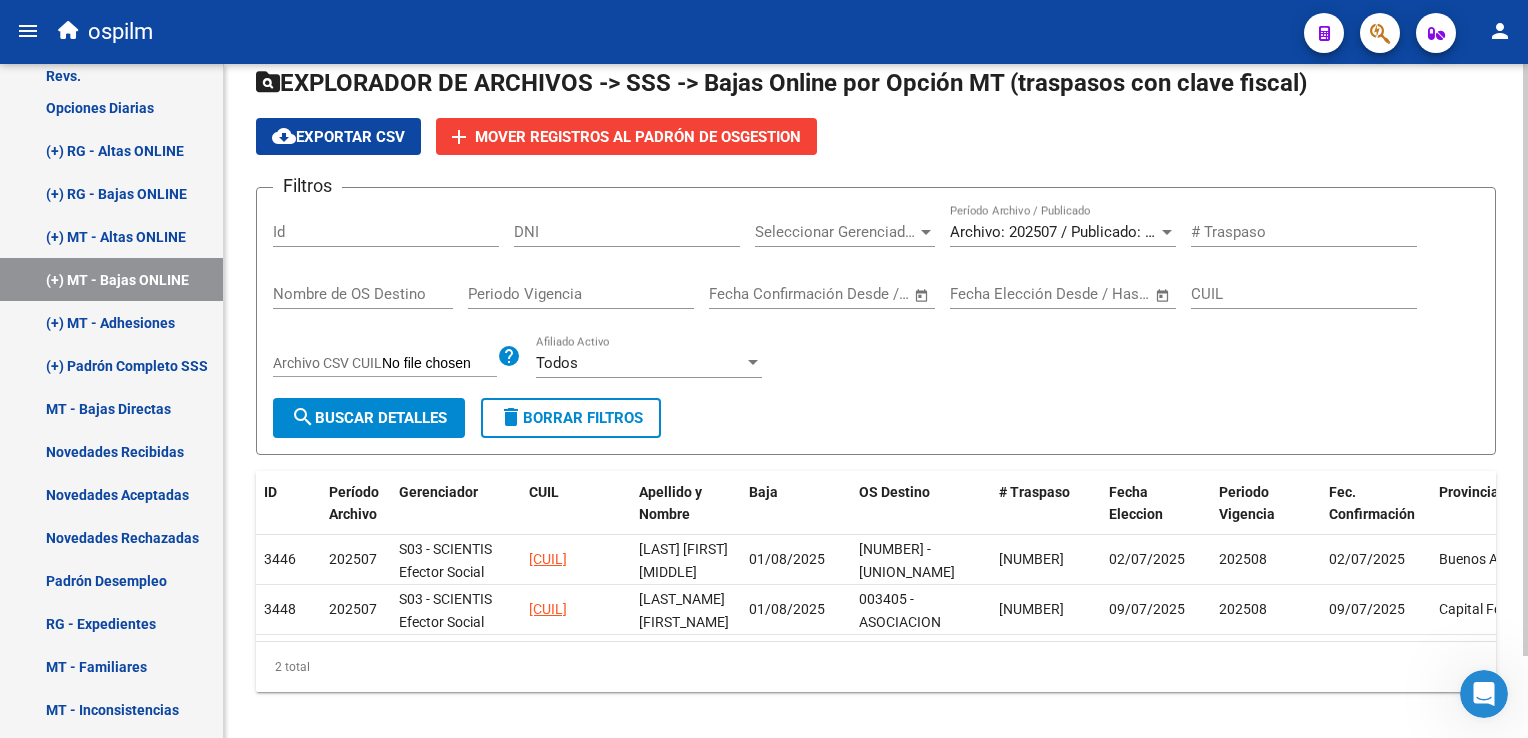 scroll, scrollTop: 92, scrollLeft: 0, axis: vertical 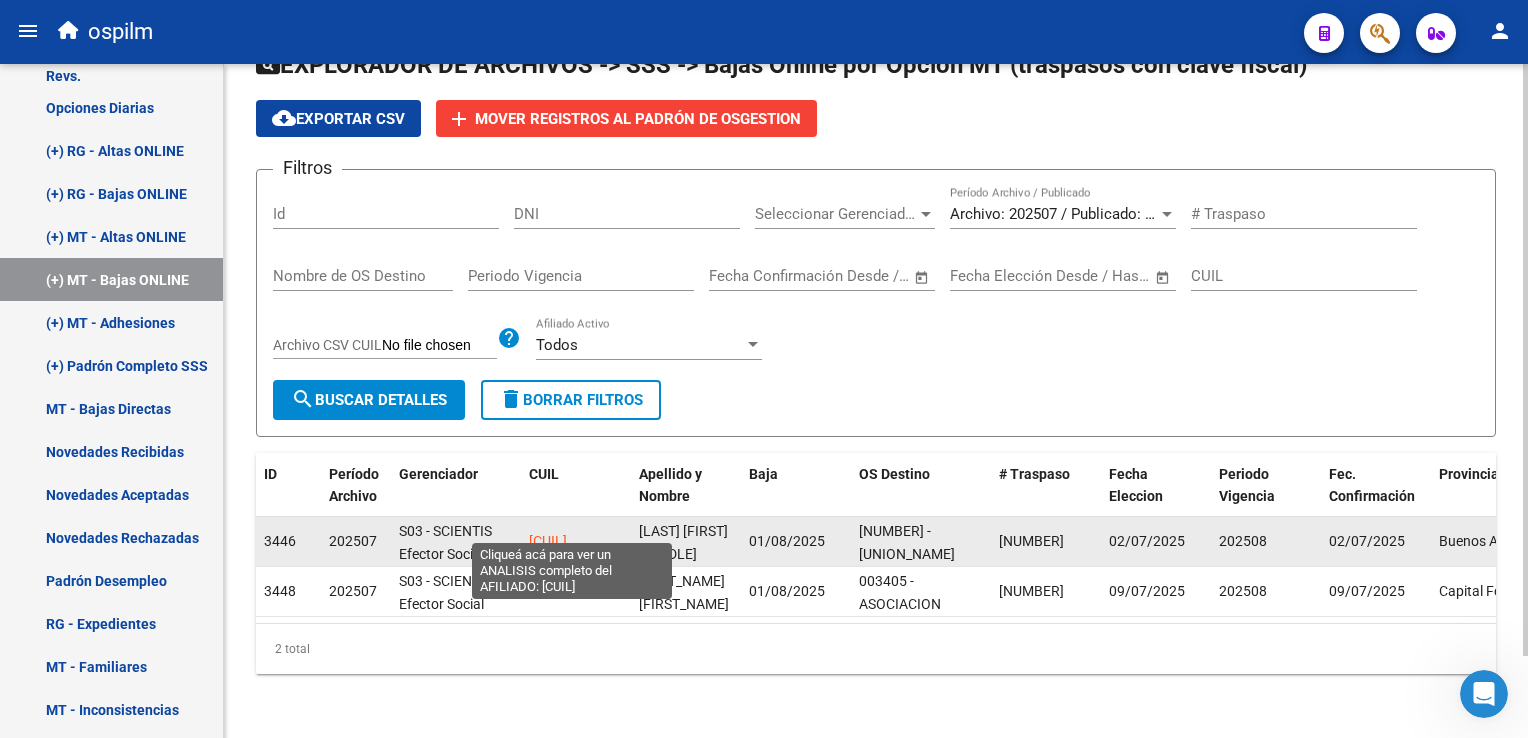 drag, startPoint x: 626, startPoint y: 522, endPoint x: 535, endPoint y: 522, distance: 91 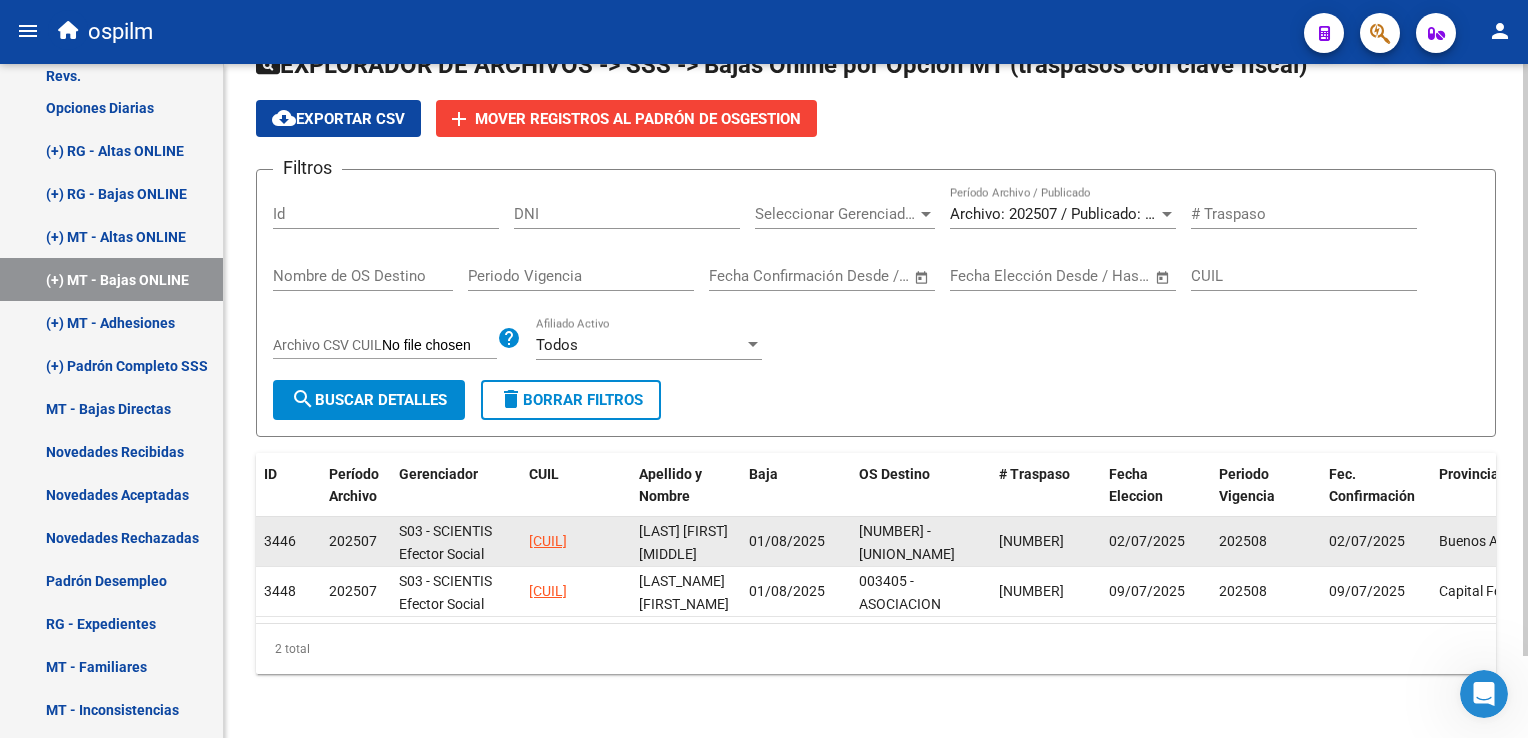 click on "[CUIL]" 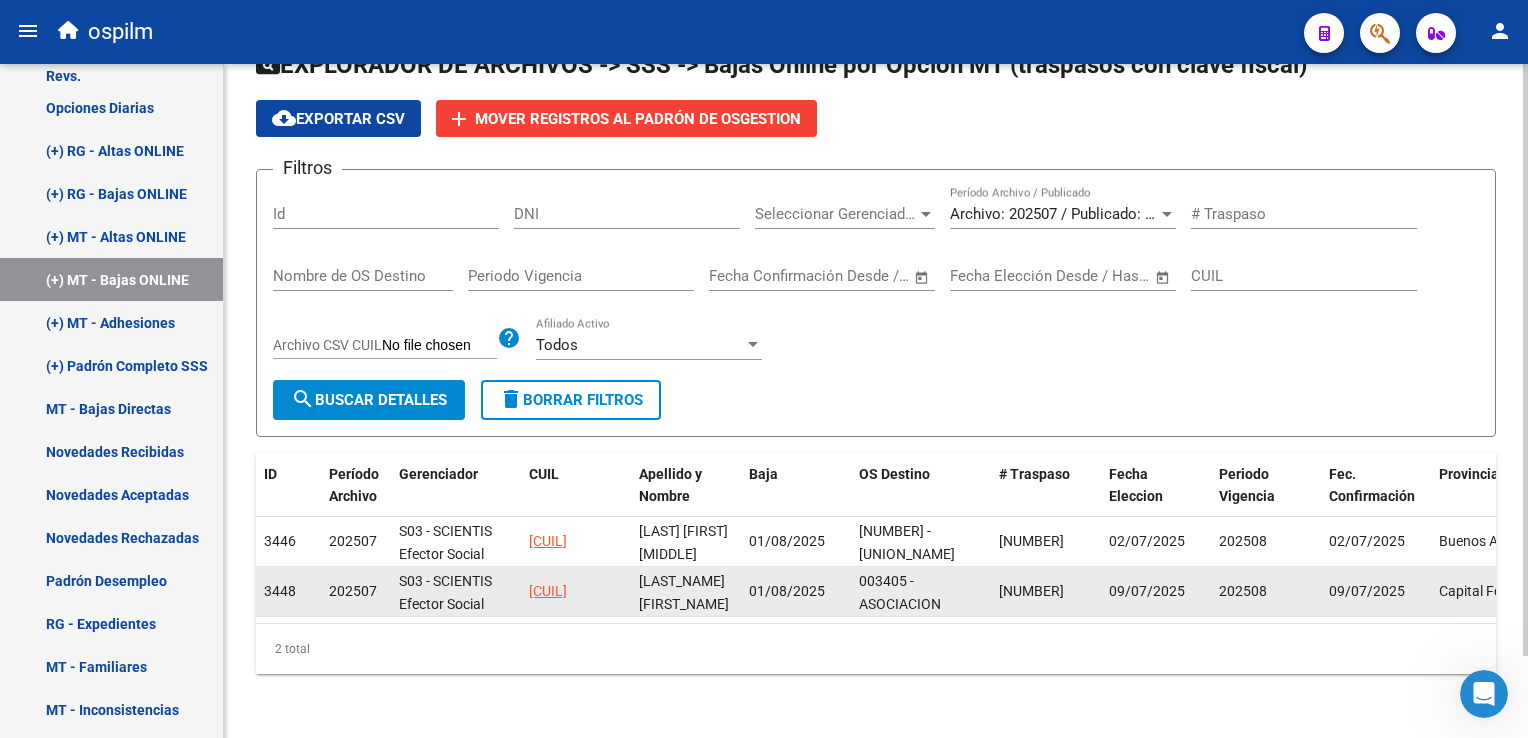 drag, startPoint x: 636, startPoint y: 574, endPoint x: 530, endPoint y: 567, distance: 106.23088 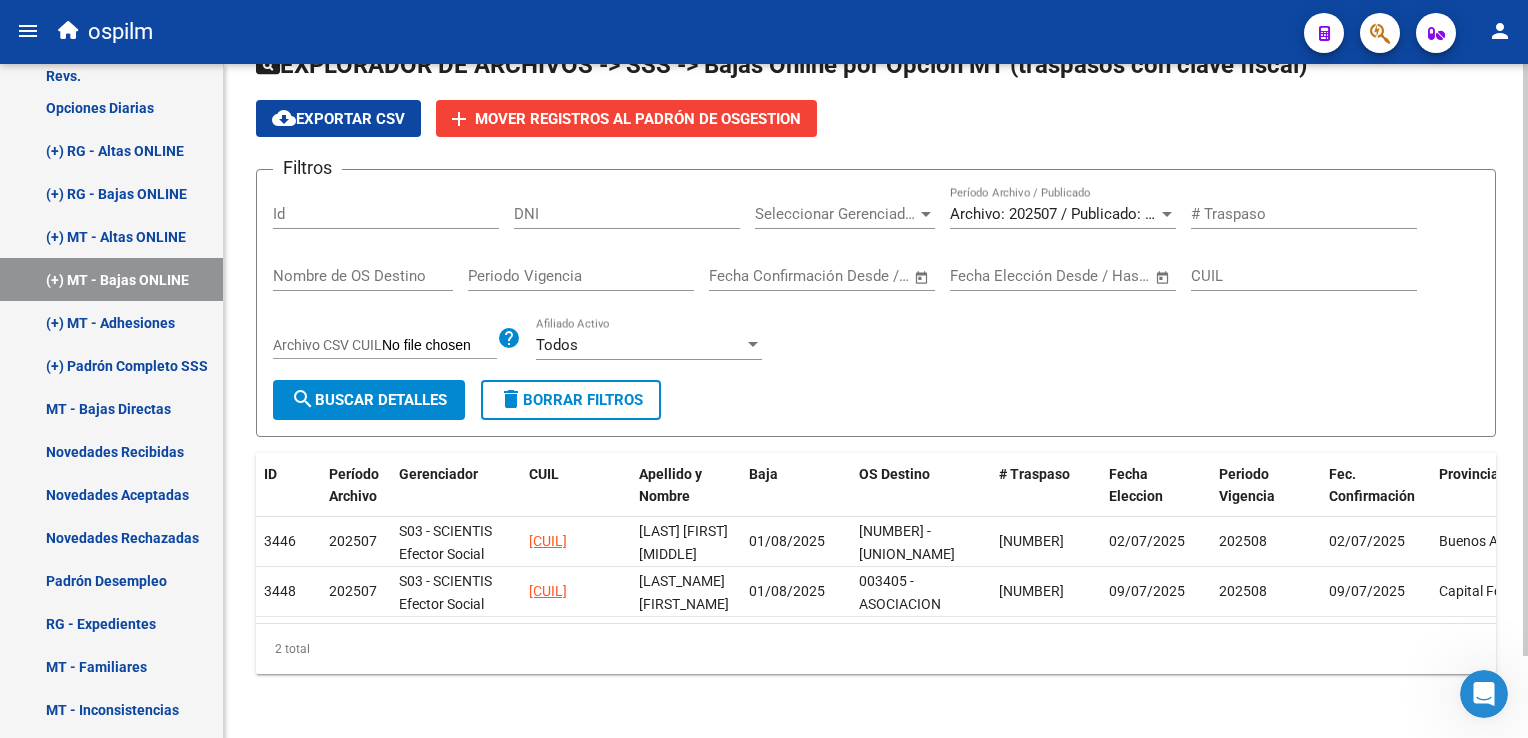 click on "search  Buscar Detalles" 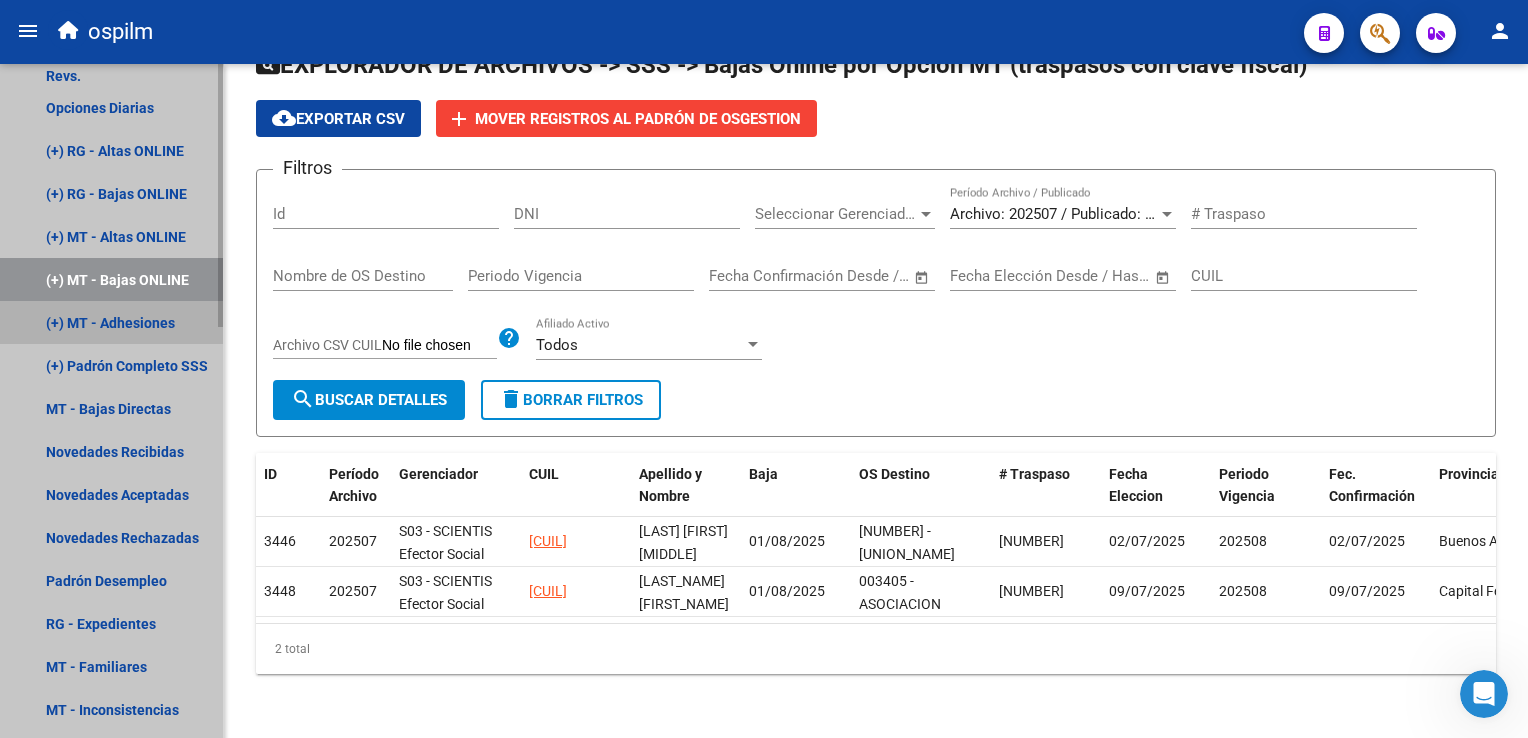 click on "(+) MT - Adhesiones" at bounding box center (111, 322) 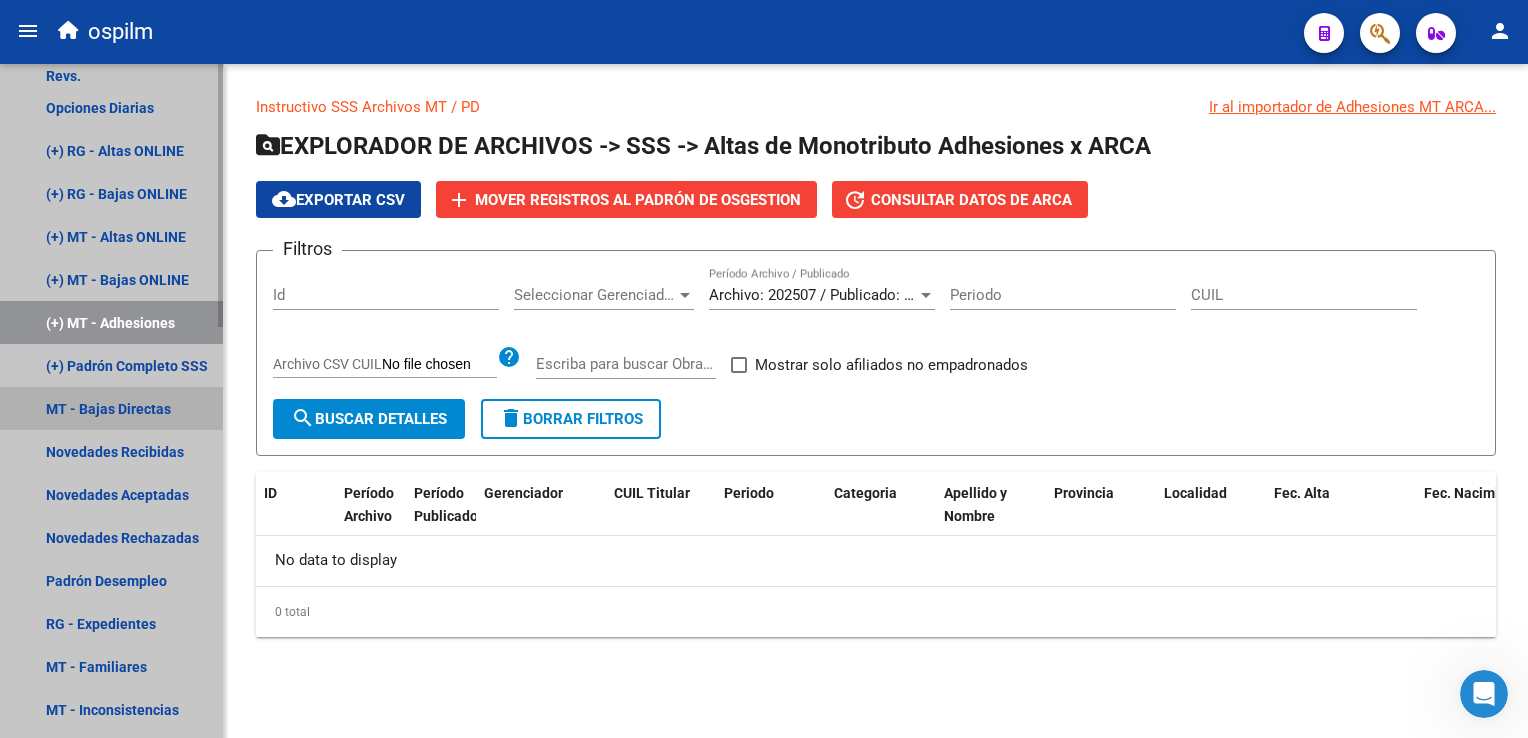 click on "MT - Bajas Directas" at bounding box center [111, 408] 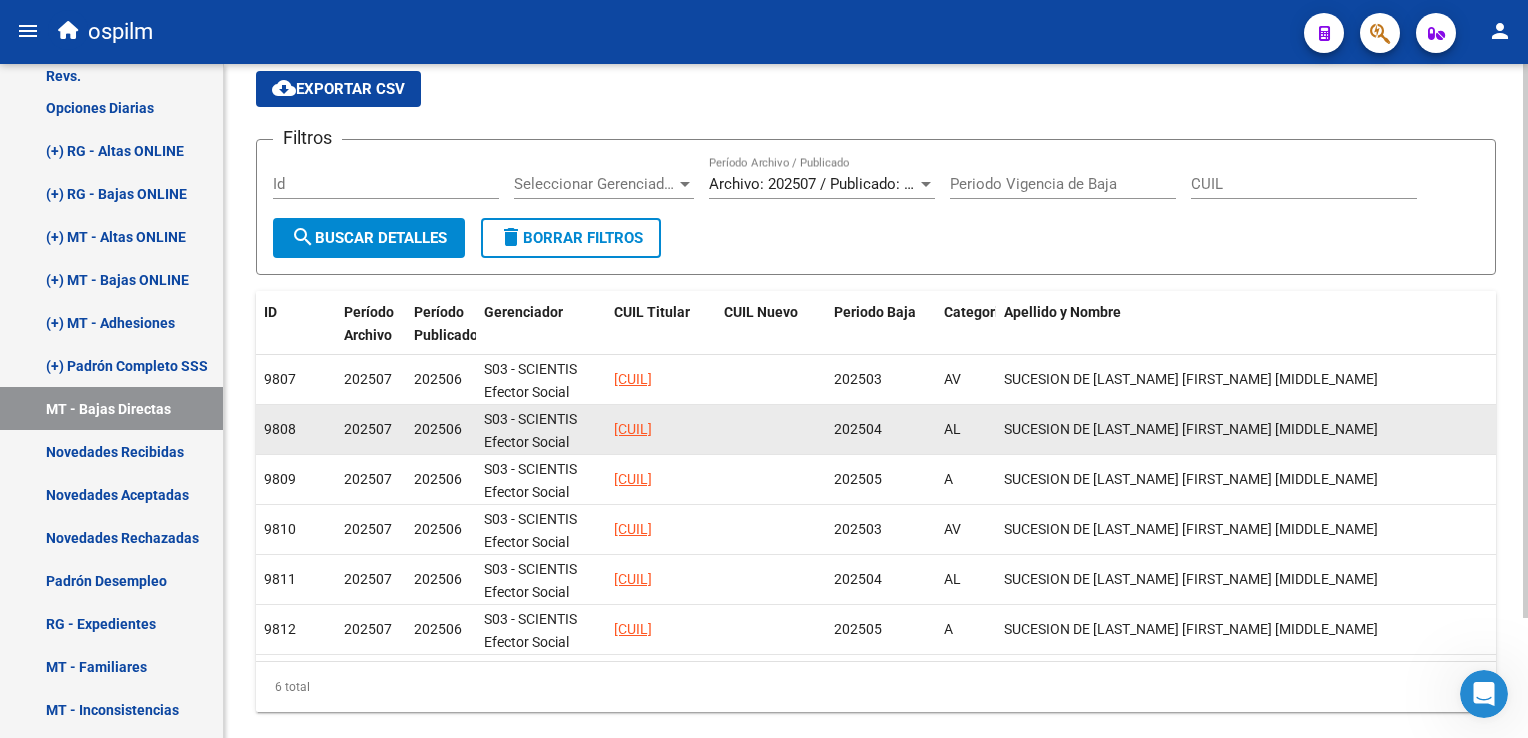 scroll, scrollTop: 144, scrollLeft: 0, axis: vertical 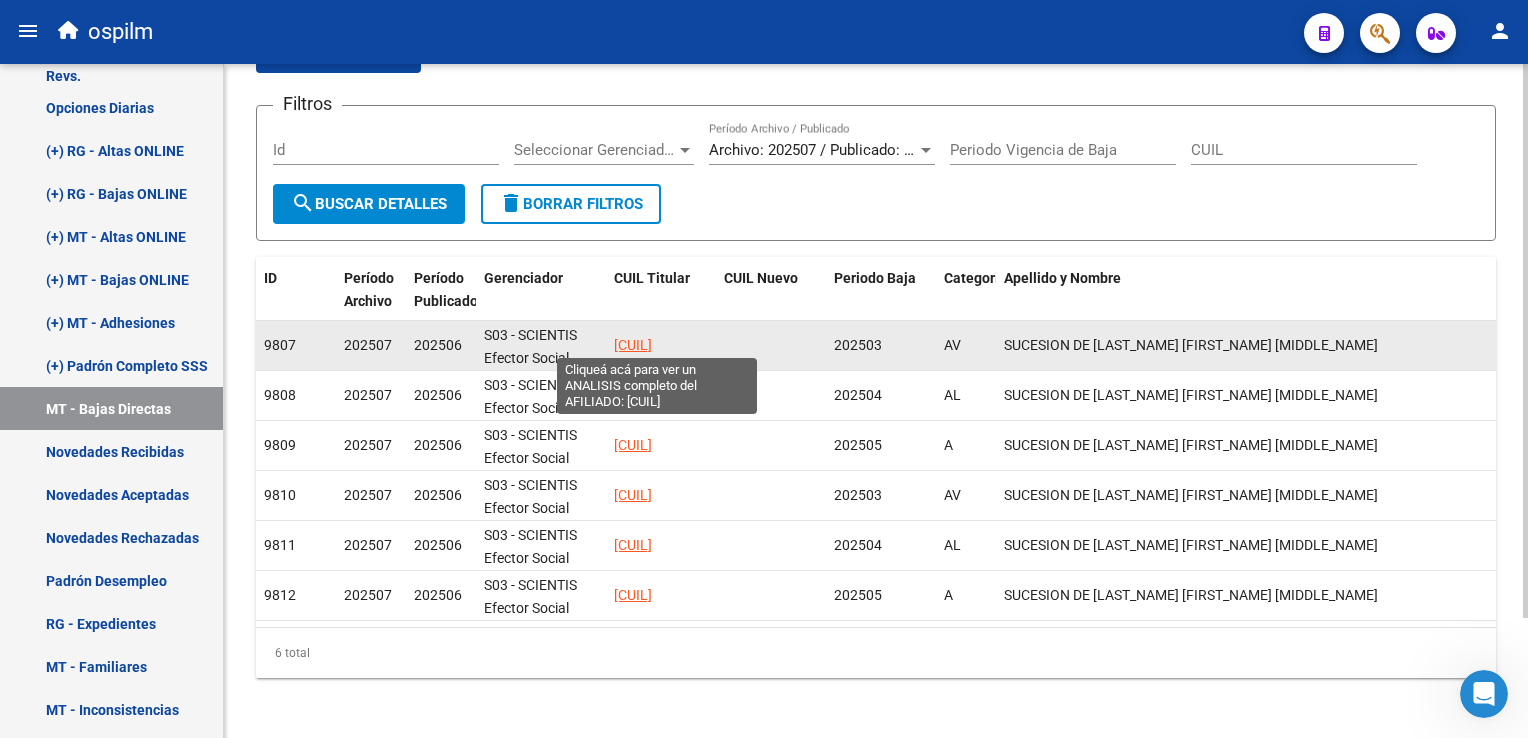 drag, startPoint x: 728, startPoint y: 336, endPoint x: 645, endPoint y: 339, distance: 83.0542 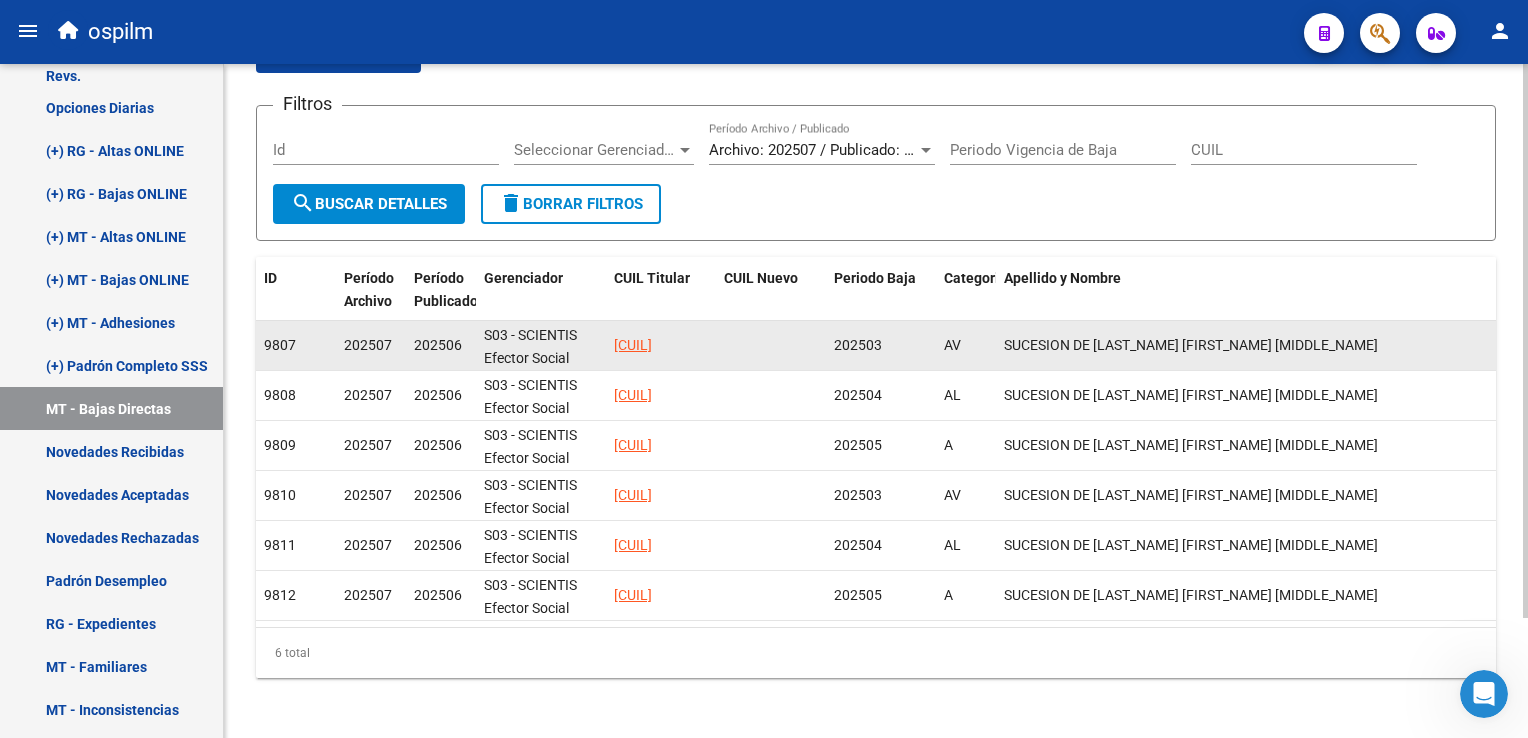 drag, startPoint x: 645, startPoint y: 339, endPoint x: 616, endPoint y: 344, distance: 29.427877 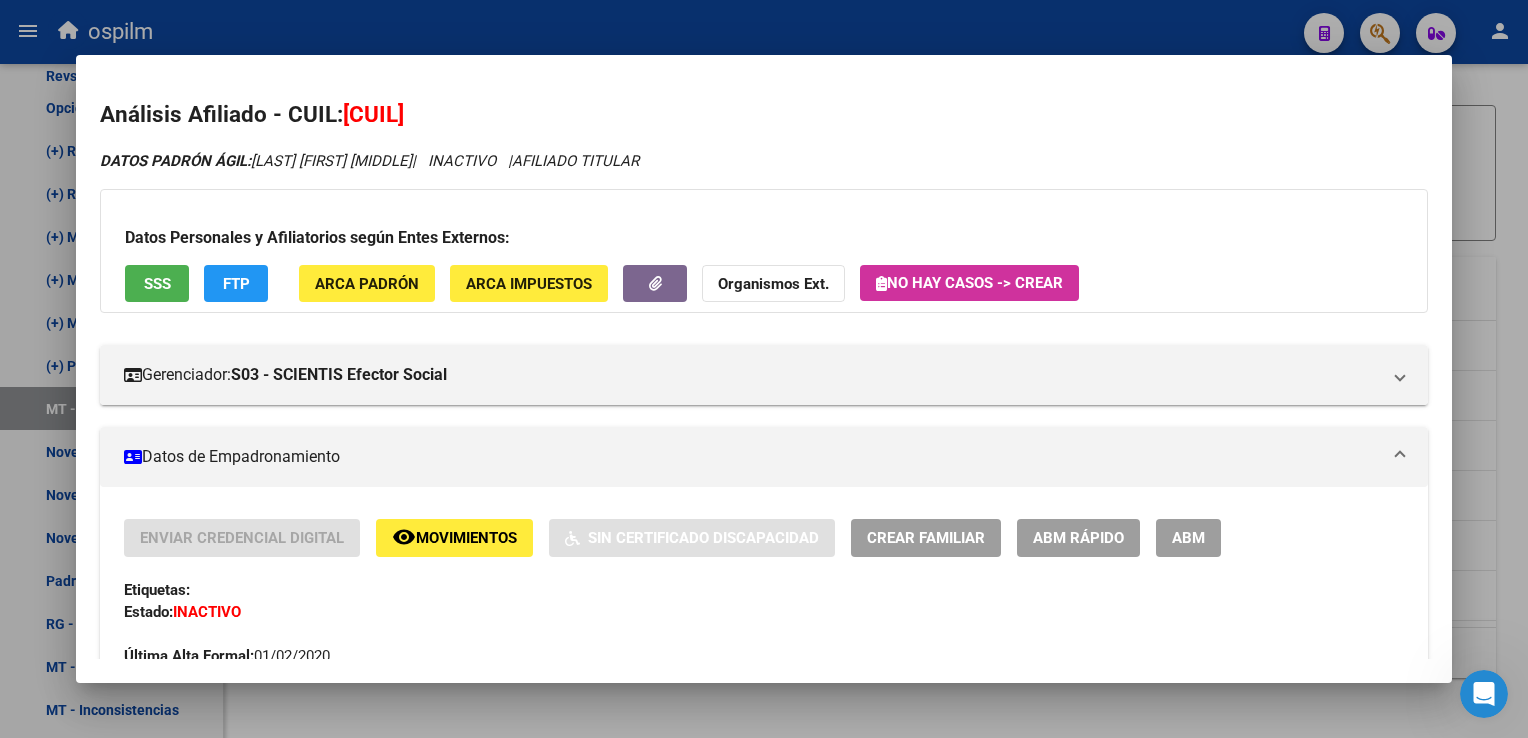 click at bounding box center (764, 369) 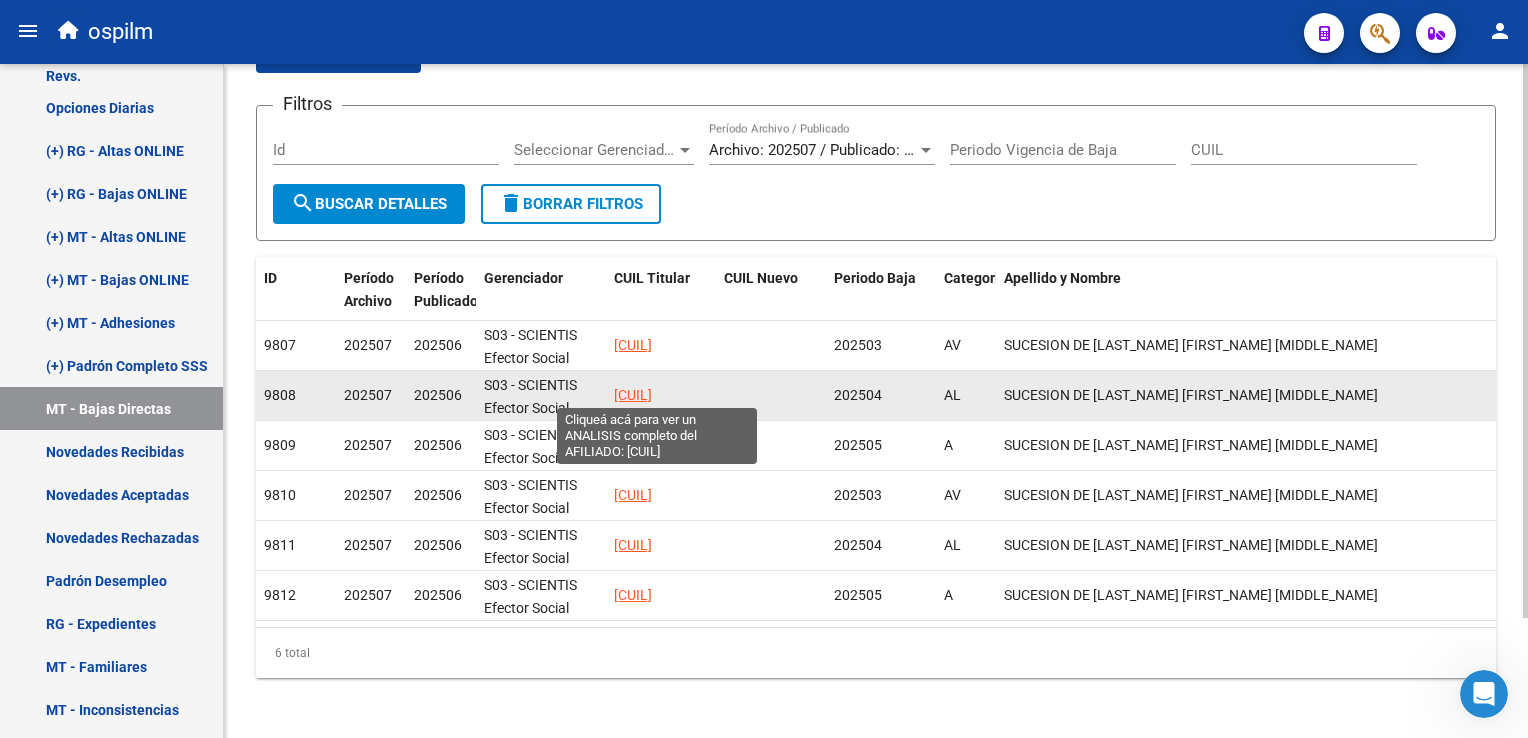 click on "[CUIL]" 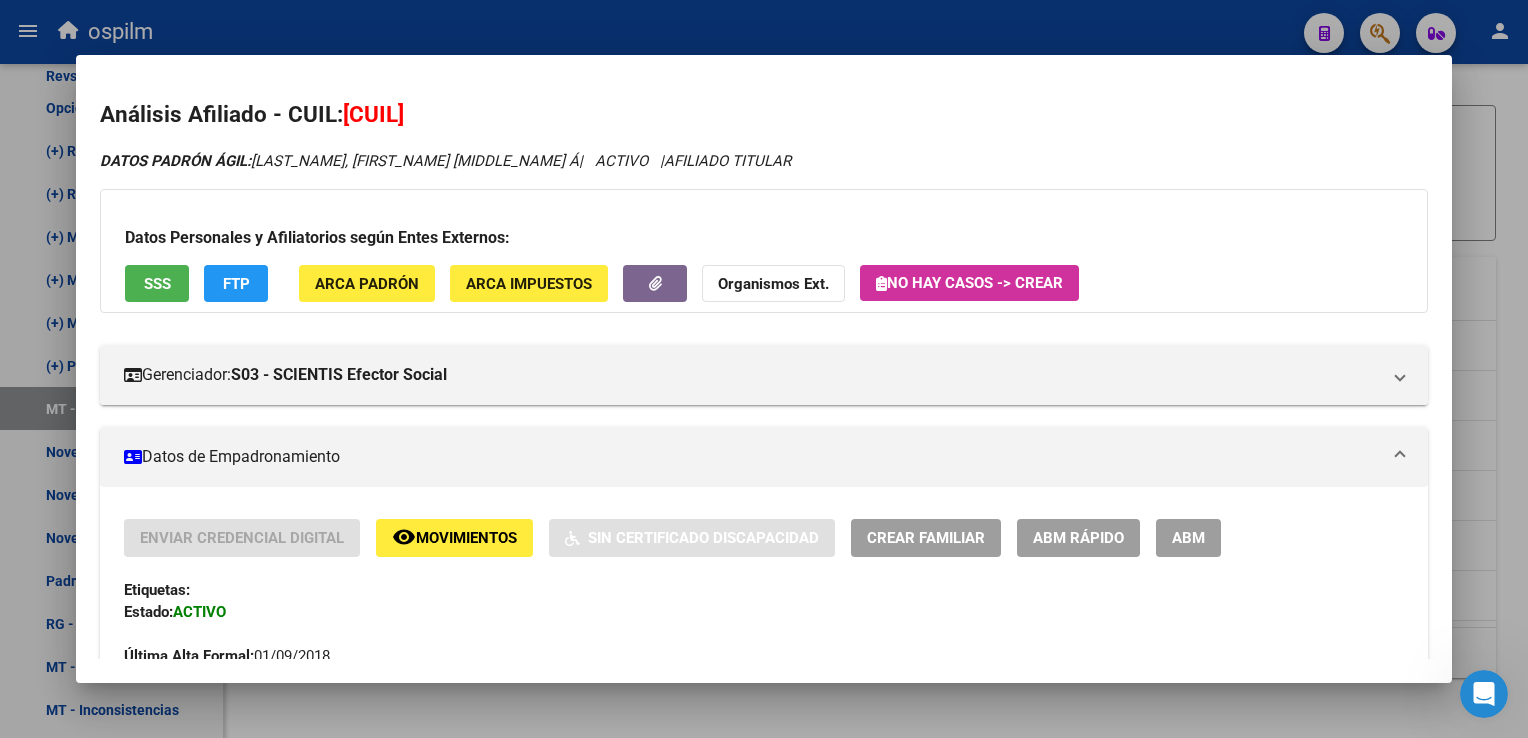 click at bounding box center (764, 369) 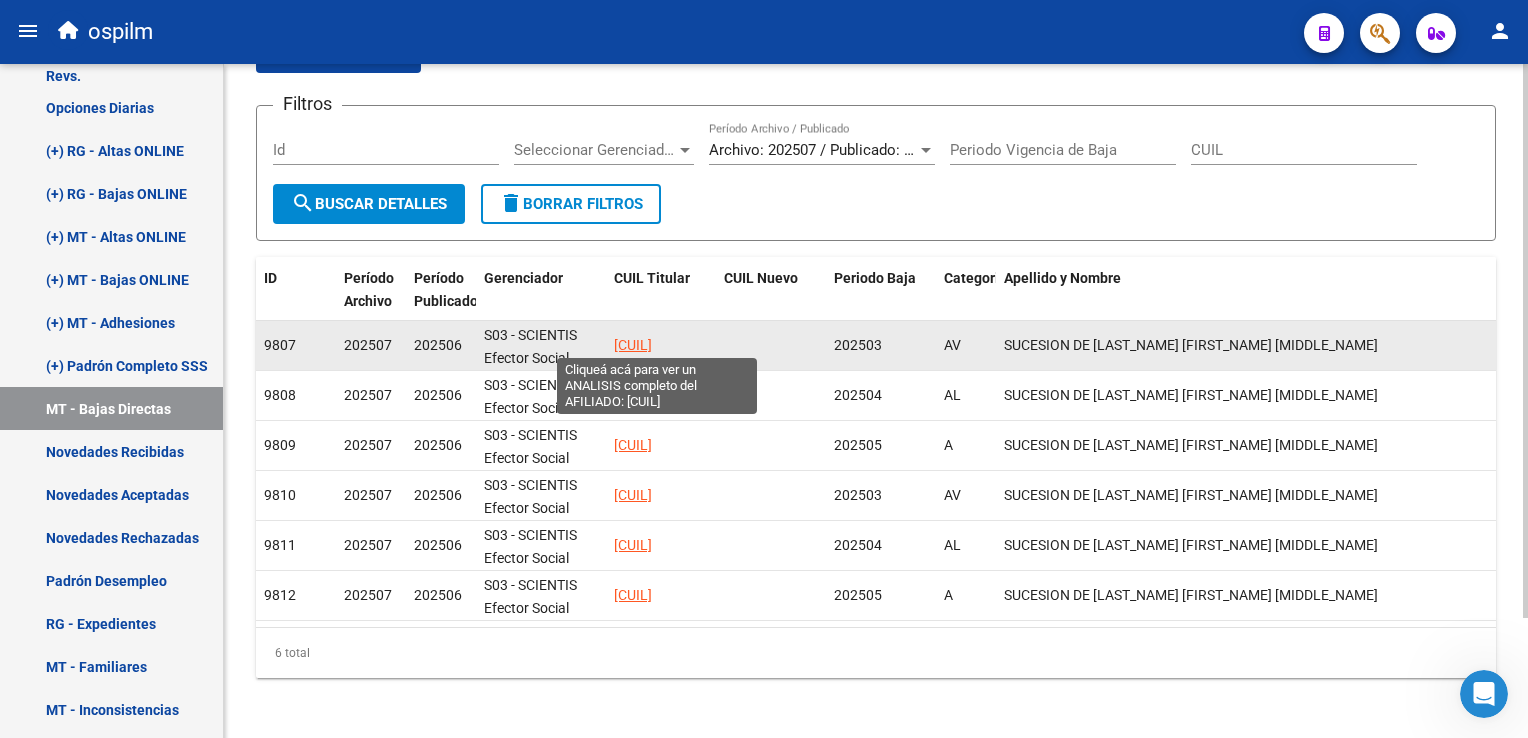 click on "[CUIL]" 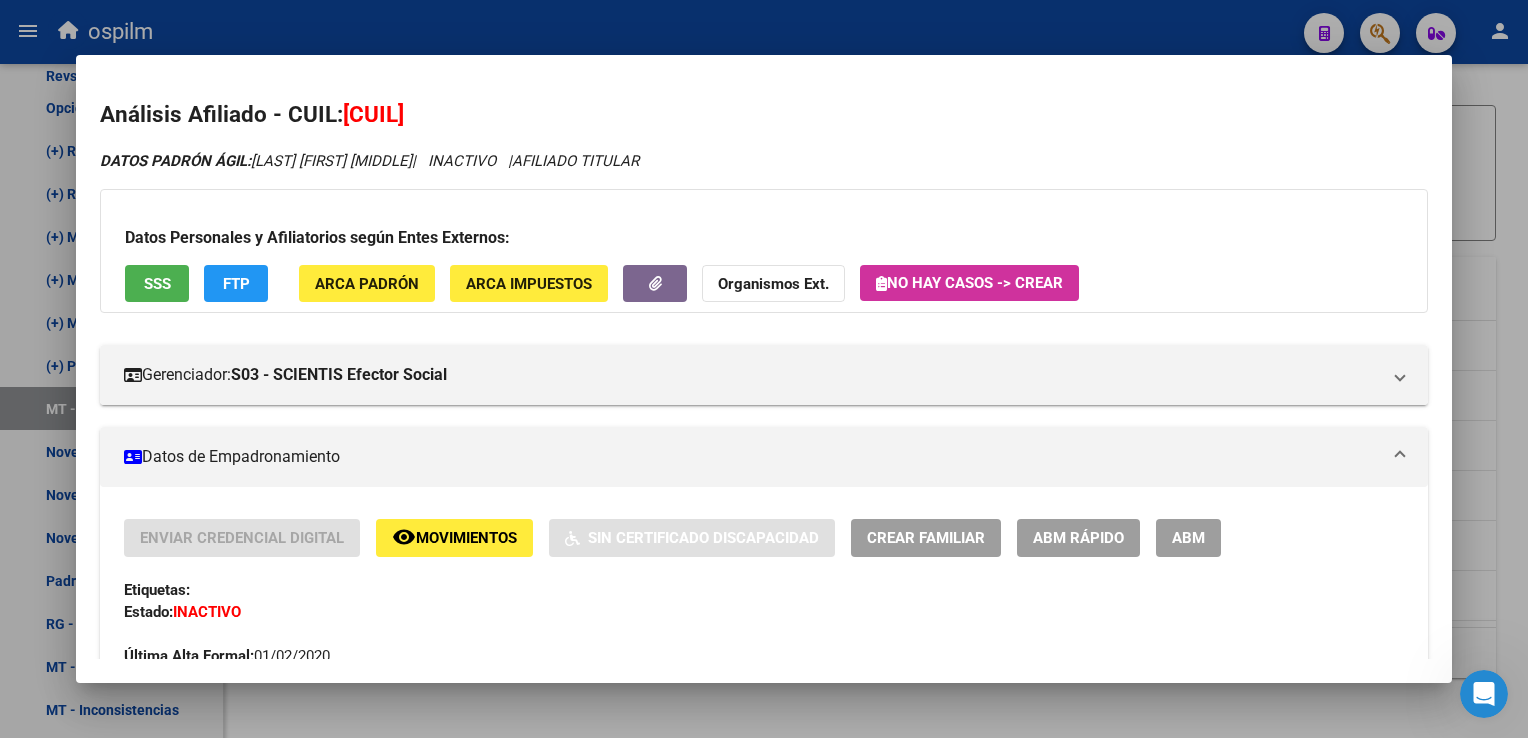 click at bounding box center [764, 369] 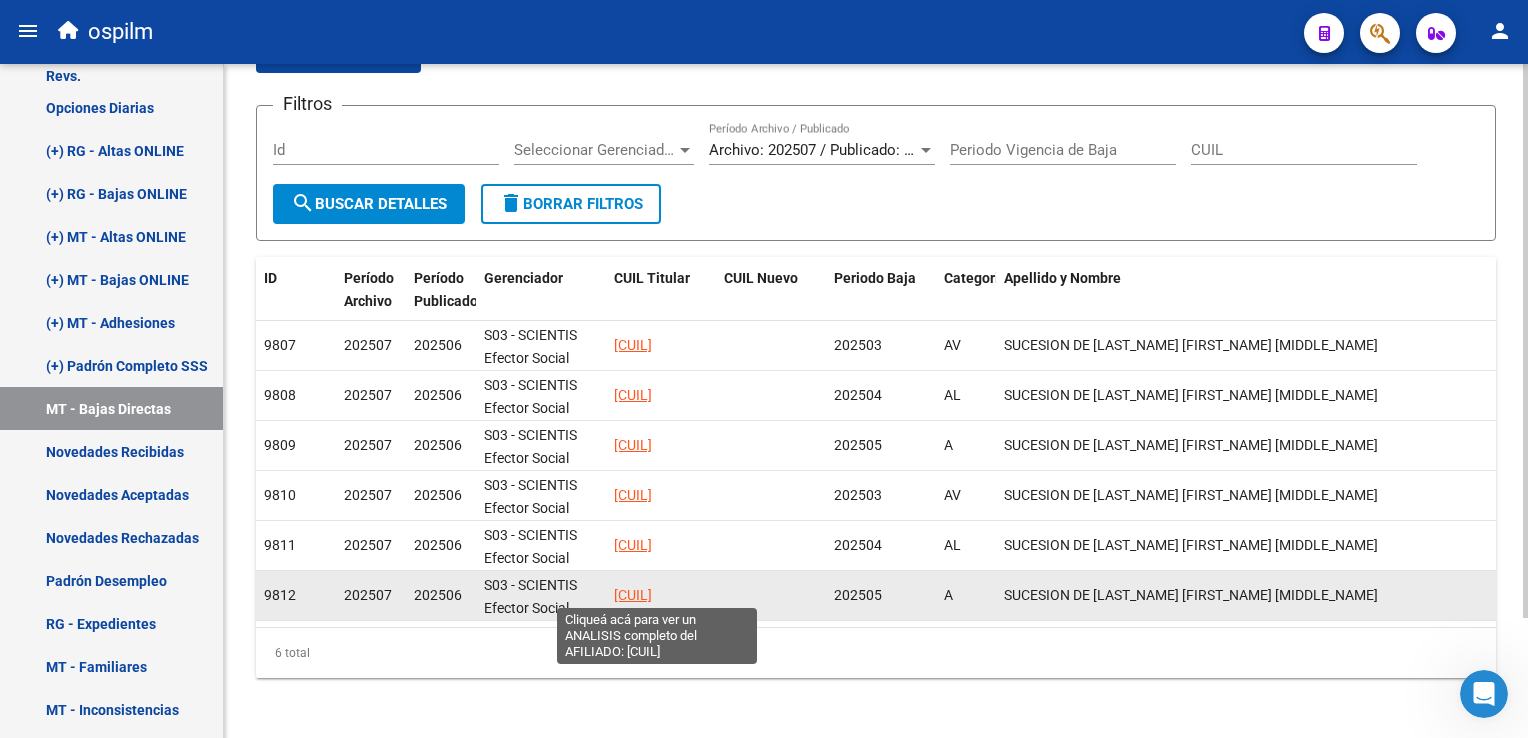 click on "[CUIL]" 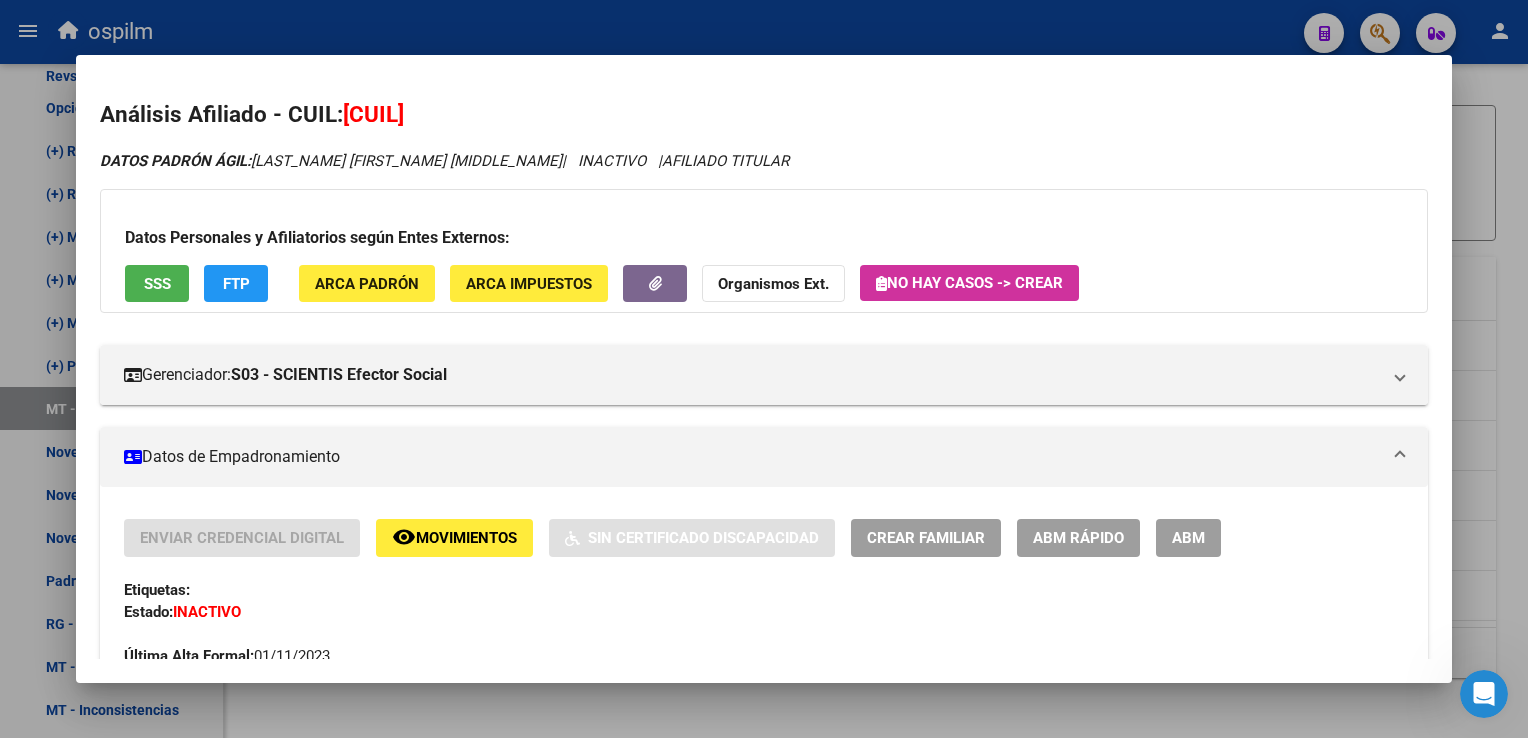 click at bounding box center (764, 369) 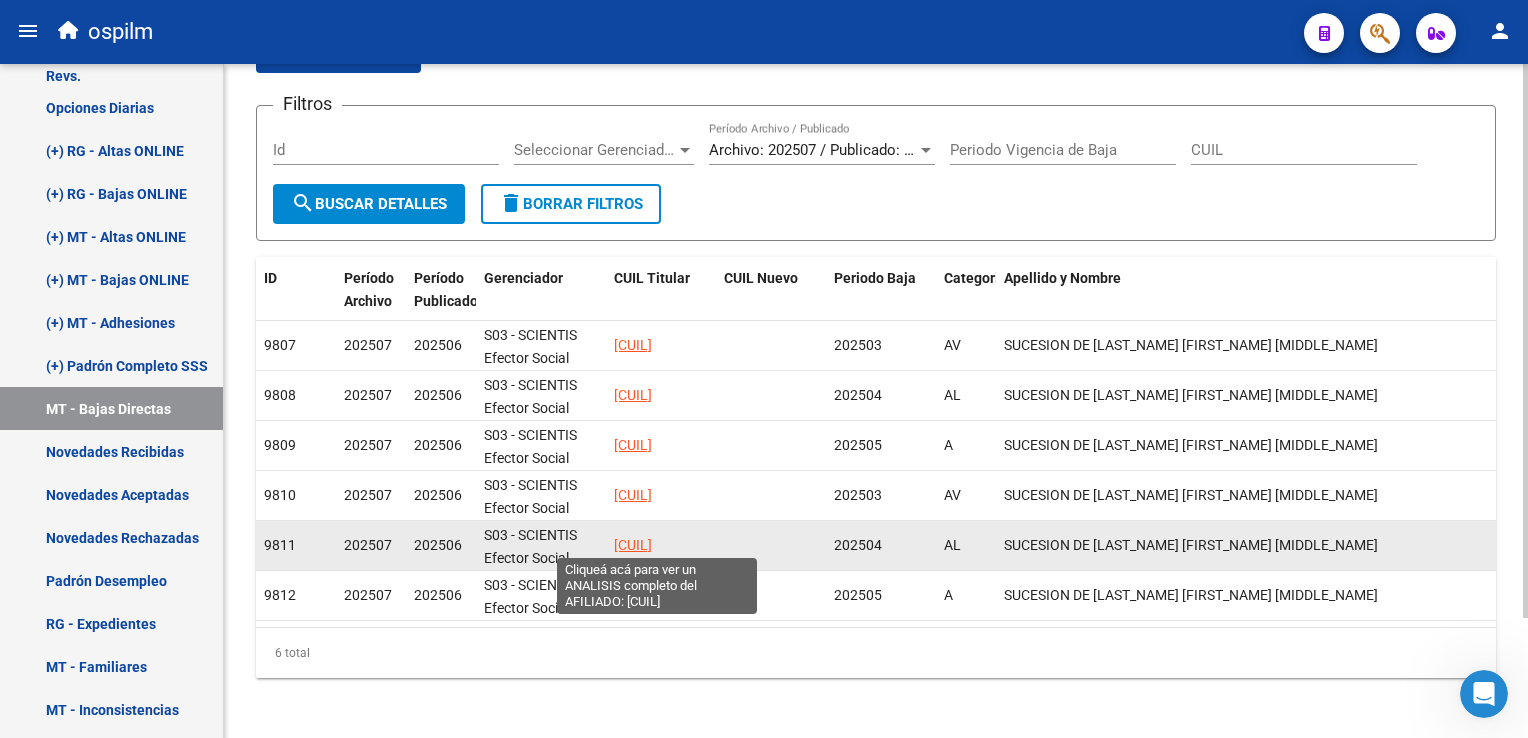 click on "[CUIL]" 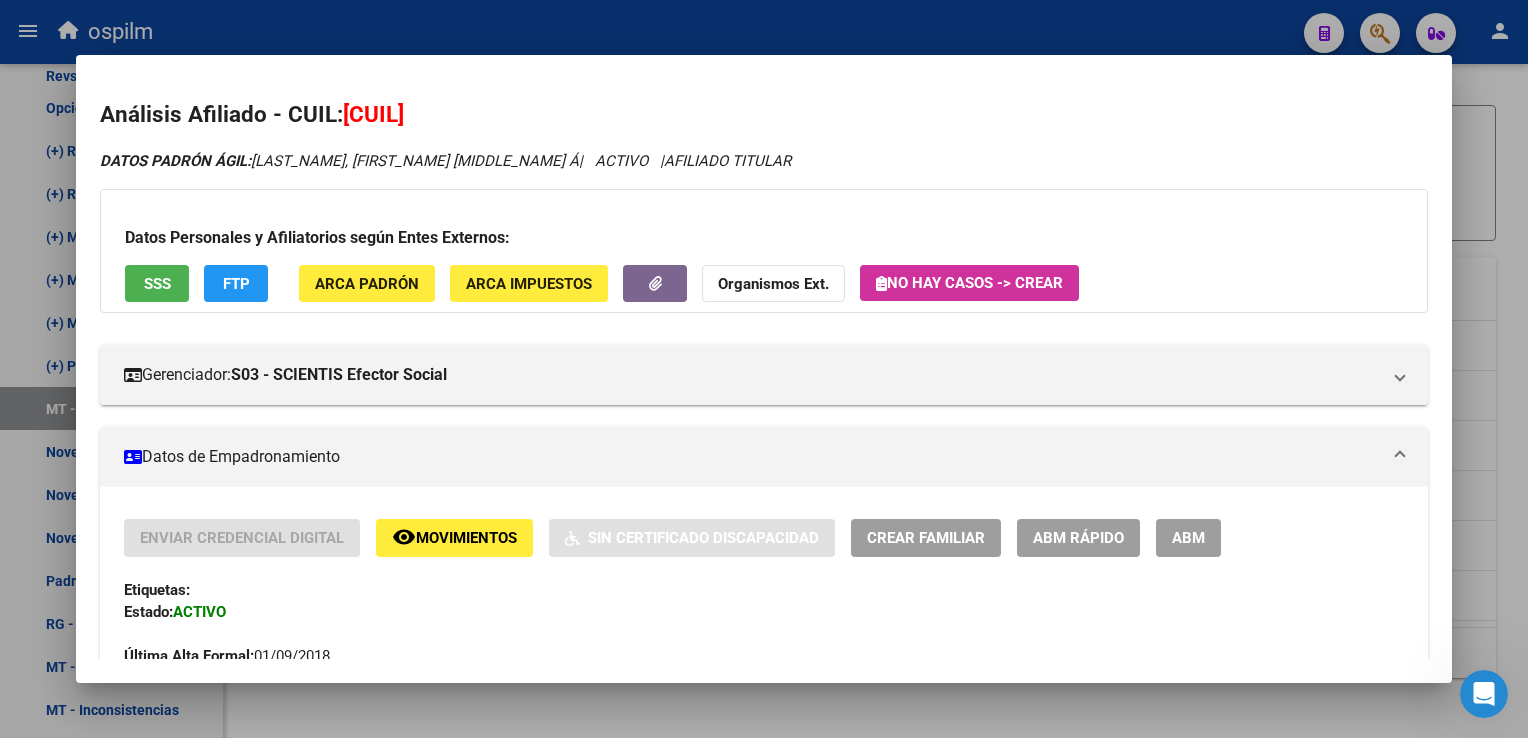 drag, startPoint x: 516, startPoint y: 114, endPoint x: 351, endPoint y: 121, distance: 165.14842 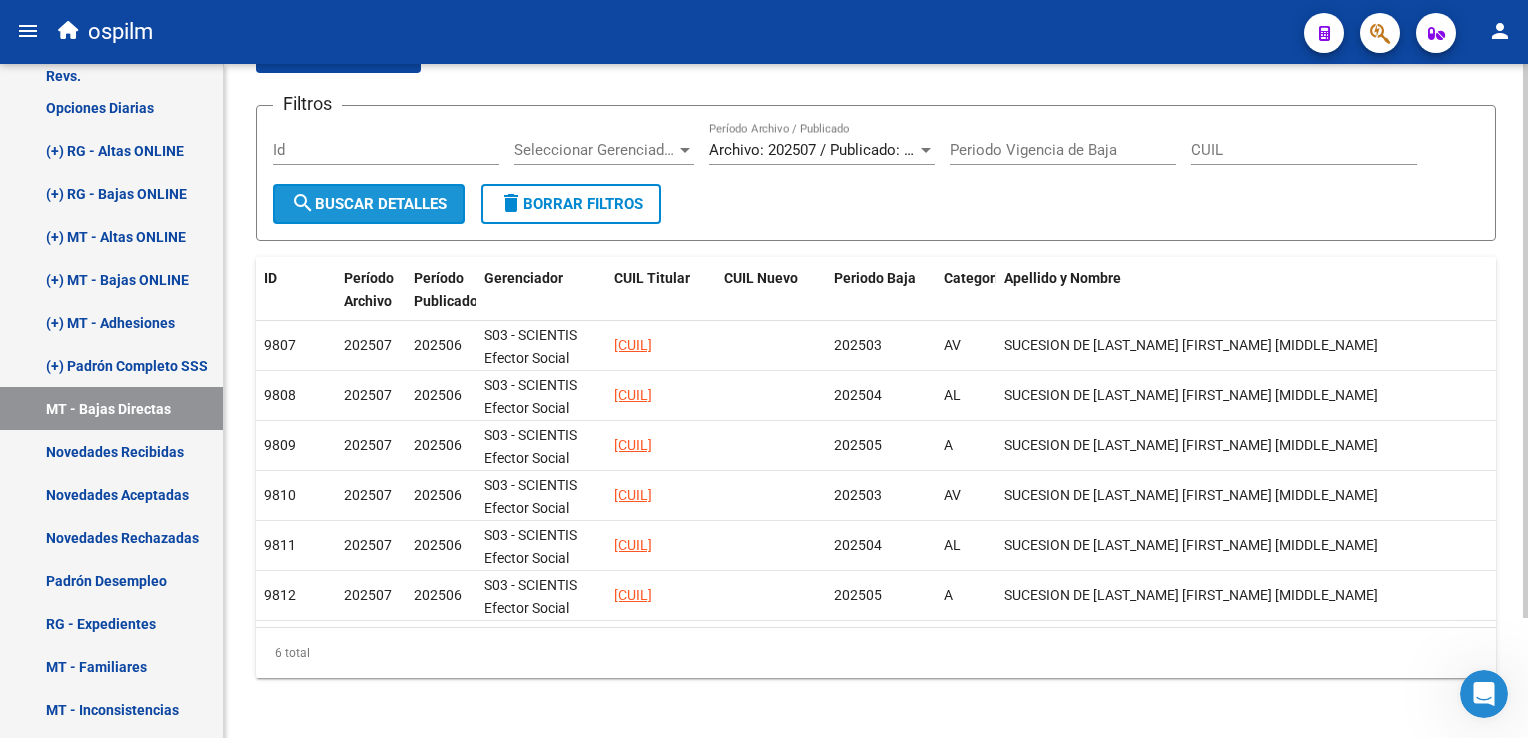 click on "search  Buscar Detalles" 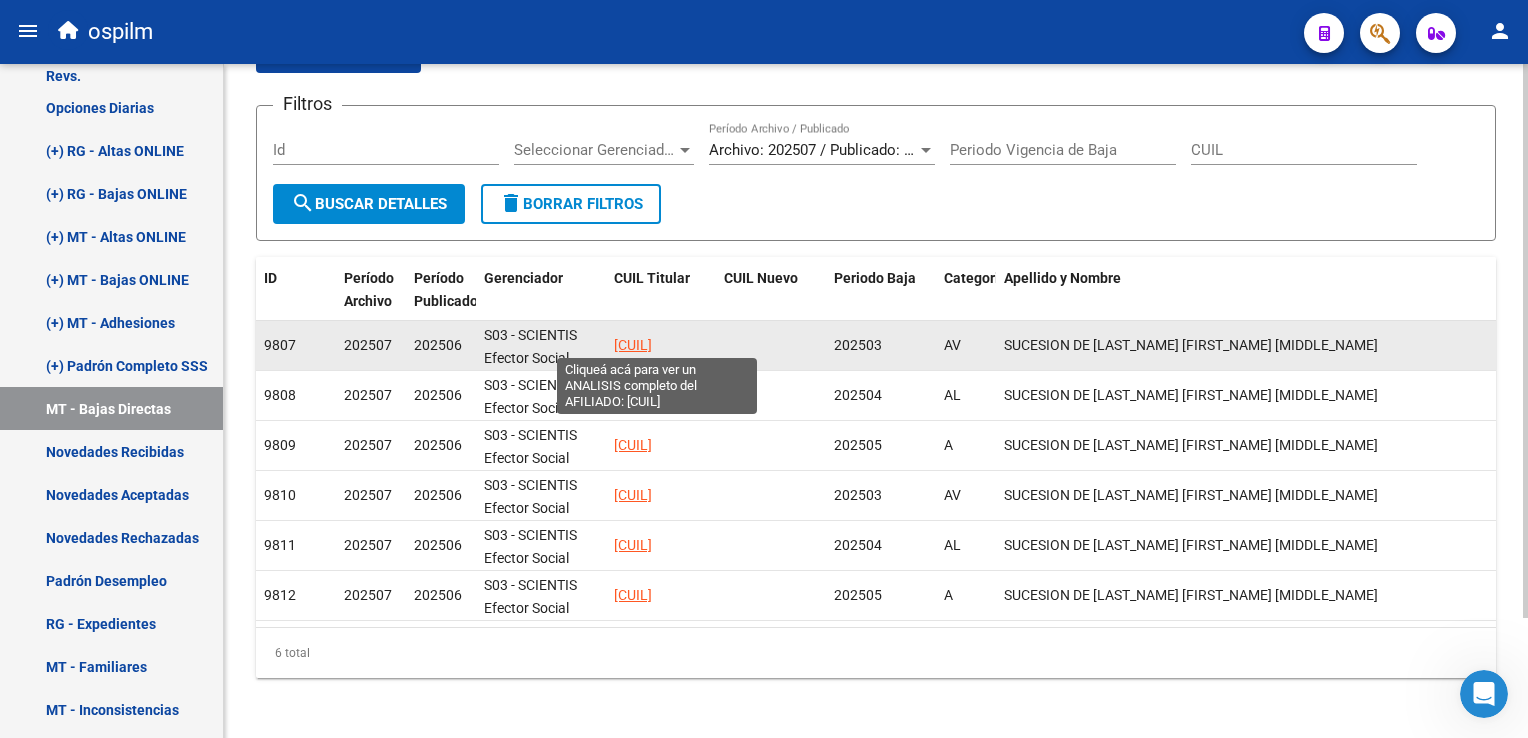 click on "[CUIL]" 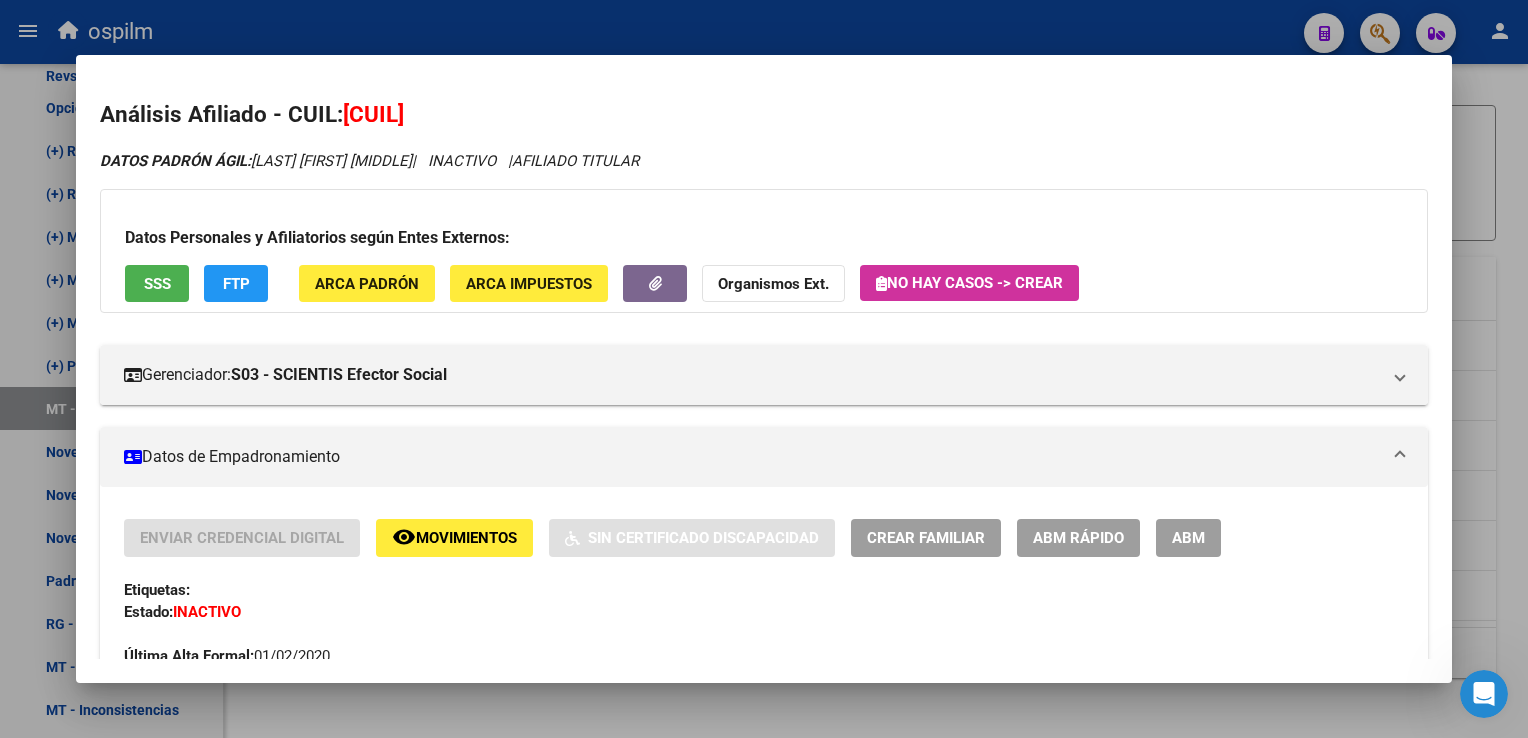 drag, startPoint x: 1512, startPoint y: 177, endPoint x: 1381, endPoint y: 152, distance: 133.36417 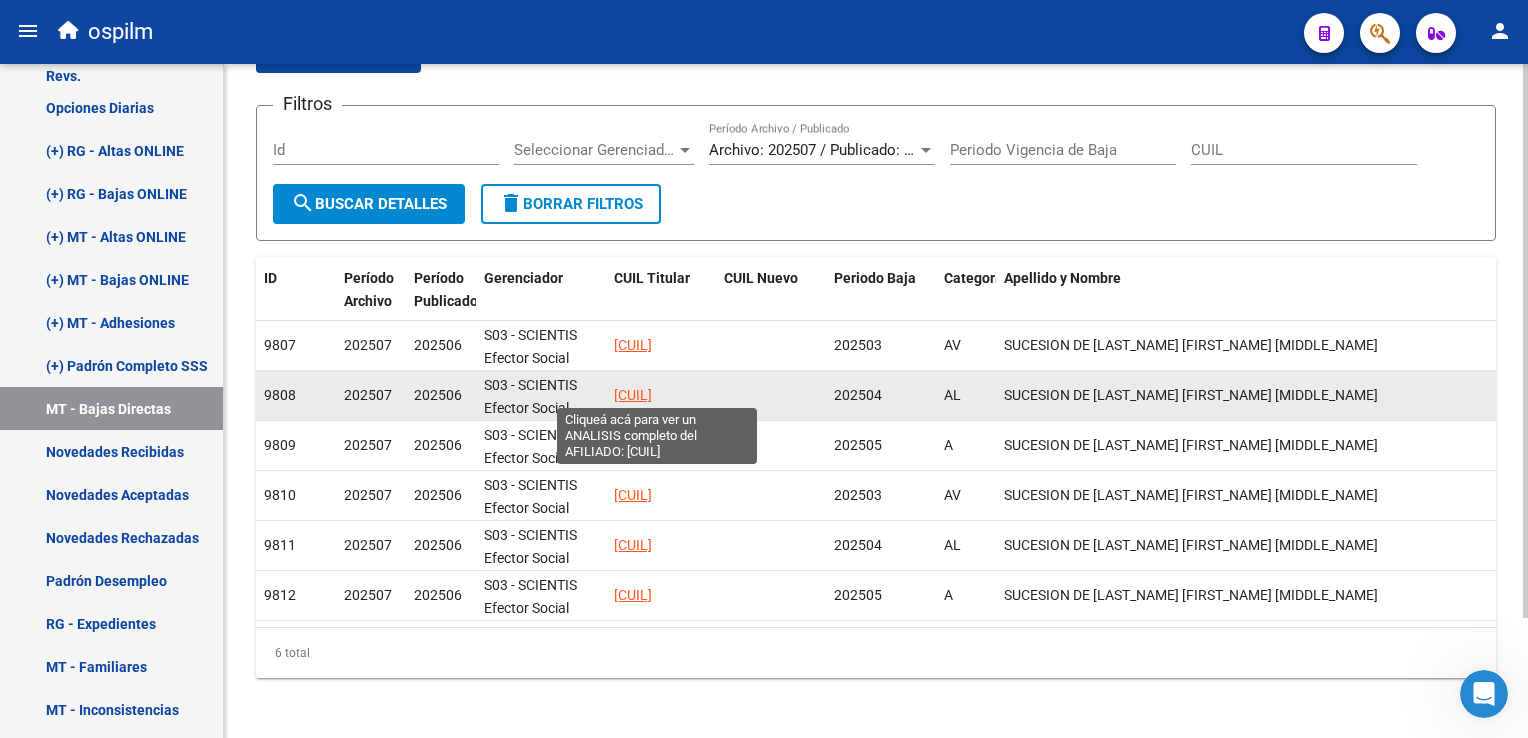 click on "[CUIL]" 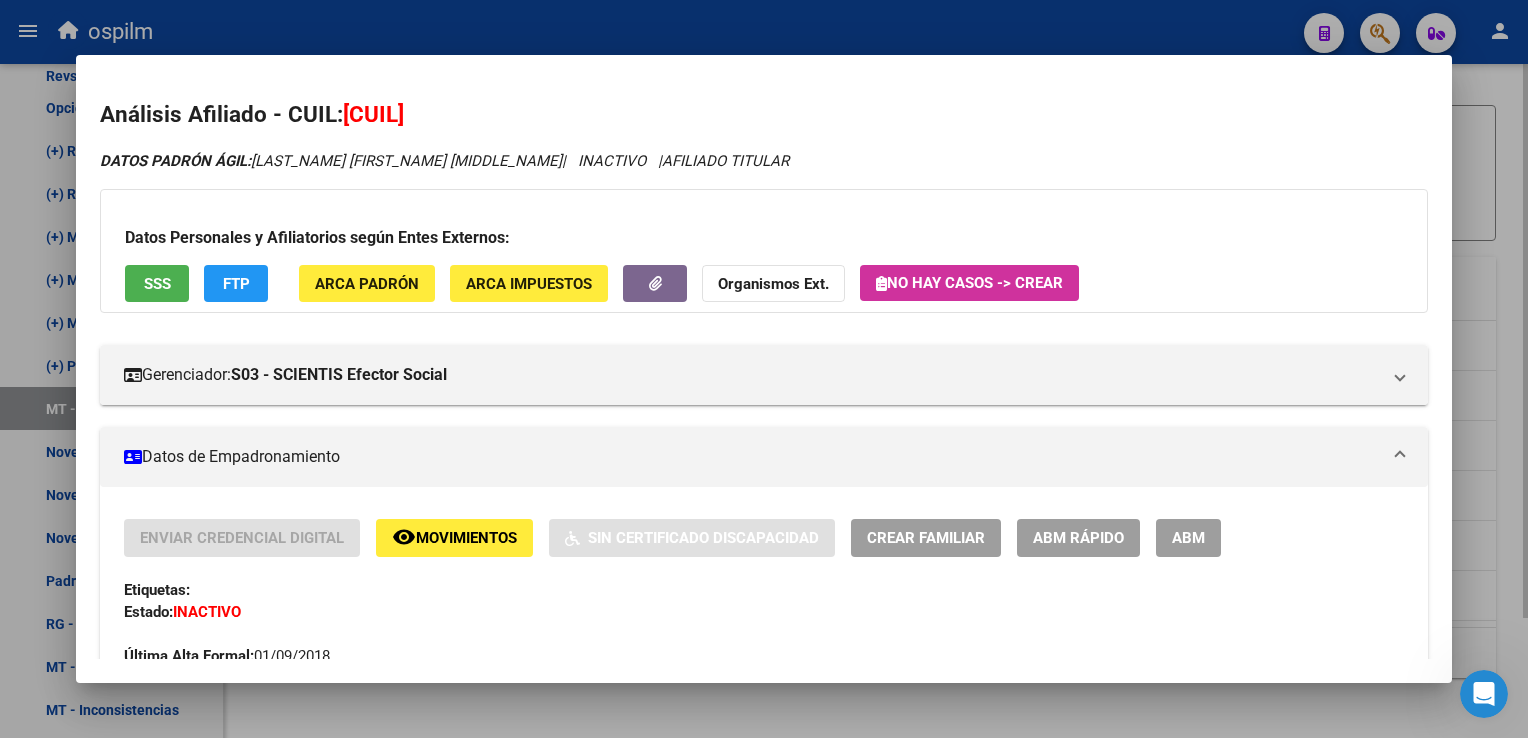click at bounding box center (764, 369) 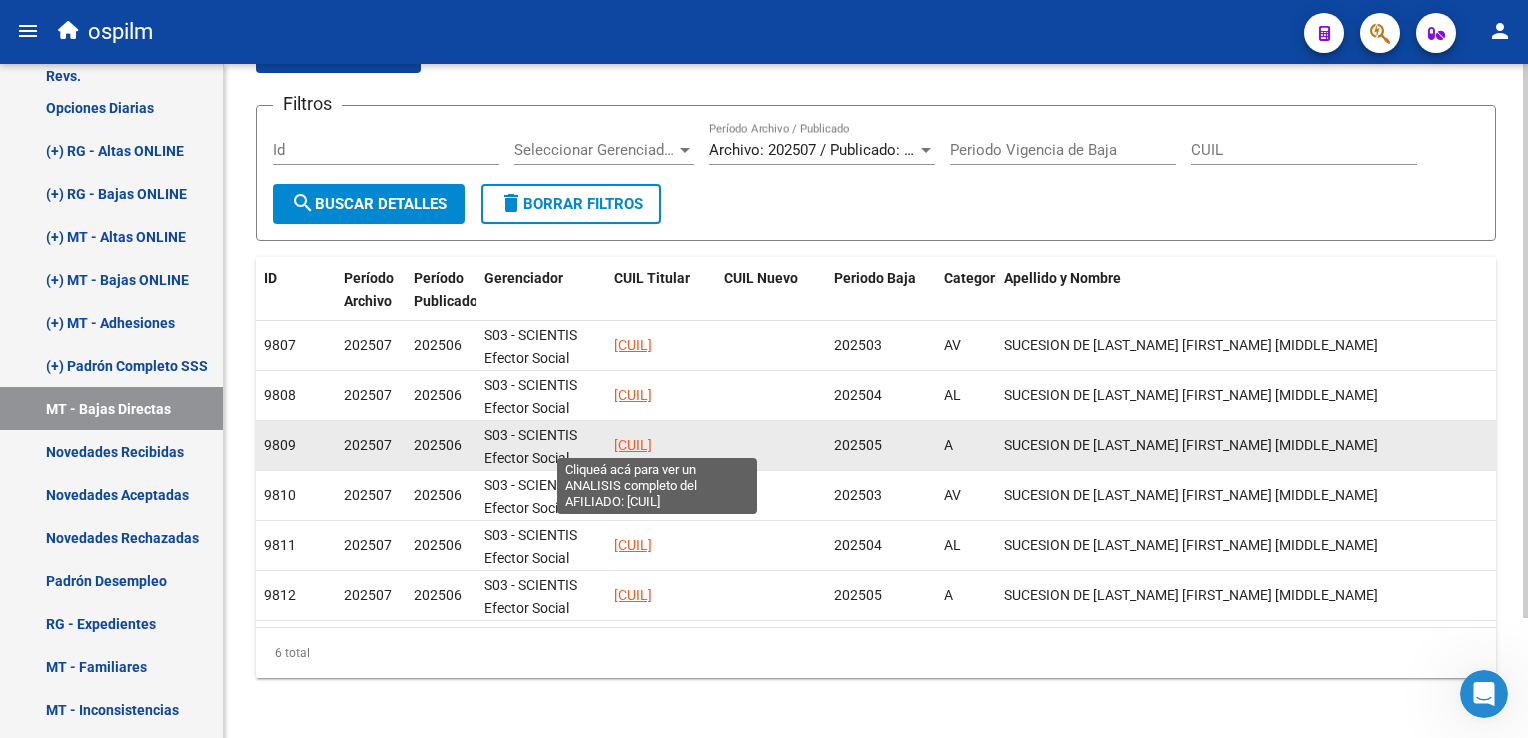 click on "[CUIL]" 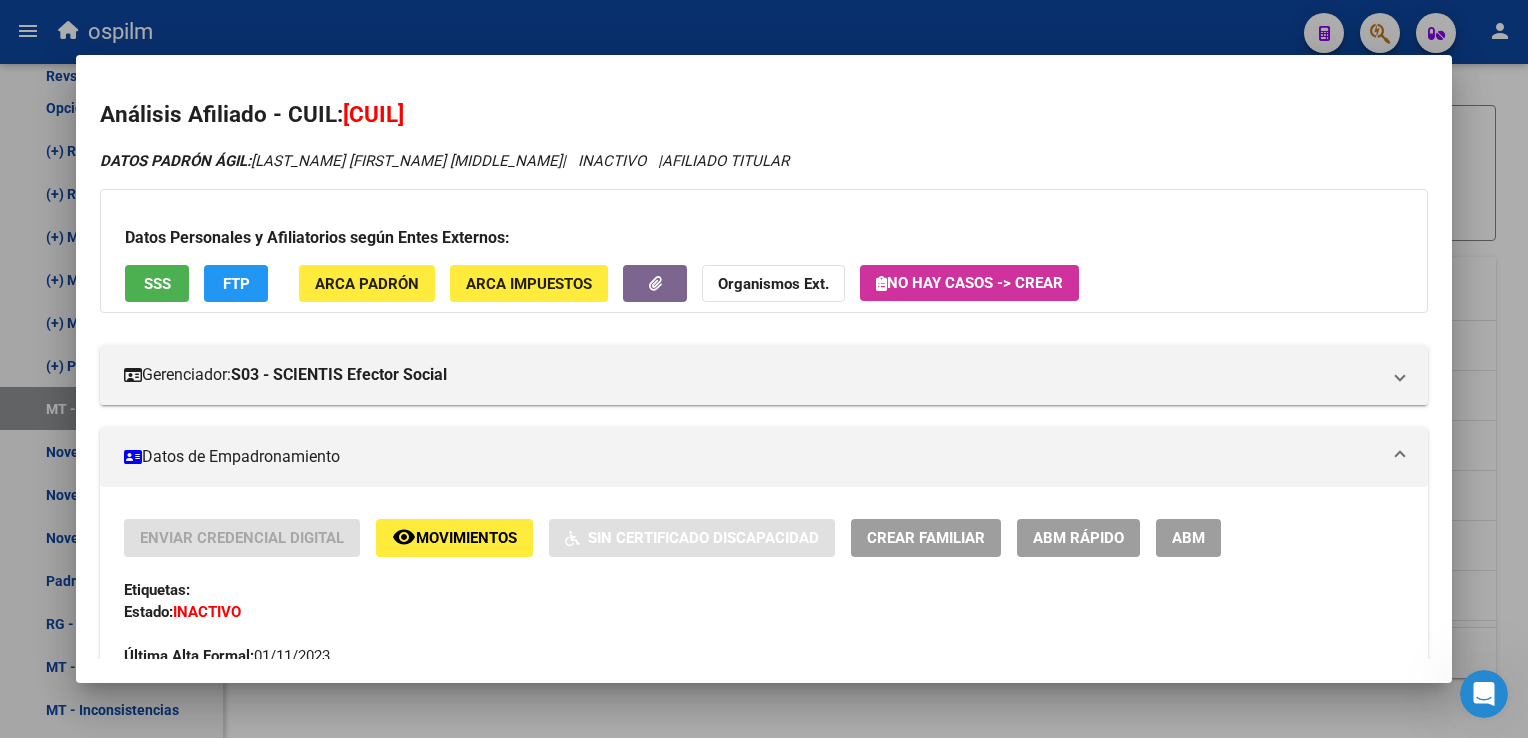click at bounding box center (764, 369) 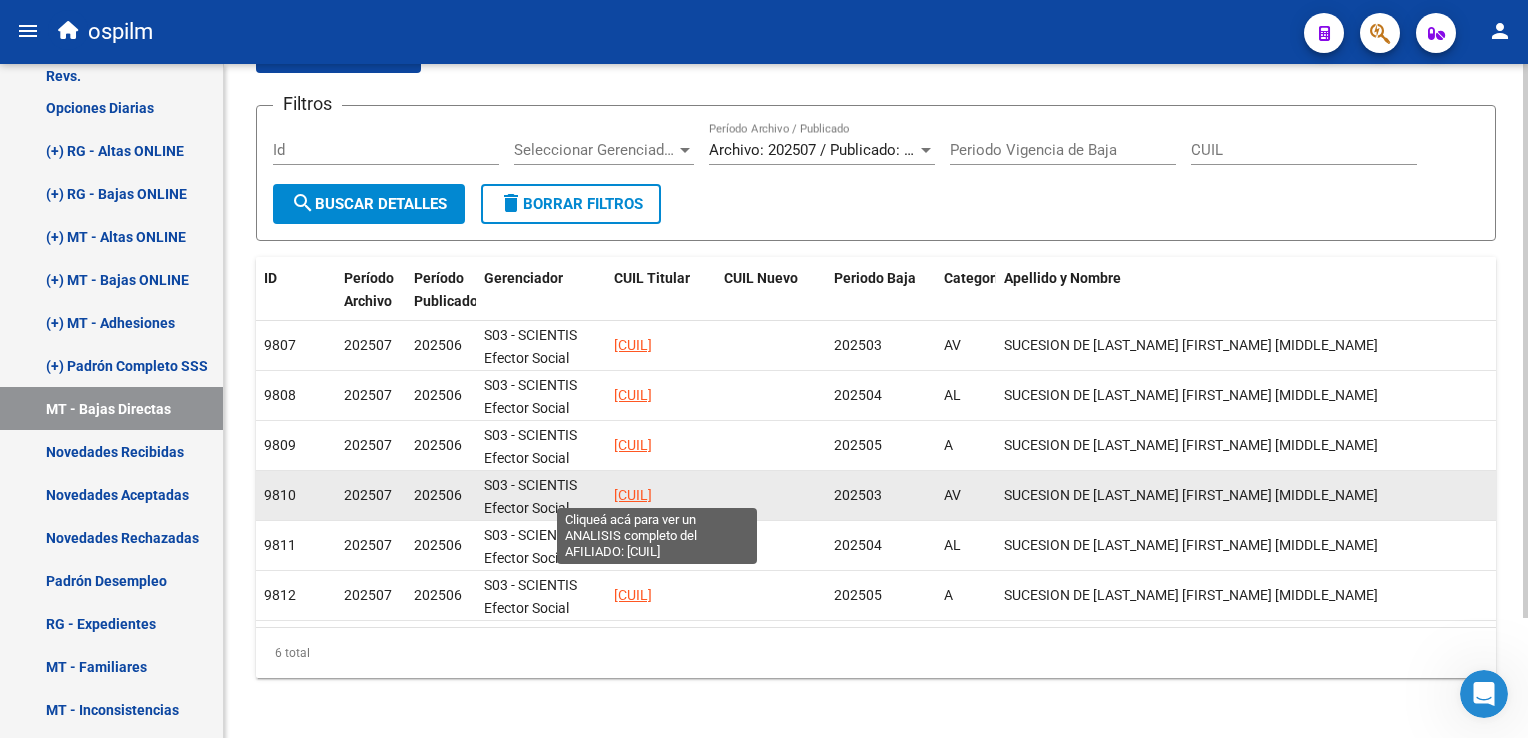 click on "[CUIL]" 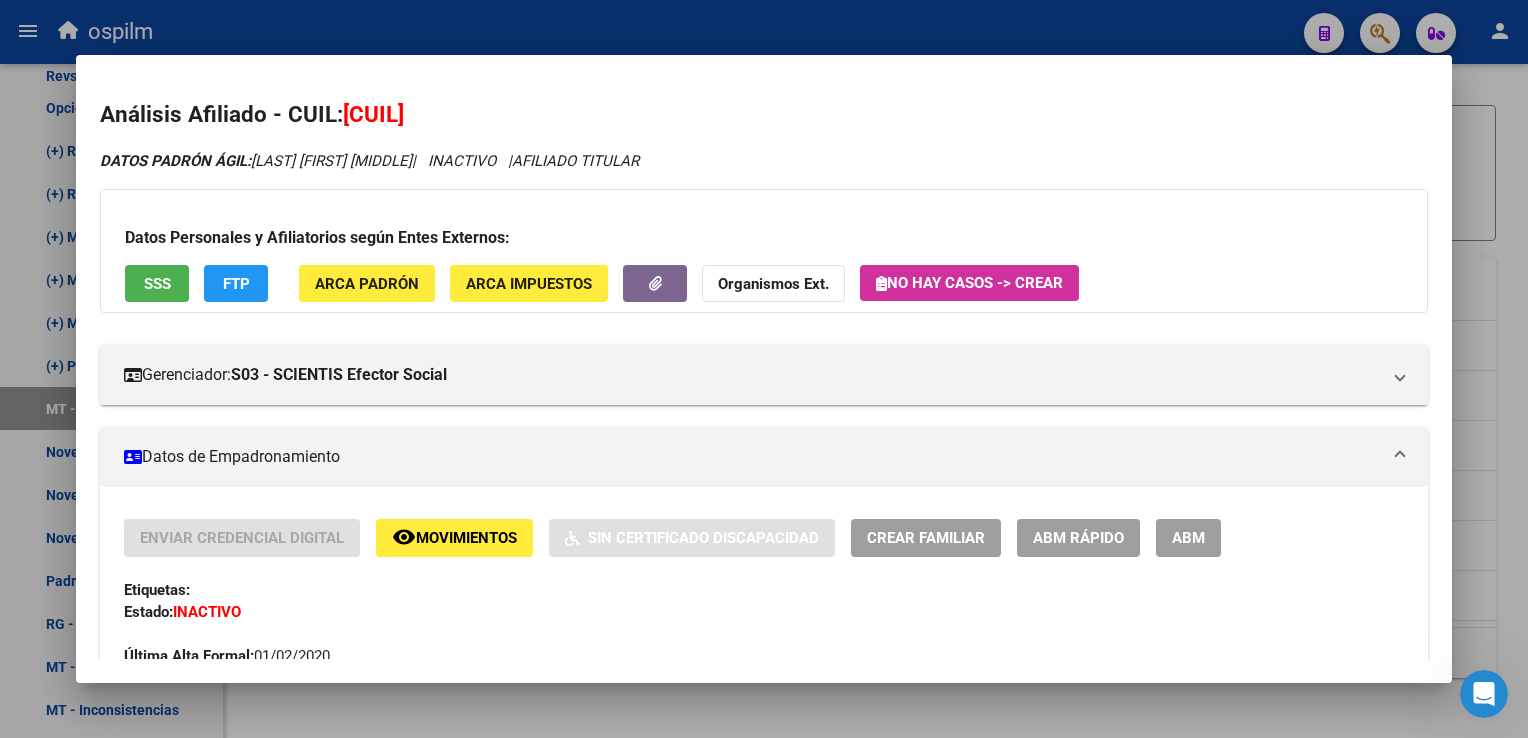 click at bounding box center (764, 369) 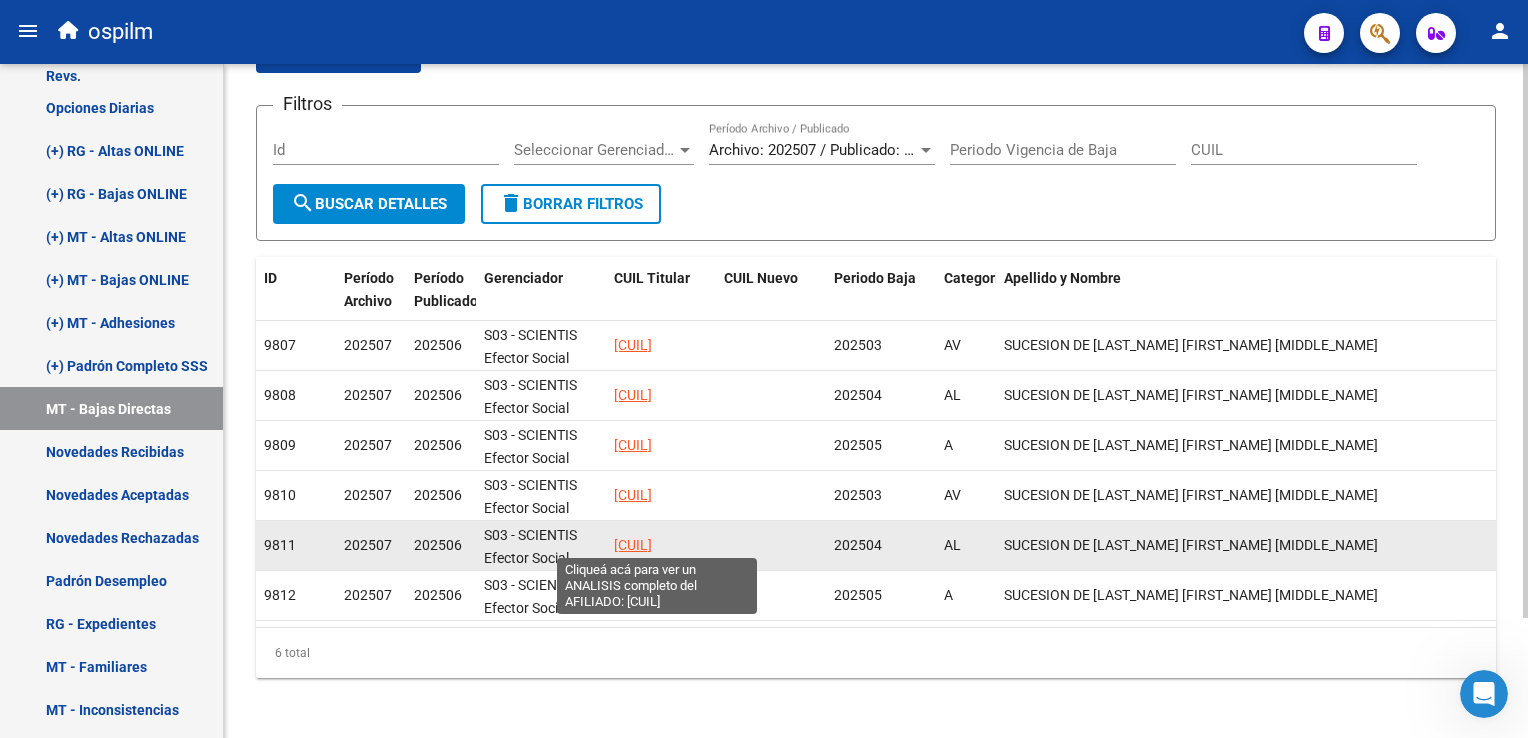 click on "[CUIL]" 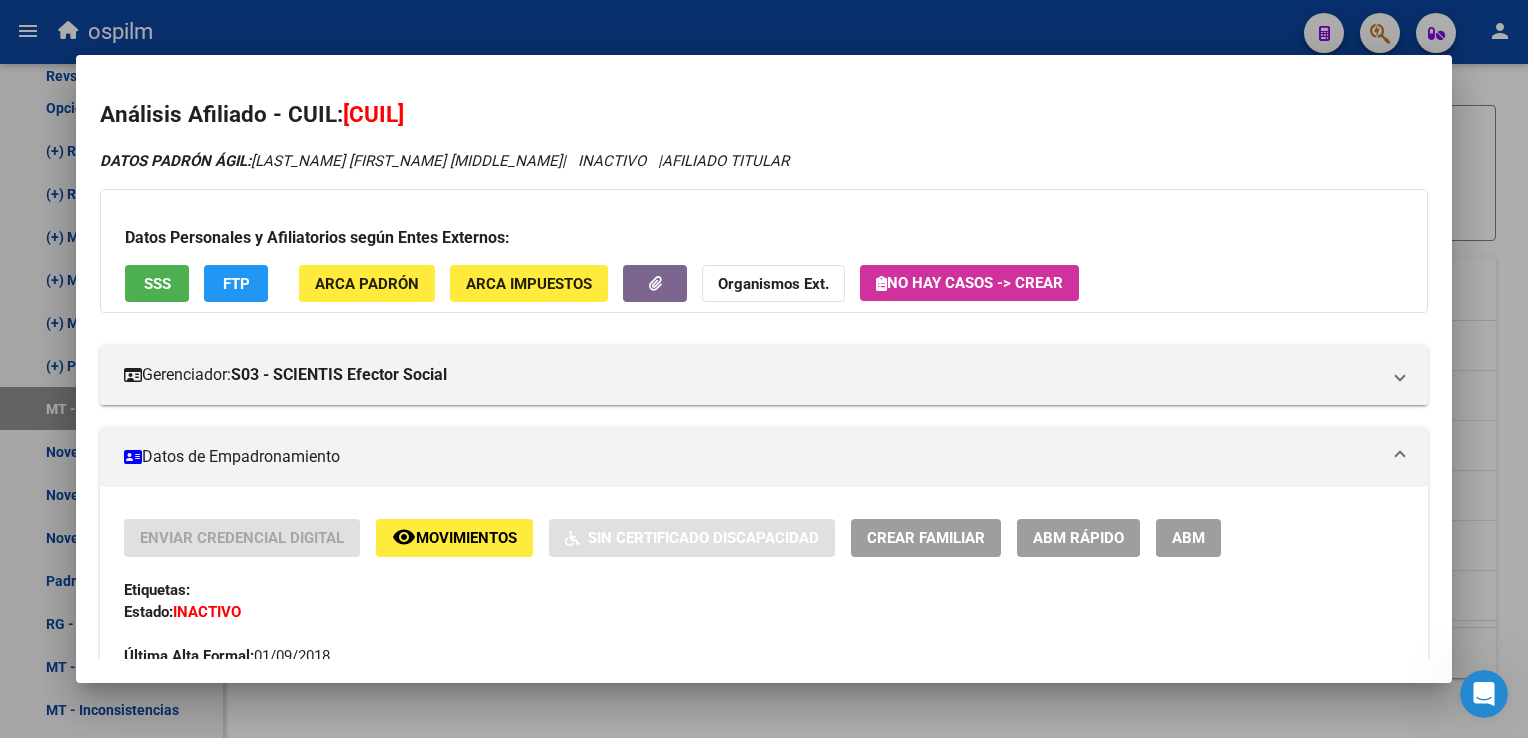 click at bounding box center [764, 369] 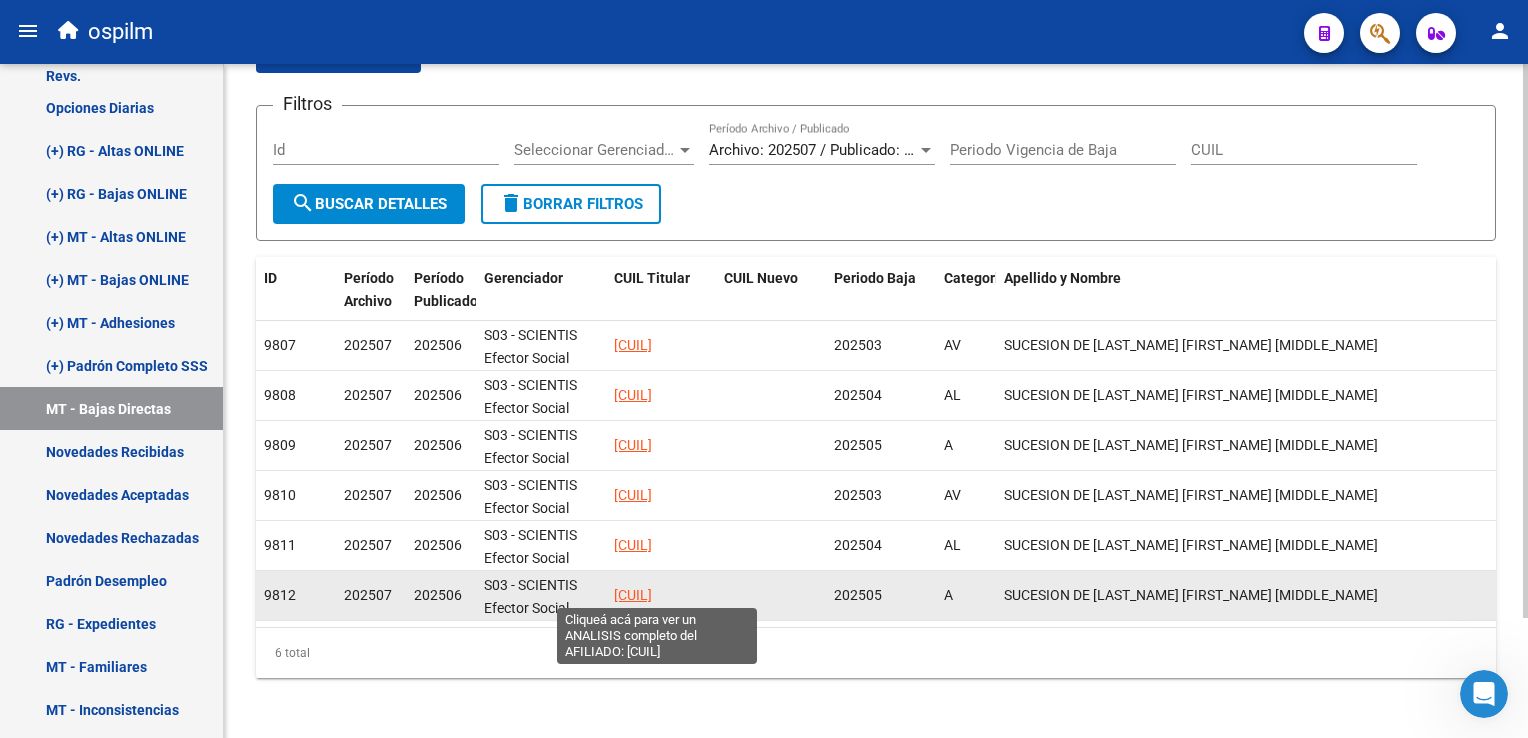 click on "[CUIL]" 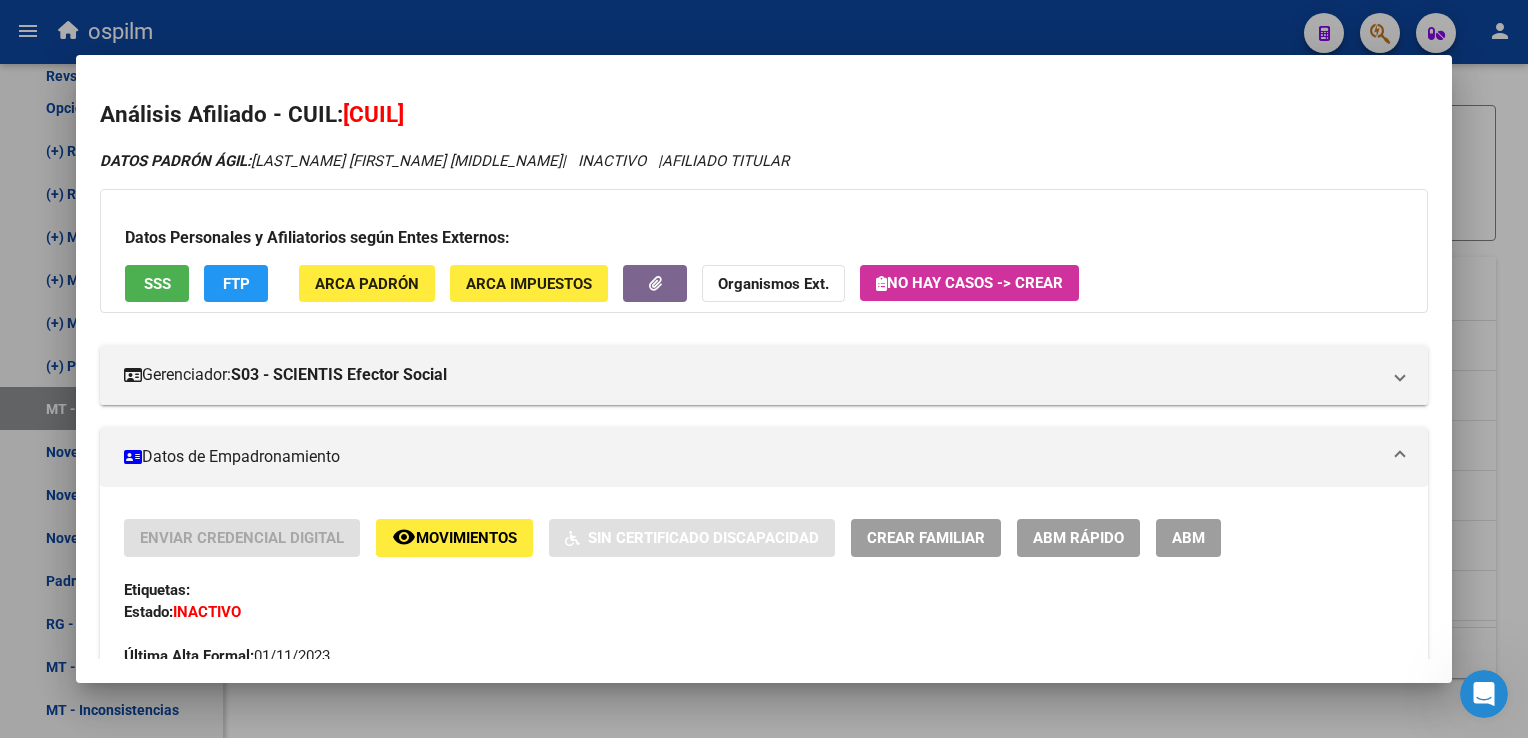 click at bounding box center [764, 369] 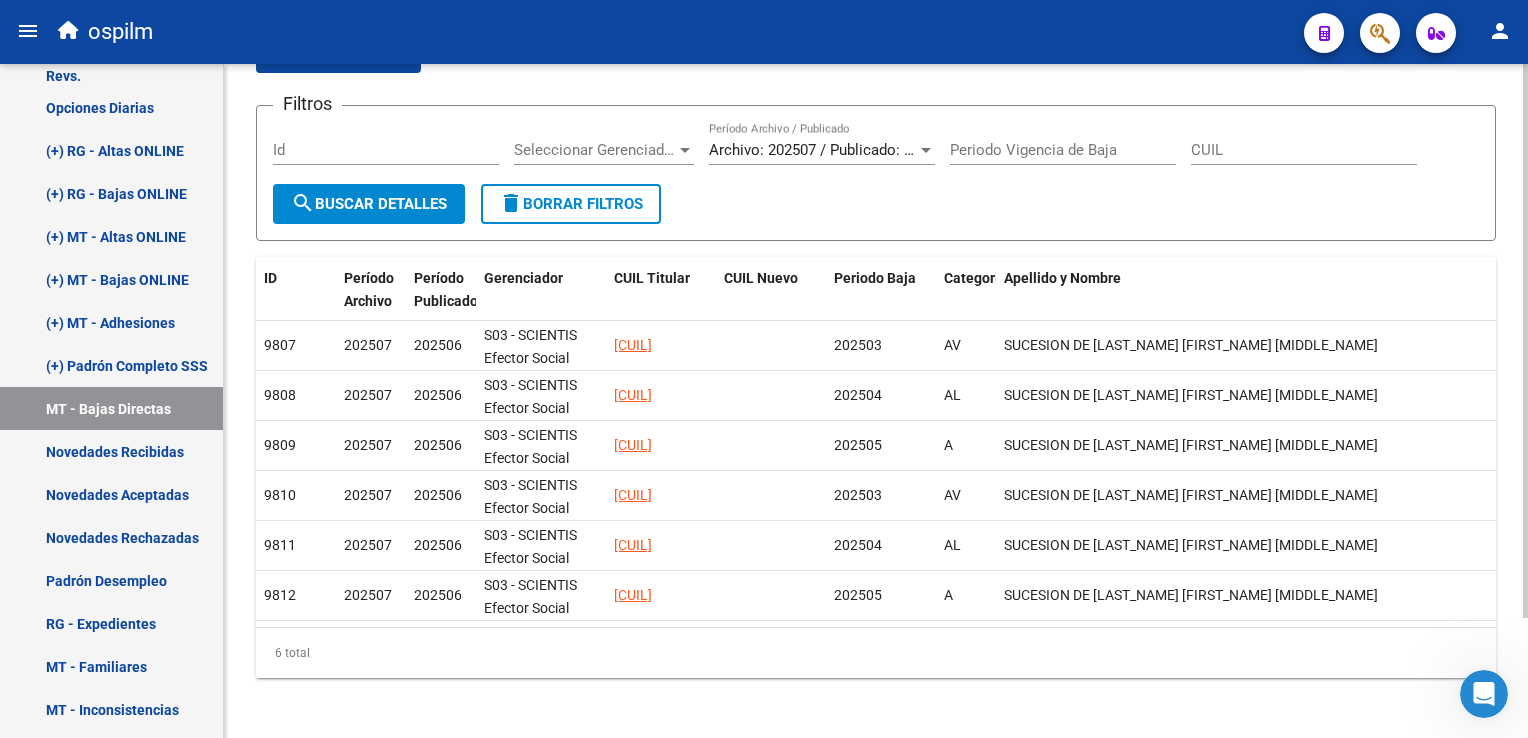 click on "search  Buscar Detalles" 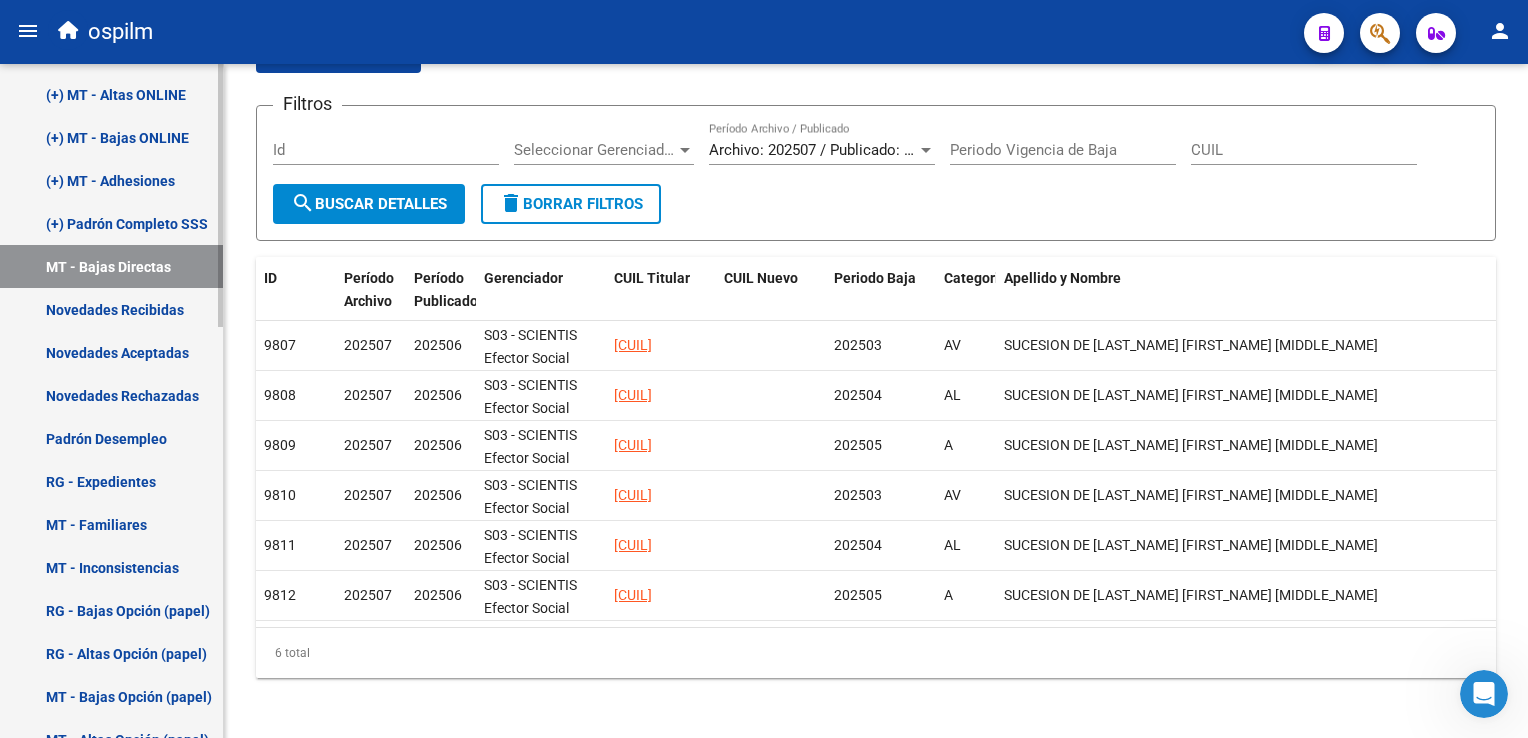 scroll, scrollTop: 650, scrollLeft: 0, axis: vertical 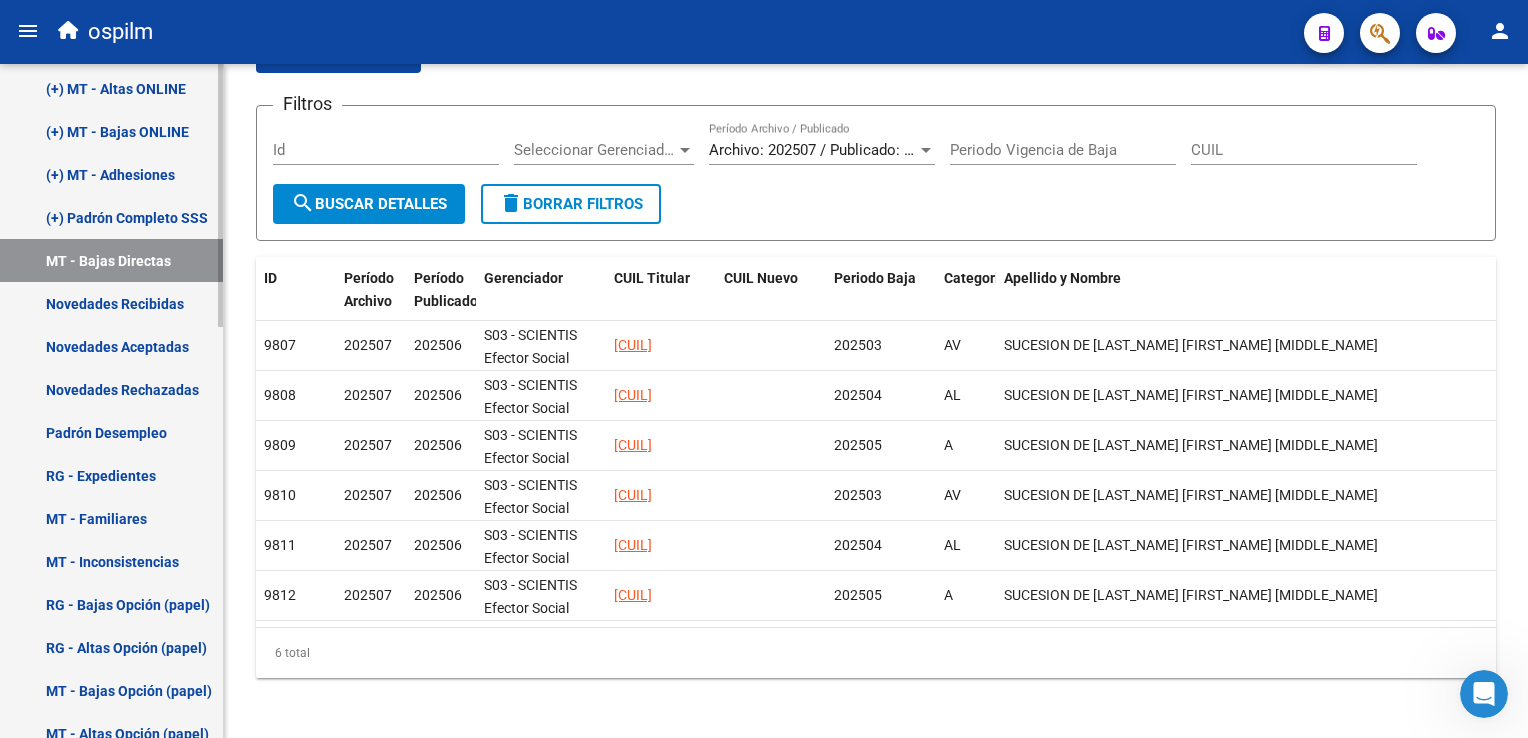 click on "Firma Express     Reportes Ingresos Devengados Análisis Histórico Detalles Transferencias RG sin DDJJ Detalles por CUIL RG Detalles - MT/PD MT morosos Egresos Devengados Comprobantes Recibidos Facturación Apócrifa Auditorías x Área Auditorías x Usuario Ítems de Auditorías x Usuario Padrón Traspasos x O.S. Traspasos x Gerenciador Traspasos x Provincia Nuevos Aportantes Métricas - Padrón SSS Métricas - Crecimiento Población    Padrón Afiliados Empadronados Movimientos de Afiliados Cambios de Gerenciador Padrón Ágil Análisis Afiliado Doc. Respaldatoria Categorías Última DDJJ Último Aporte MT/PD Familiares Monotributistas Altas Directas    Integración (discapacidad) Certificado Discapacidad    Prestadores / Proveedores Facturas - Listado/Carga Facturas Sin Auditar Facturas - Documentación Pagos x Transferencia Auditorías - Listado Auditorías - Comentarios Auditorías - Cambios Área Auditoría - Ítems Prestadores - Listado Prestadores - Docu. Otros Ingresos Geren. Deuda X Empresa" 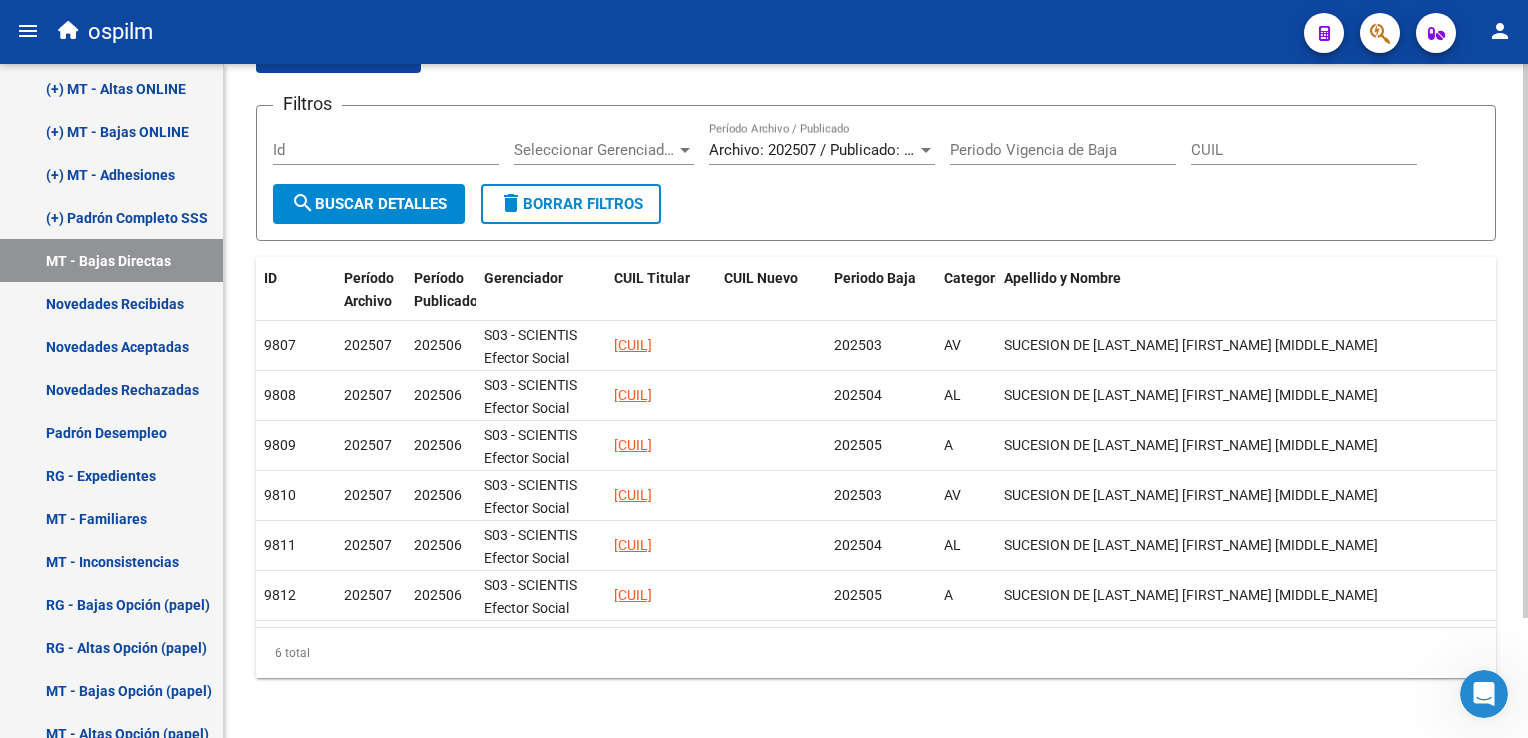 click on "Instructivo SSS Archivos MT / PD Ir al importador de Bajas MT x ARCA cloud_download  Exportar CSV  Filtros Id Seleccionar Gerenciador Seleccionar Gerenciador Archivo: [YEAR] / Publicado: [YEAR] Período Archivo / Publicado Periodo Vigencia de Baja CUIL search  Buscar Detalles  delete  Borrar Filtros  ID Período Archivo Período Publicado Gerenciador CUIL Titular CUIL Nuevo Periodo Baja Categoria Apellido y Nombre [NUMBER] [YEAR] [YEAR] [COMPANY_NAME] [COMPANY_NAME] [CUIL] [YEAR] AV SUCESION DE [LAST_NAME] [FIRST_NAME] [MIDDLE_NAME]                     [NUMBER] [YEAR] [YEAR] [COMPANY_NAME] [COMPANY_NAME] [CUIL] AL SUCESION DE [LAST_NAME] [FIRST_NAME] [MIDDLE_NAME]                  [NUMBER] [YEAR] [YEAR] [COMPANY_NAME] [COMPANY_NAME] [CUIL]  A SUCESION DE [LAST_NAME] [FIRST_NAME] [MIDDLE_NAME]                  [NUMBER] [YEAR] [YEAR] [COMPANY_NAME] [COMPANY_NAME] [CUIL] [YEAR] AV SUCESION DE [LAST_NAME] [FIRST_NAME] [MIDDLE_NAME]                     [NUMBER] [YEAR] [YEAR] [COMPANY_NAME] [COMPANY_NAME]" 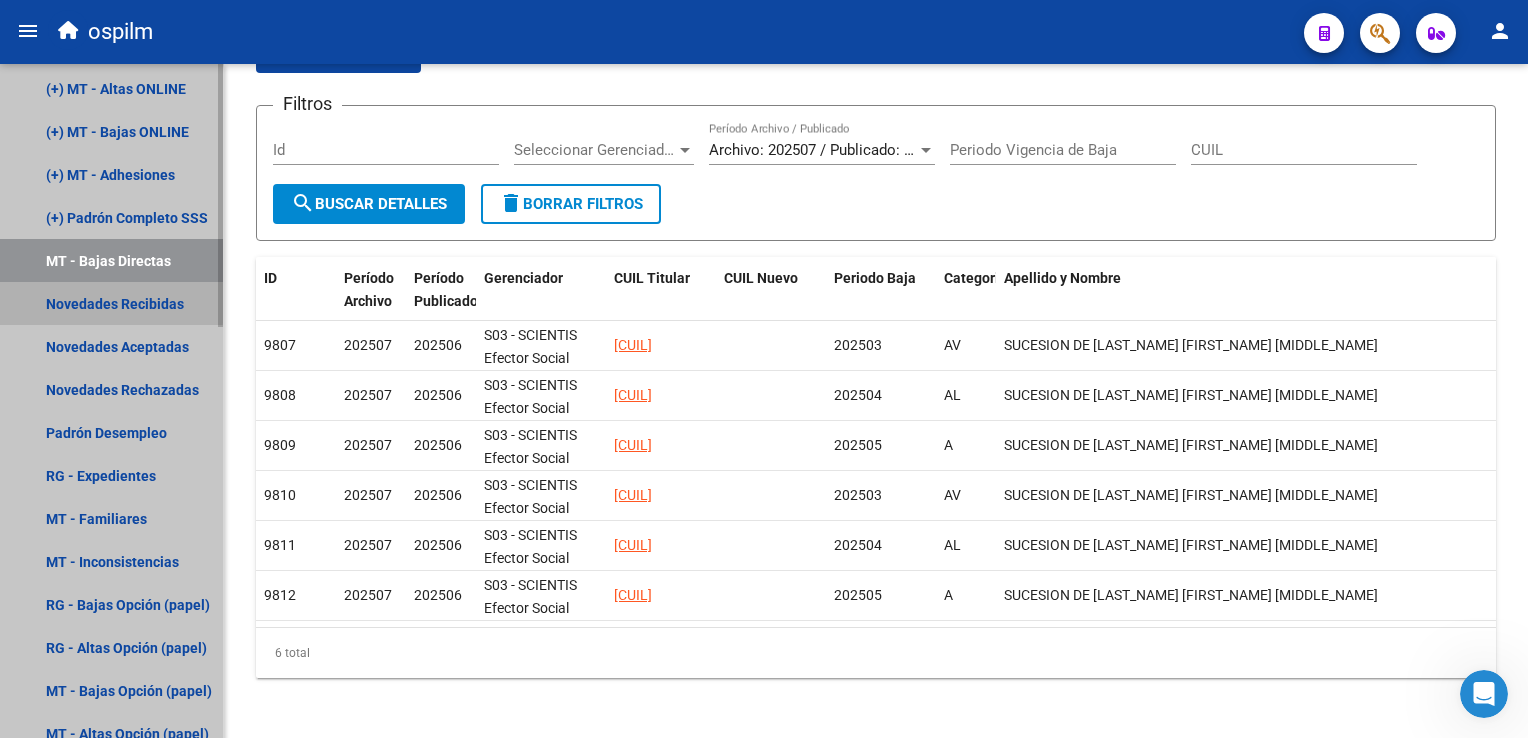 click on "Novedades Recibidas" at bounding box center (111, 303) 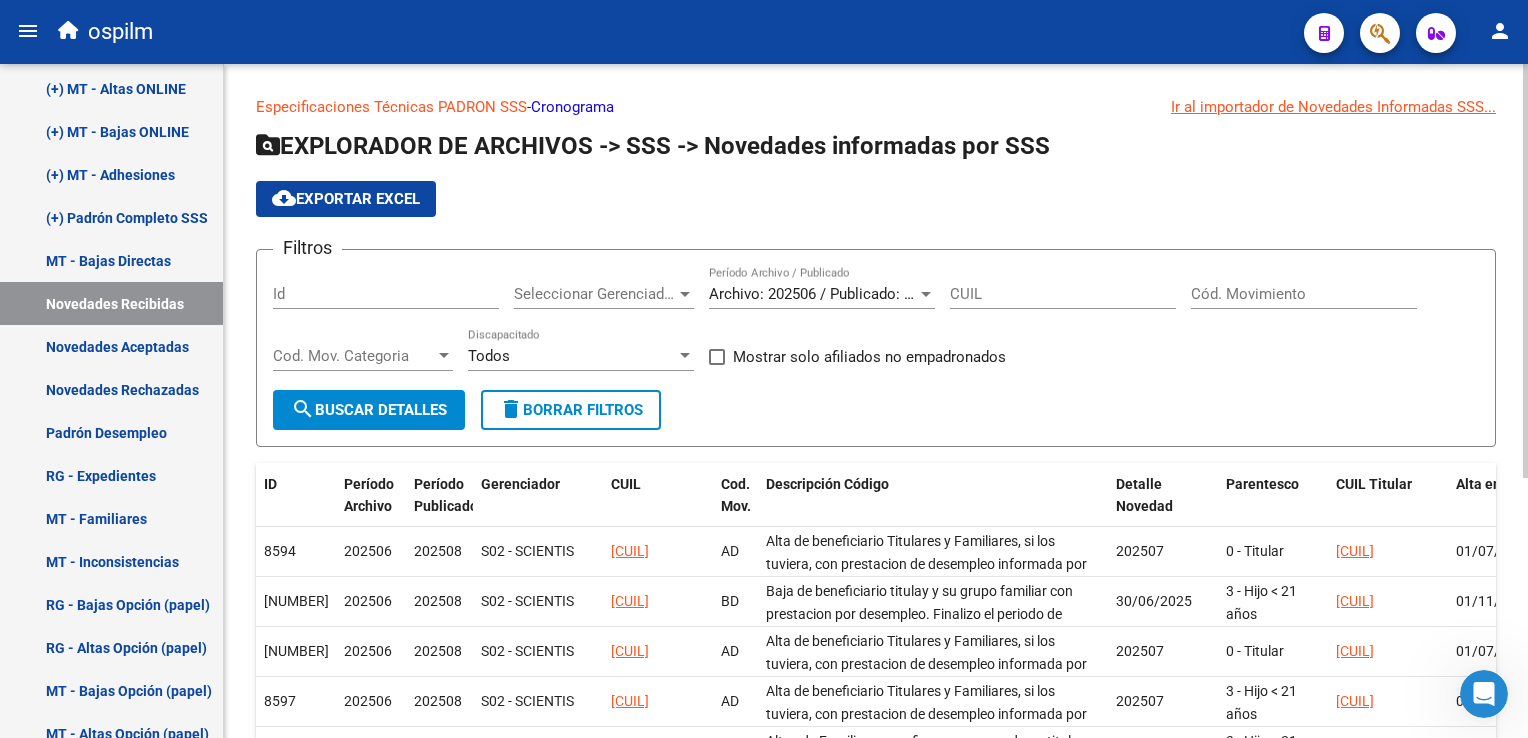 scroll, scrollTop: 421, scrollLeft: 0, axis: vertical 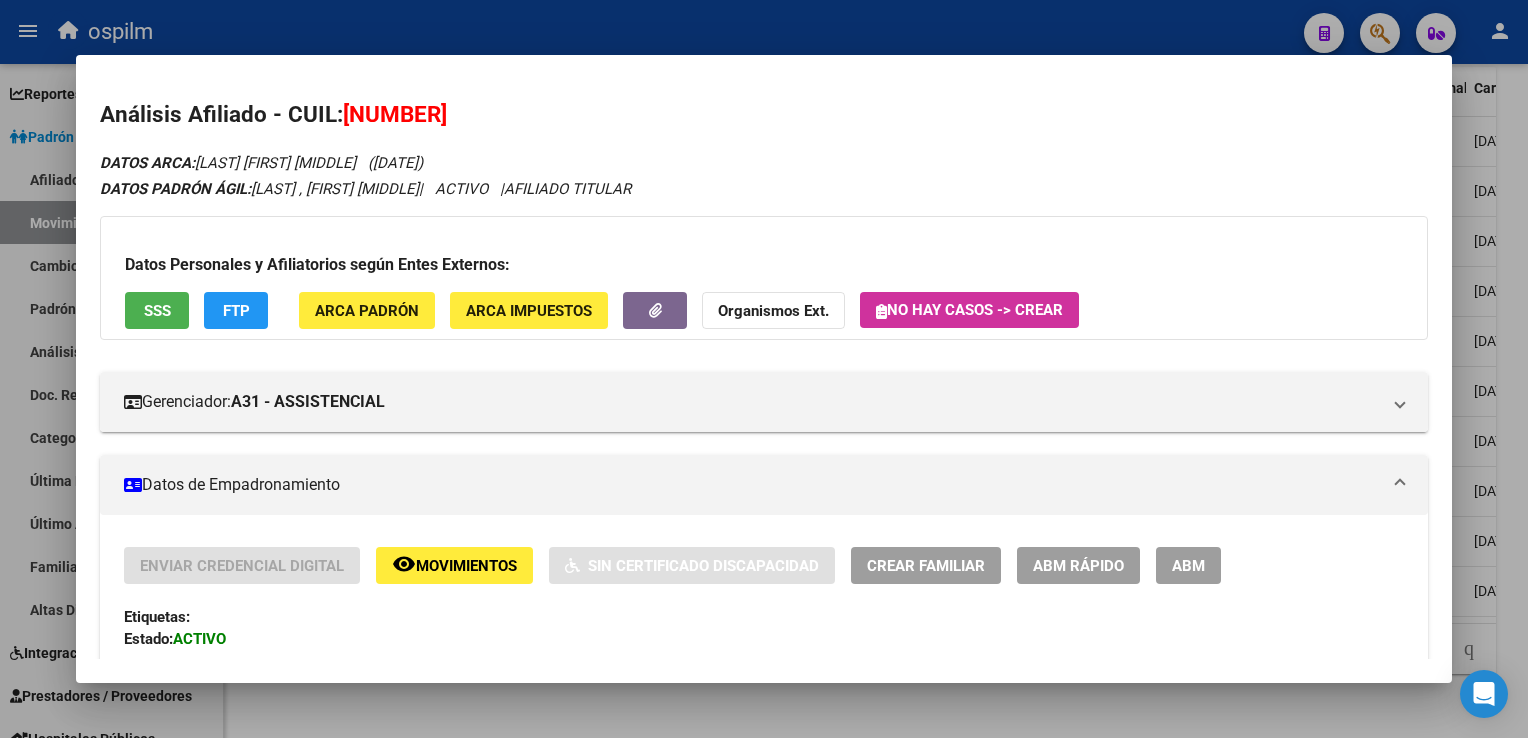 click at bounding box center [764, 369] 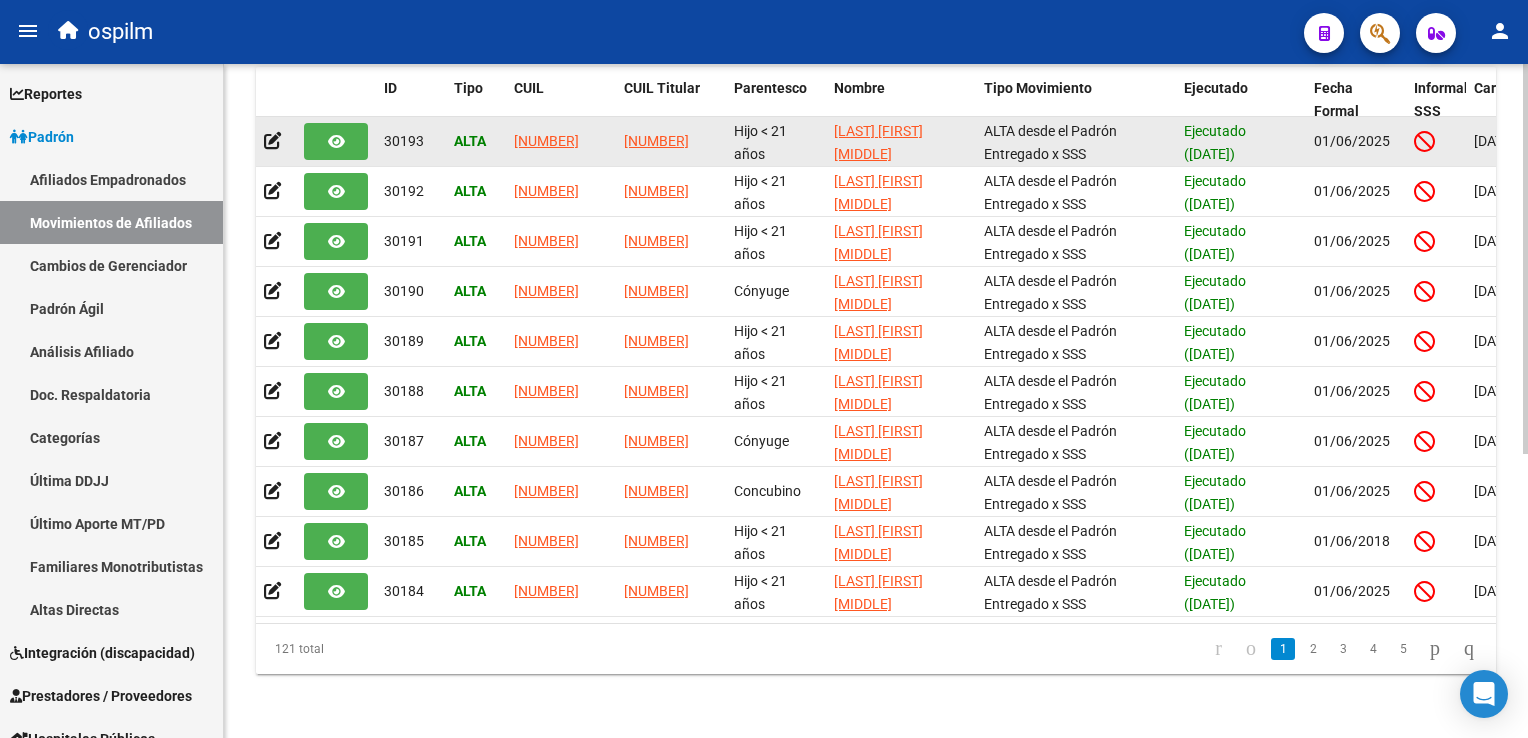 scroll, scrollTop: 0, scrollLeft: 0, axis: both 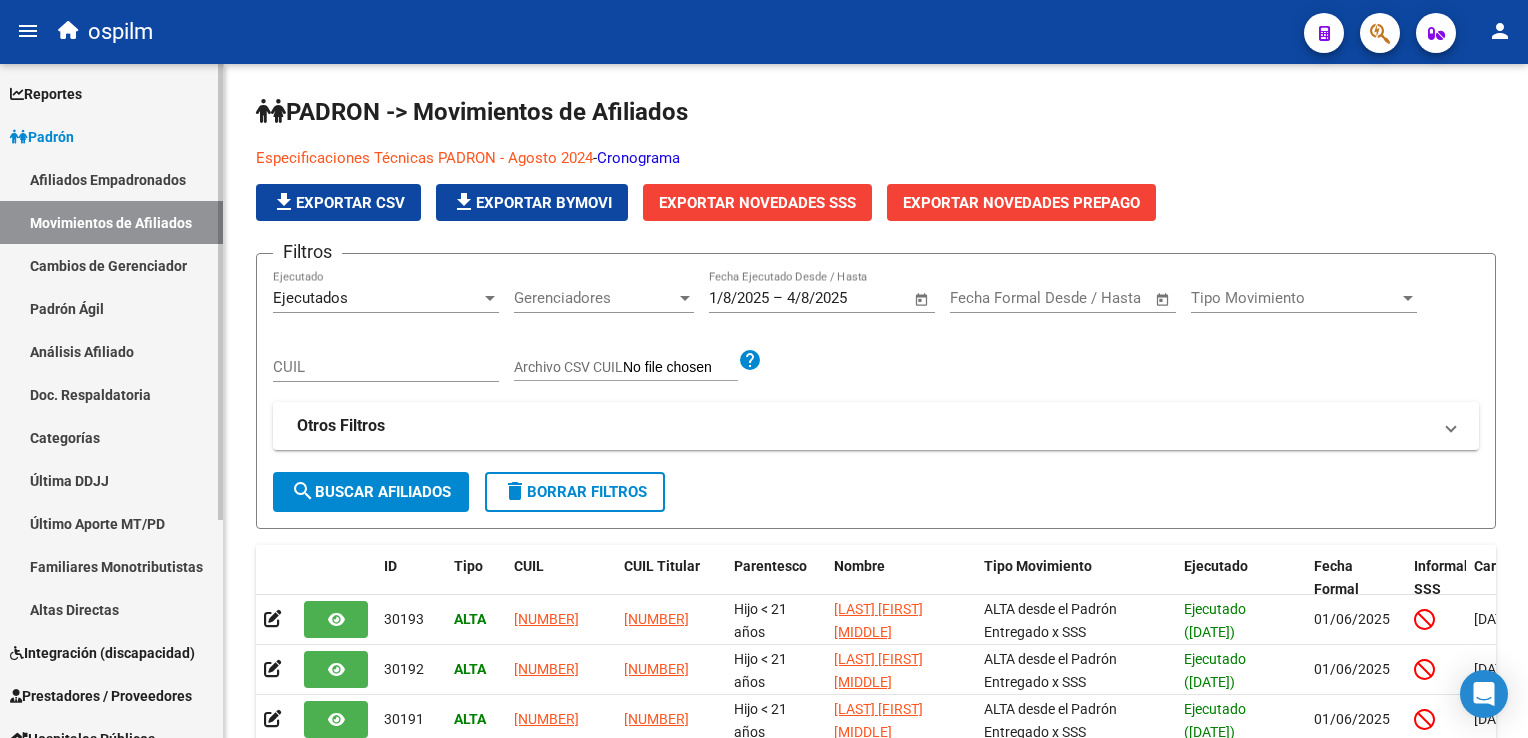 click on "Padrón" at bounding box center [42, 137] 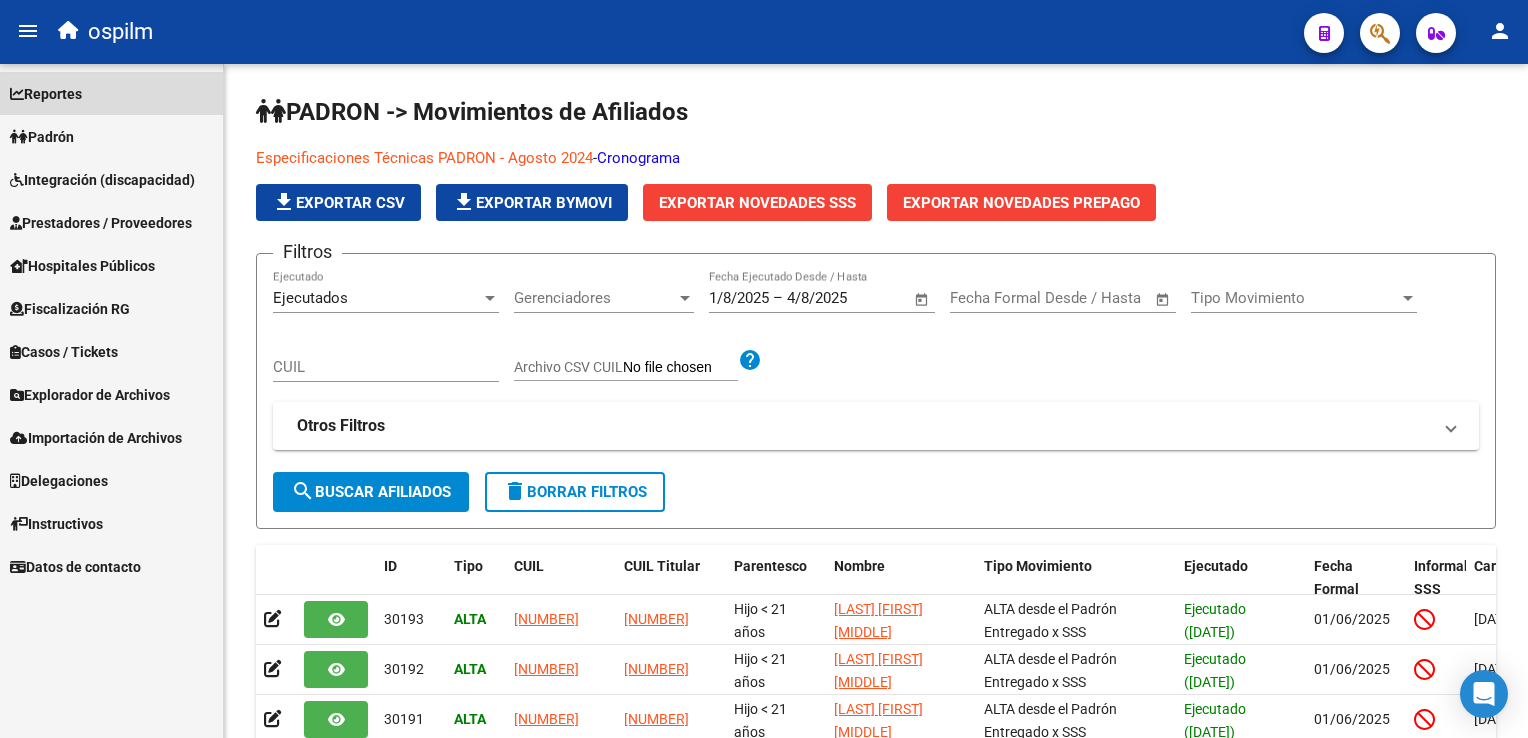 click on "Reportes" at bounding box center [46, 94] 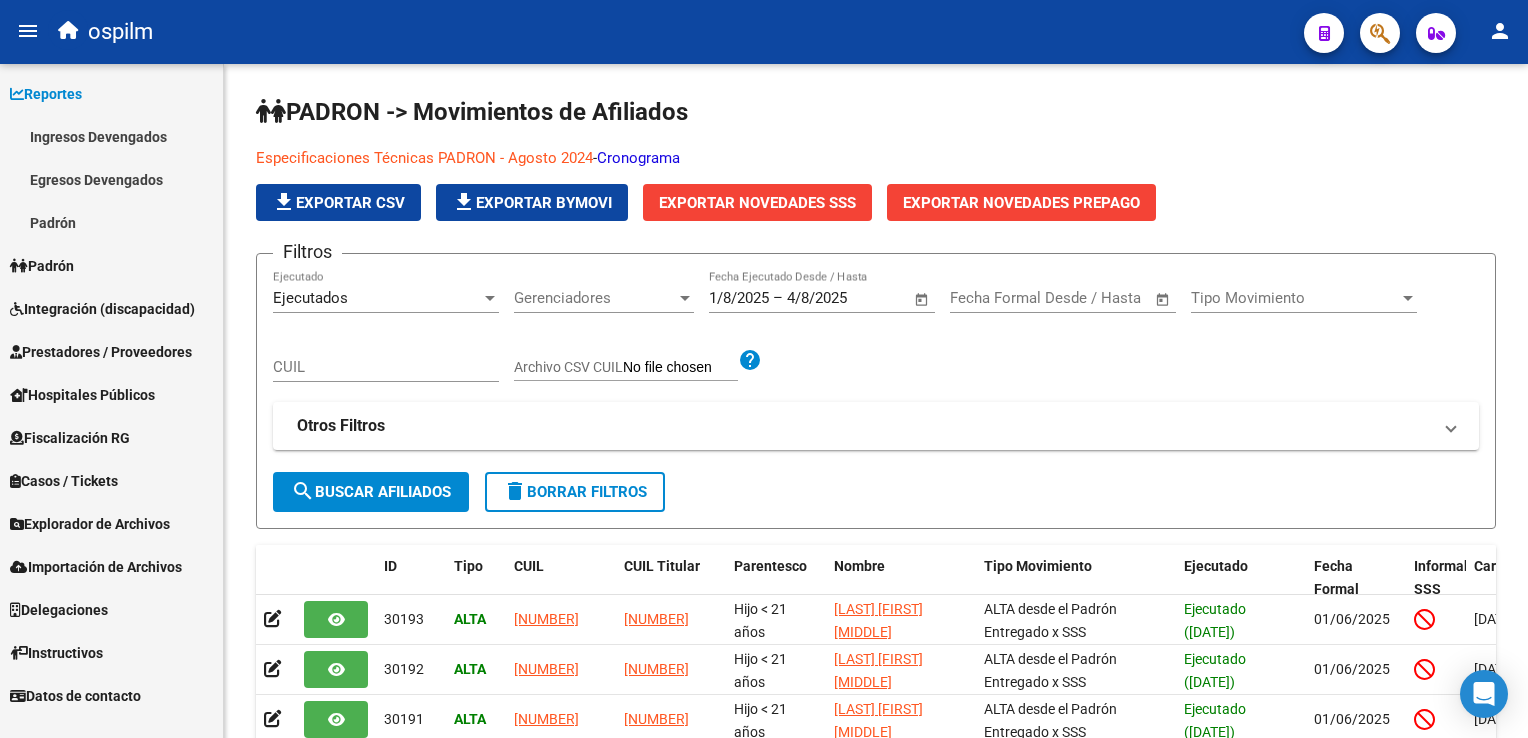 click on "Egresos Devengados" at bounding box center (111, 179) 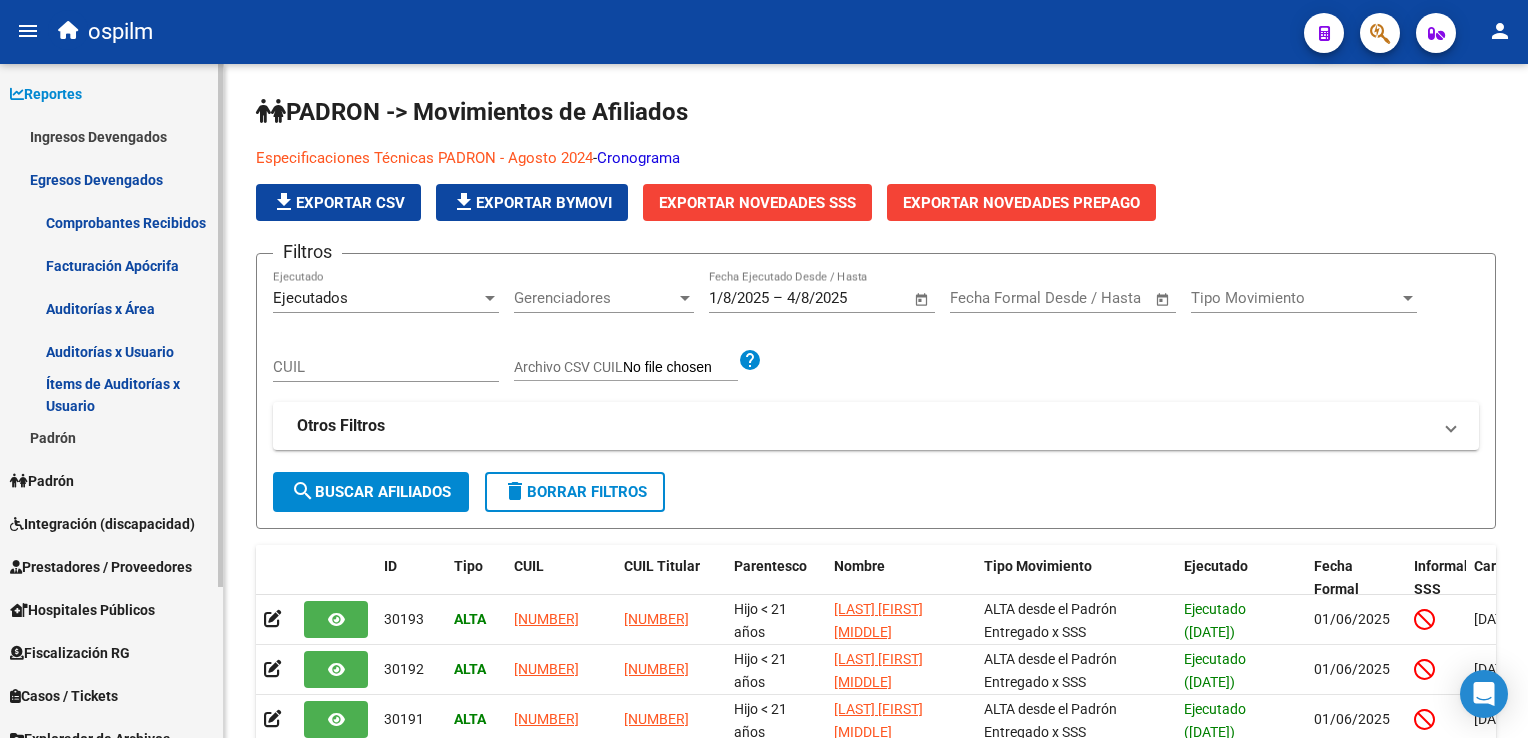 click on "Egresos Devengados" at bounding box center (111, 179) 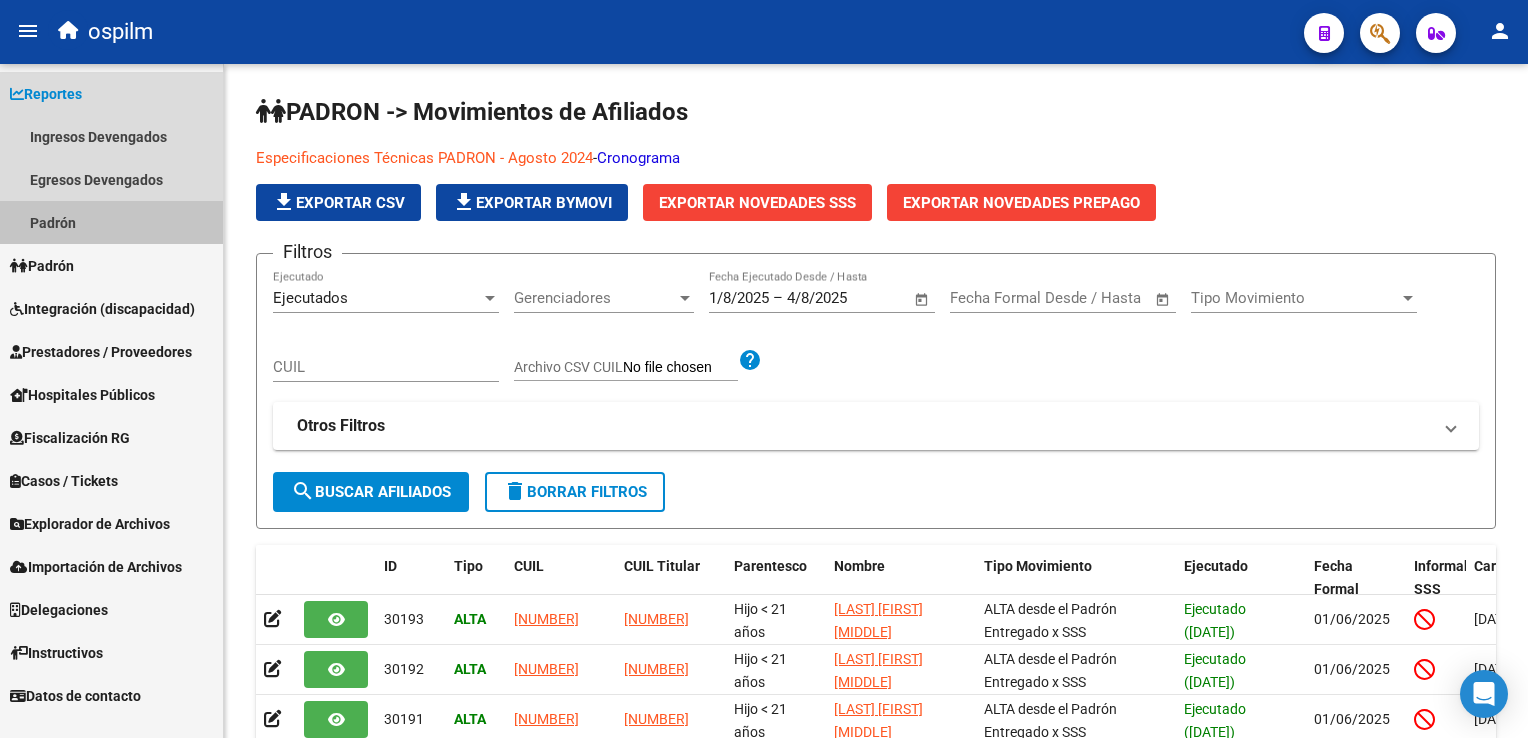 click on "Padrón" at bounding box center (111, 222) 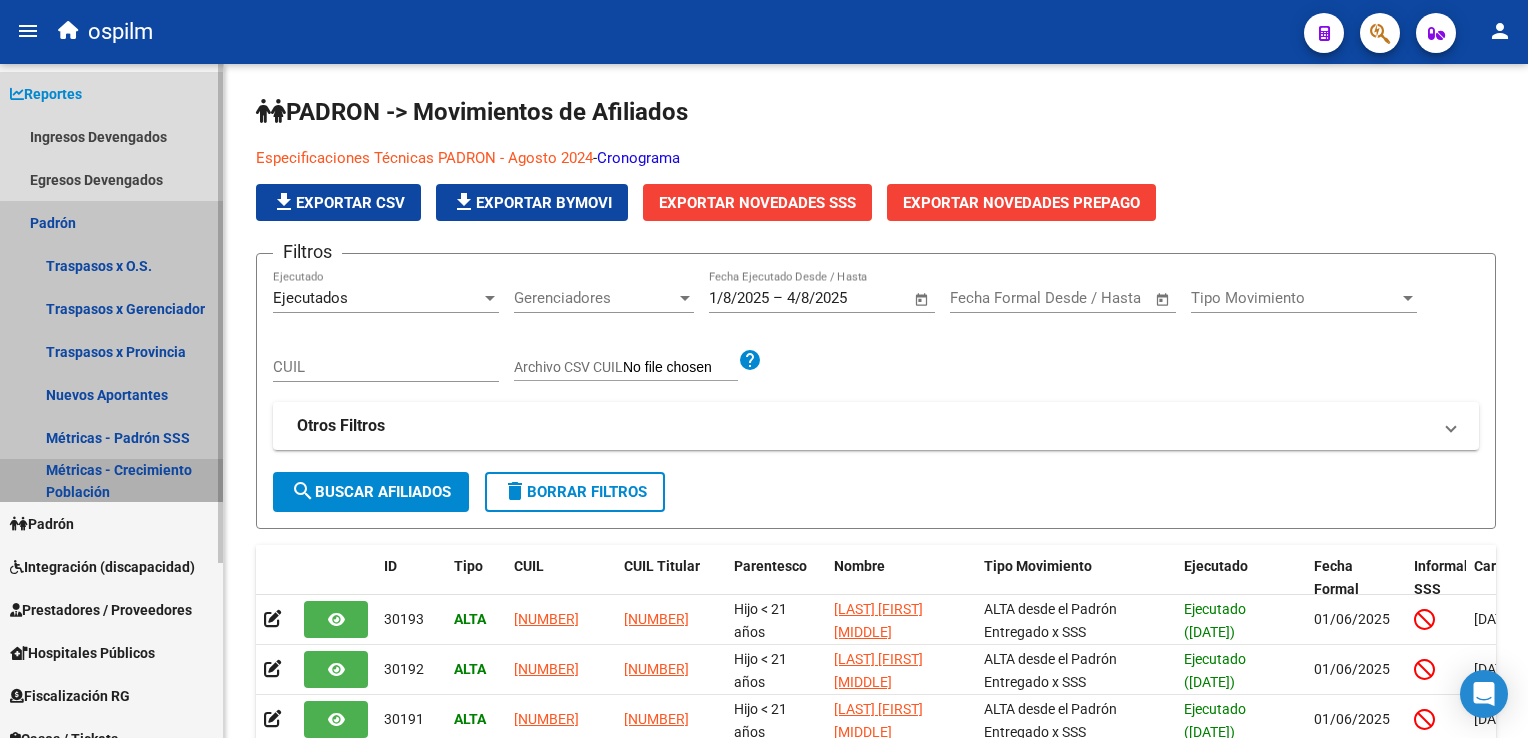 click on "Métricas - Crecimiento Población" at bounding box center (111, 480) 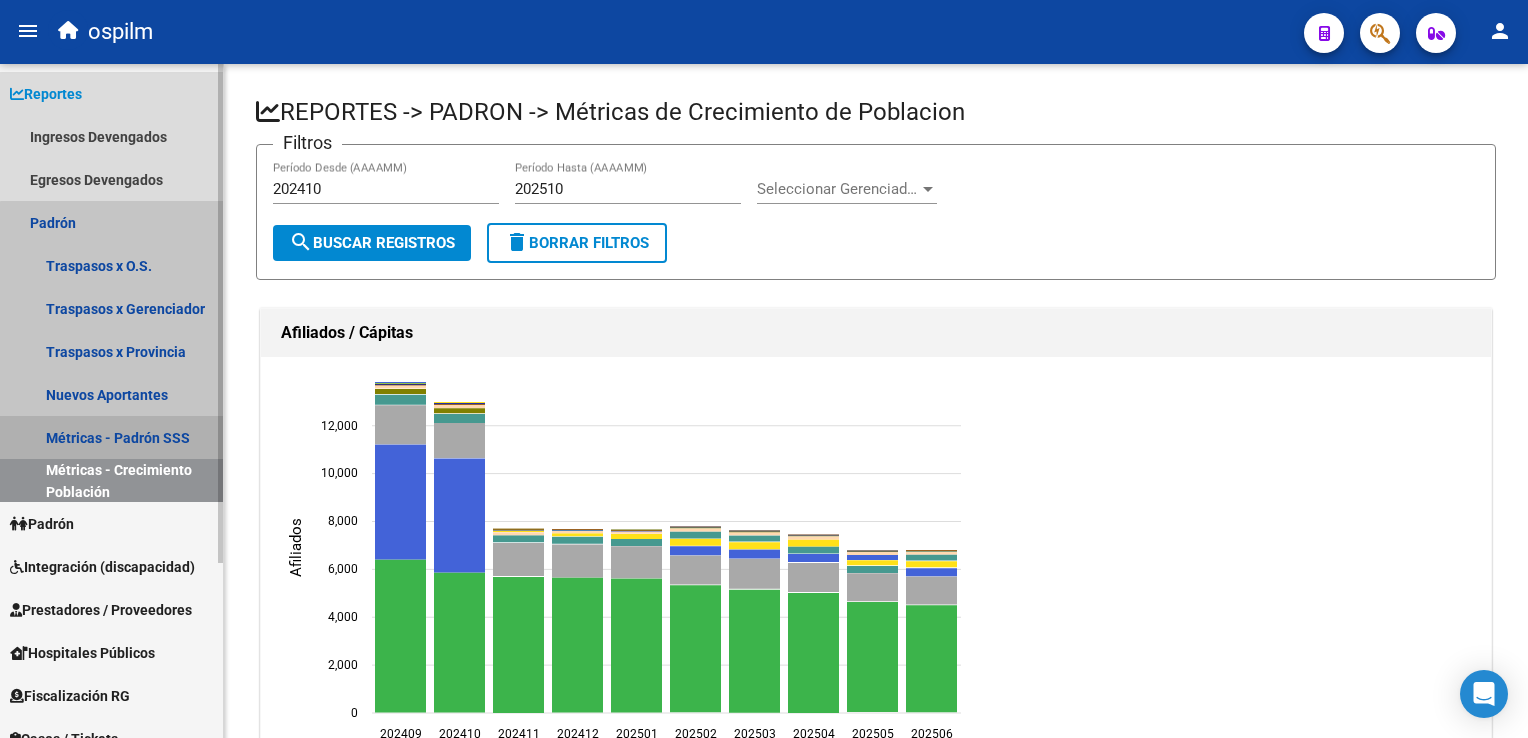 click on "Métricas - Padrón SSS" at bounding box center (111, 437) 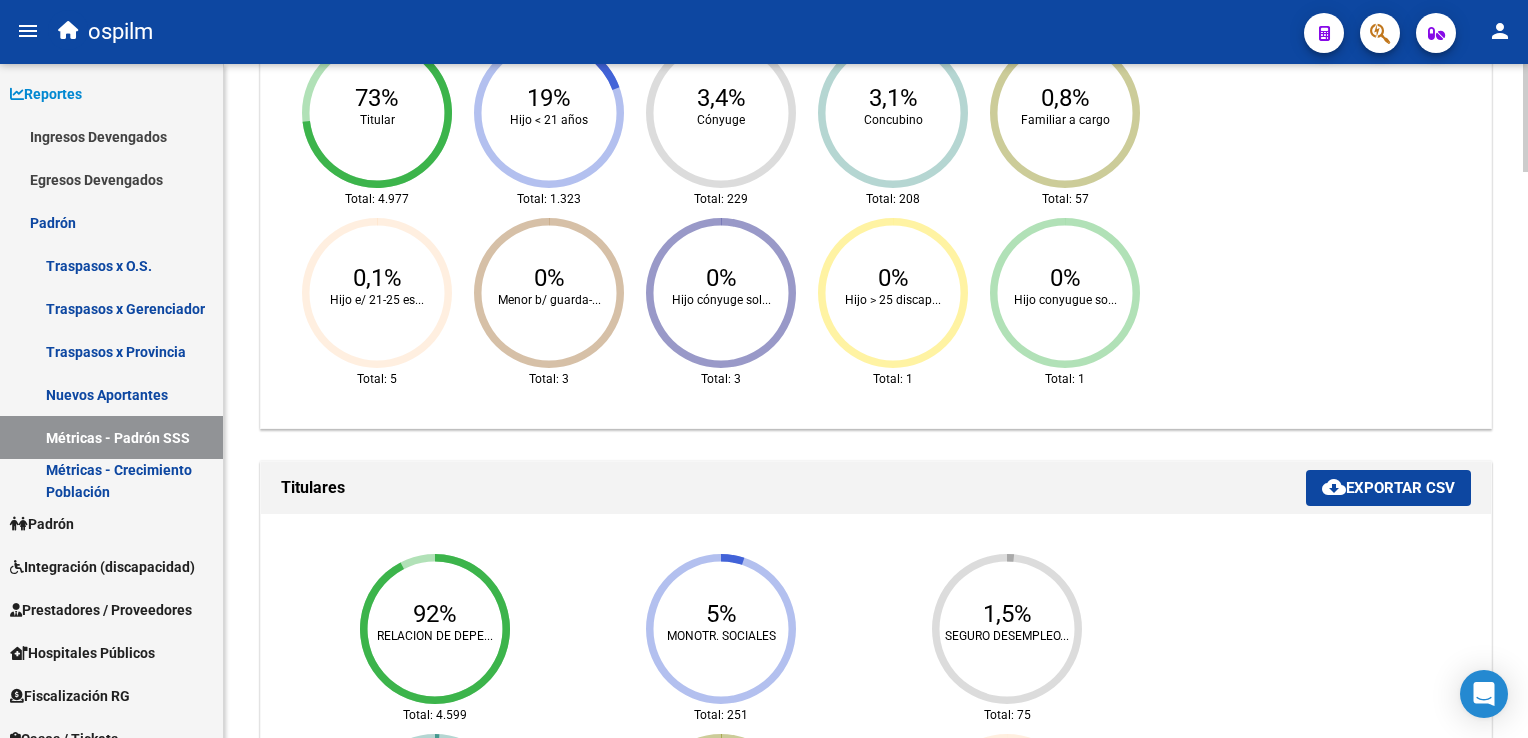 scroll, scrollTop: 0, scrollLeft: 0, axis: both 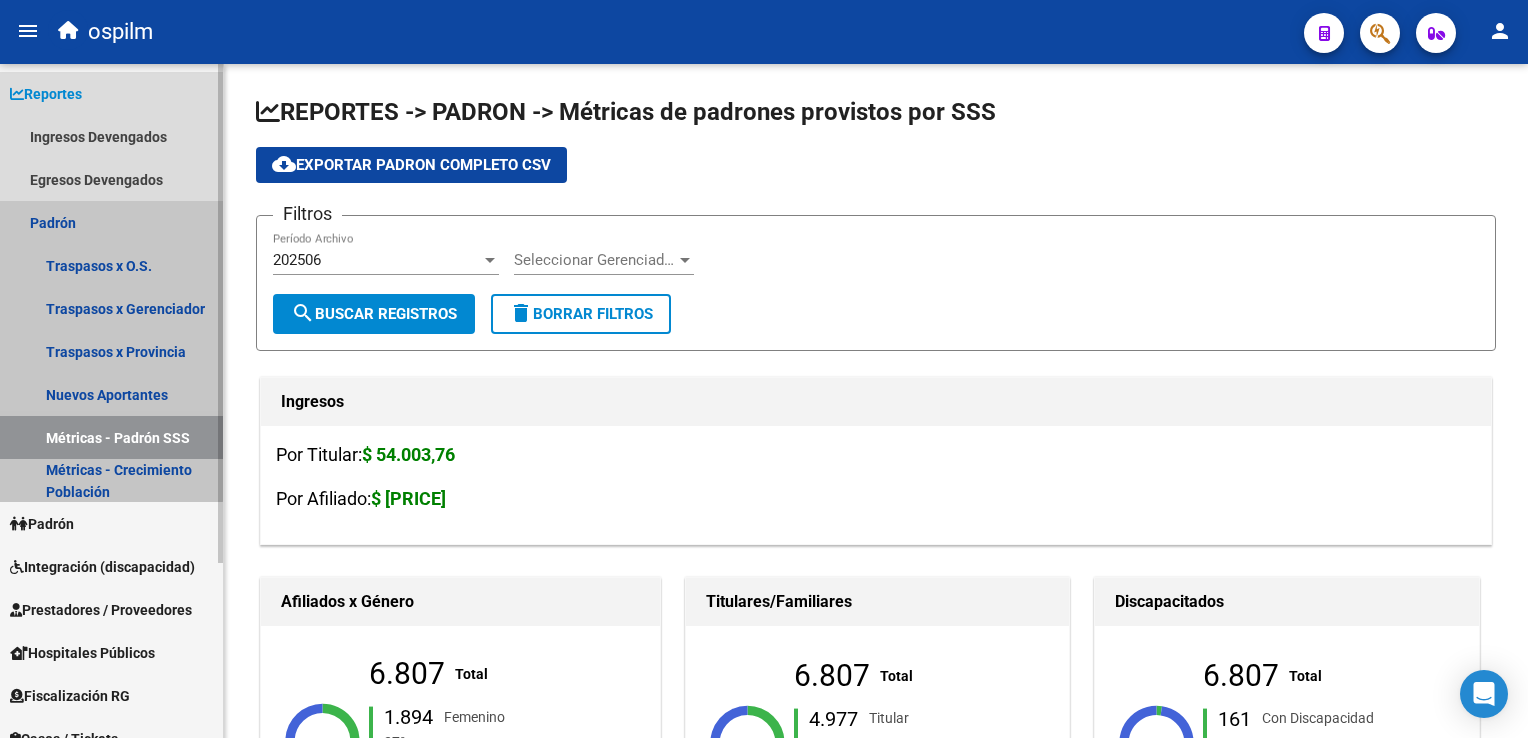 click on "Padrón" at bounding box center [111, 222] 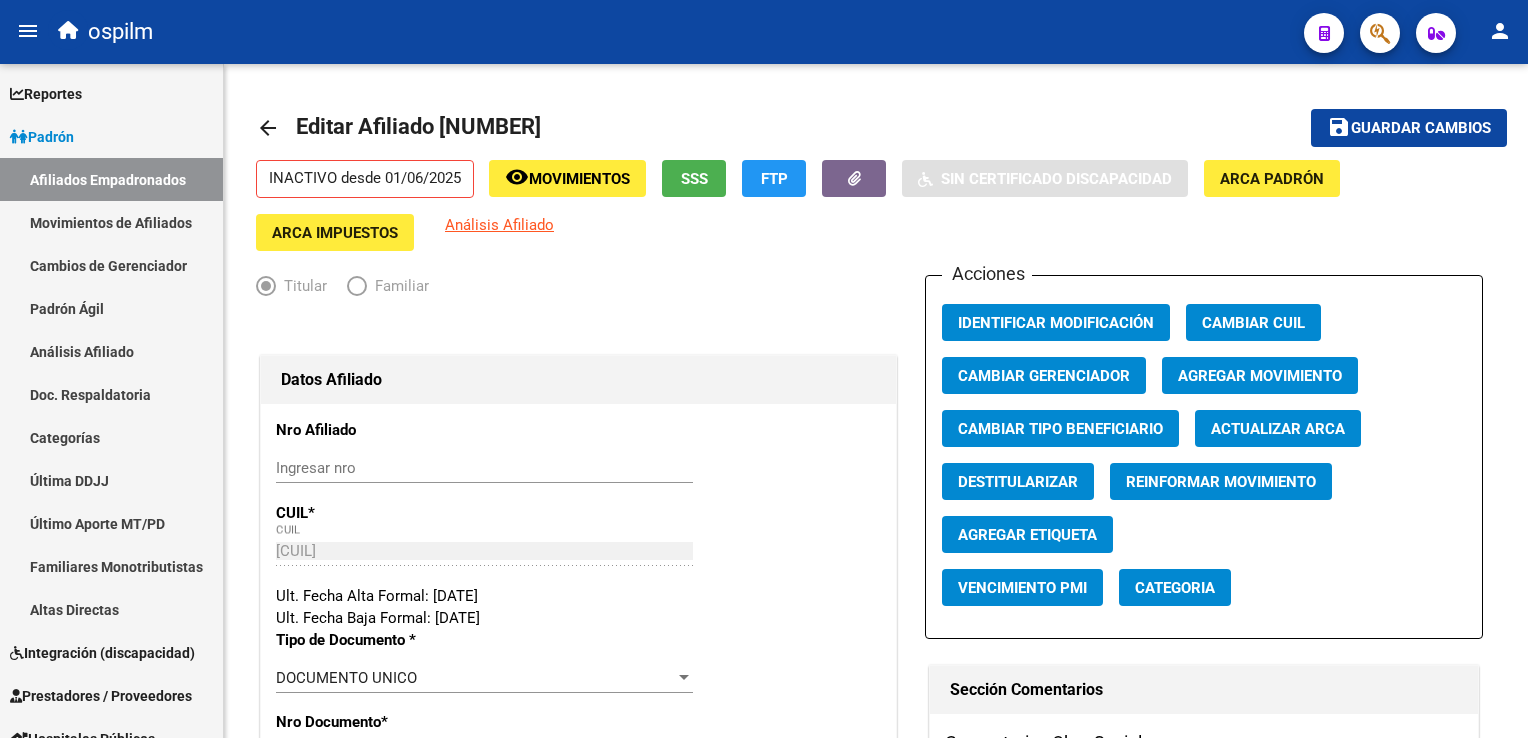 scroll, scrollTop: 0, scrollLeft: 0, axis: both 